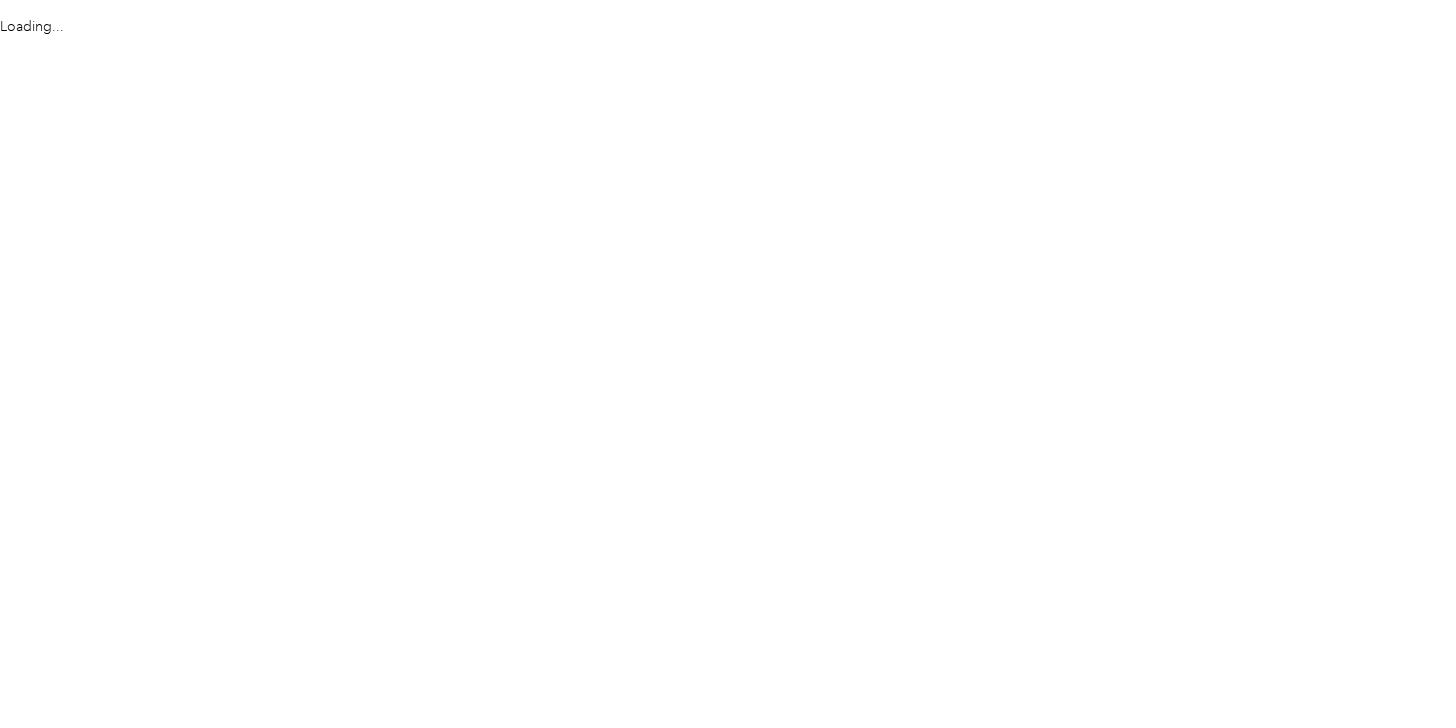 scroll, scrollTop: 0, scrollLeft: 0, axis: both 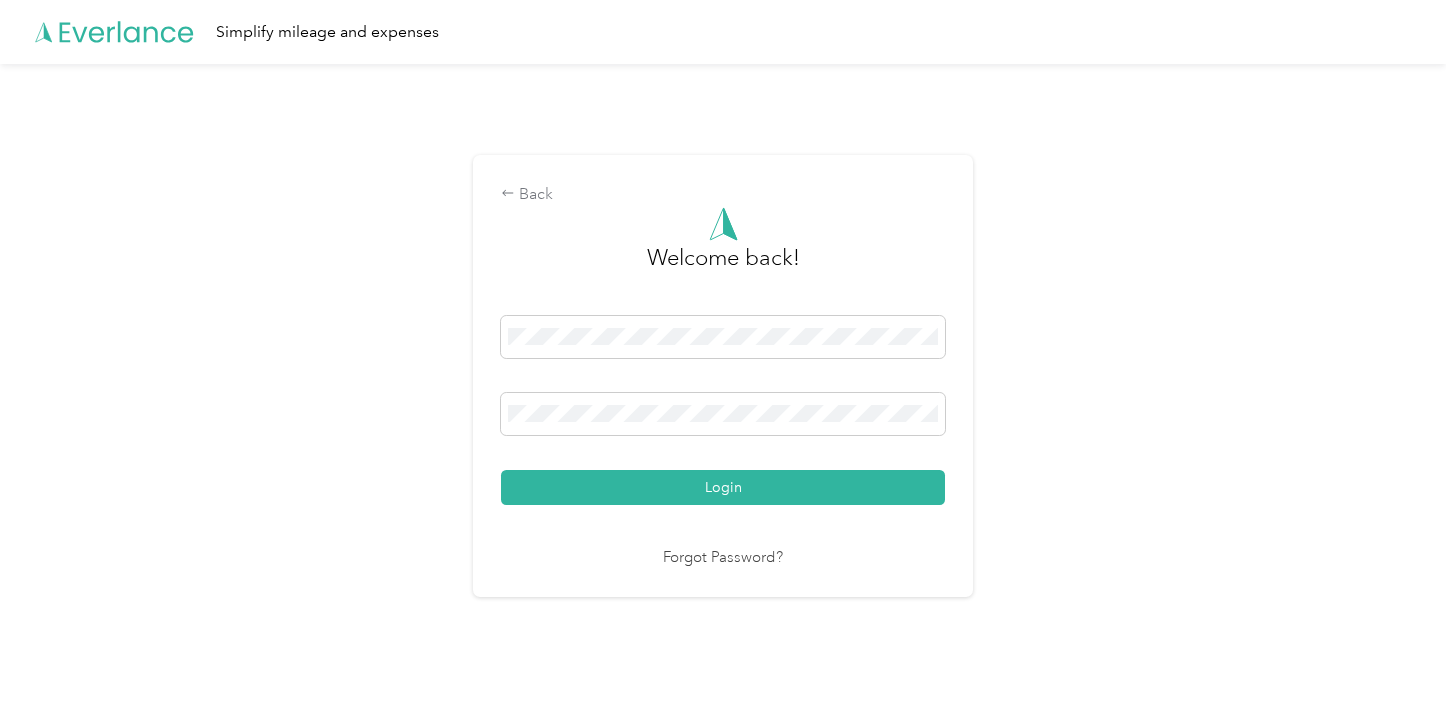 click on "Login" at bounding box center [723, 487] 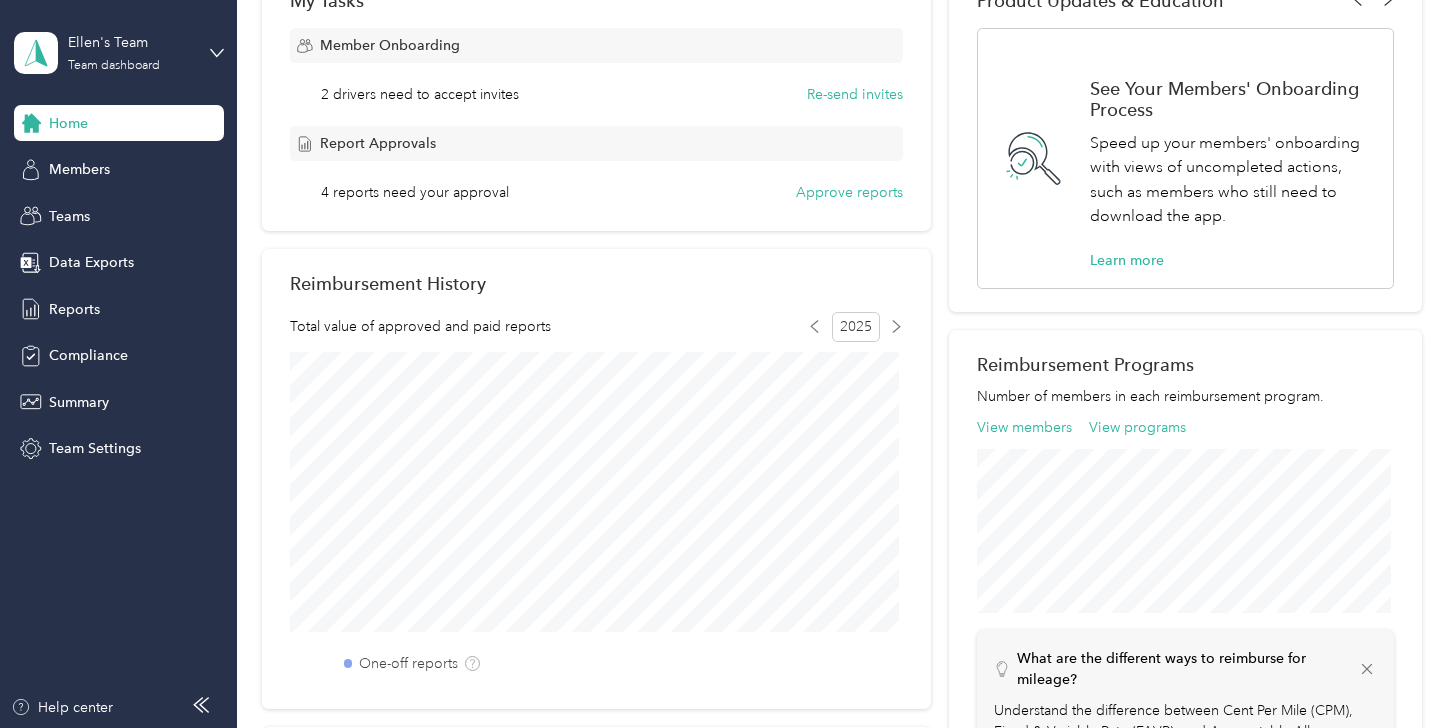 scroll, scrollTop: 100, scrollLeft: 0, axis: vertical 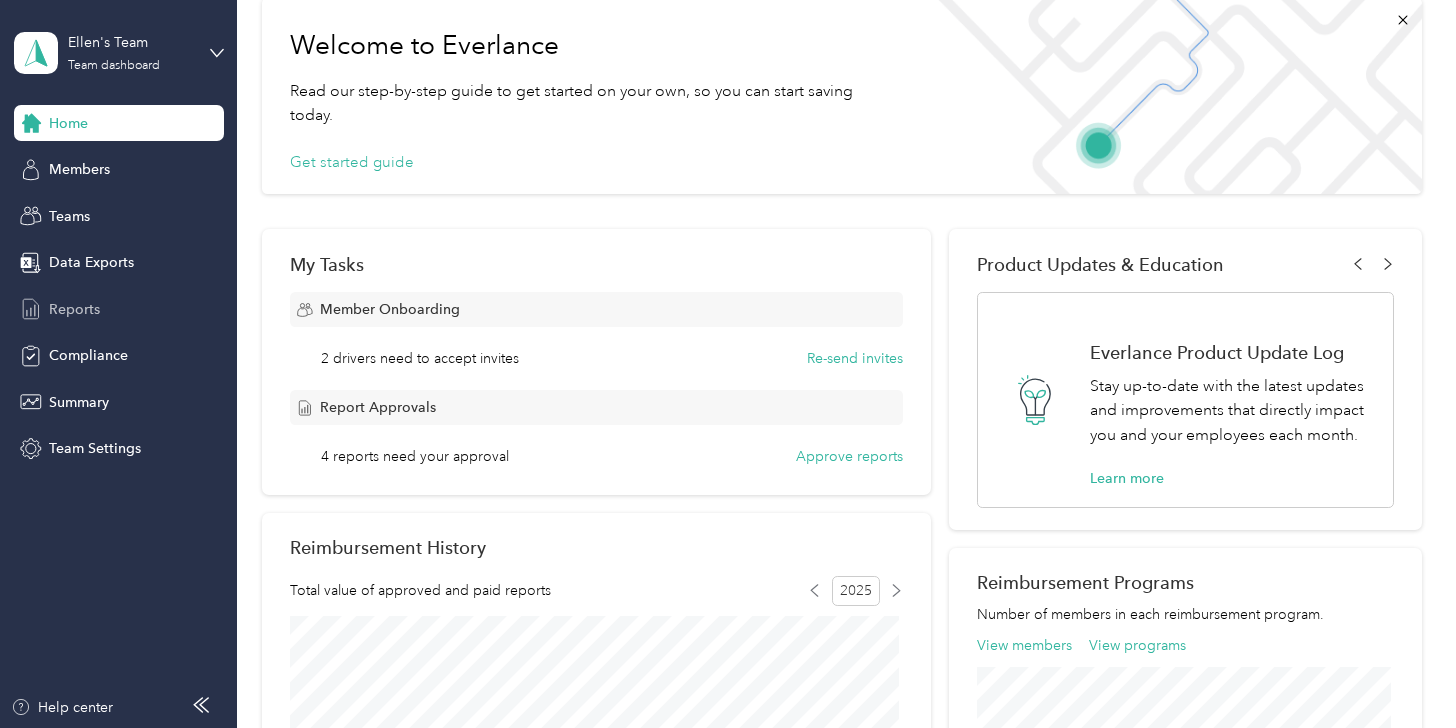 click on "Reports" at bounding box center [74, 309] 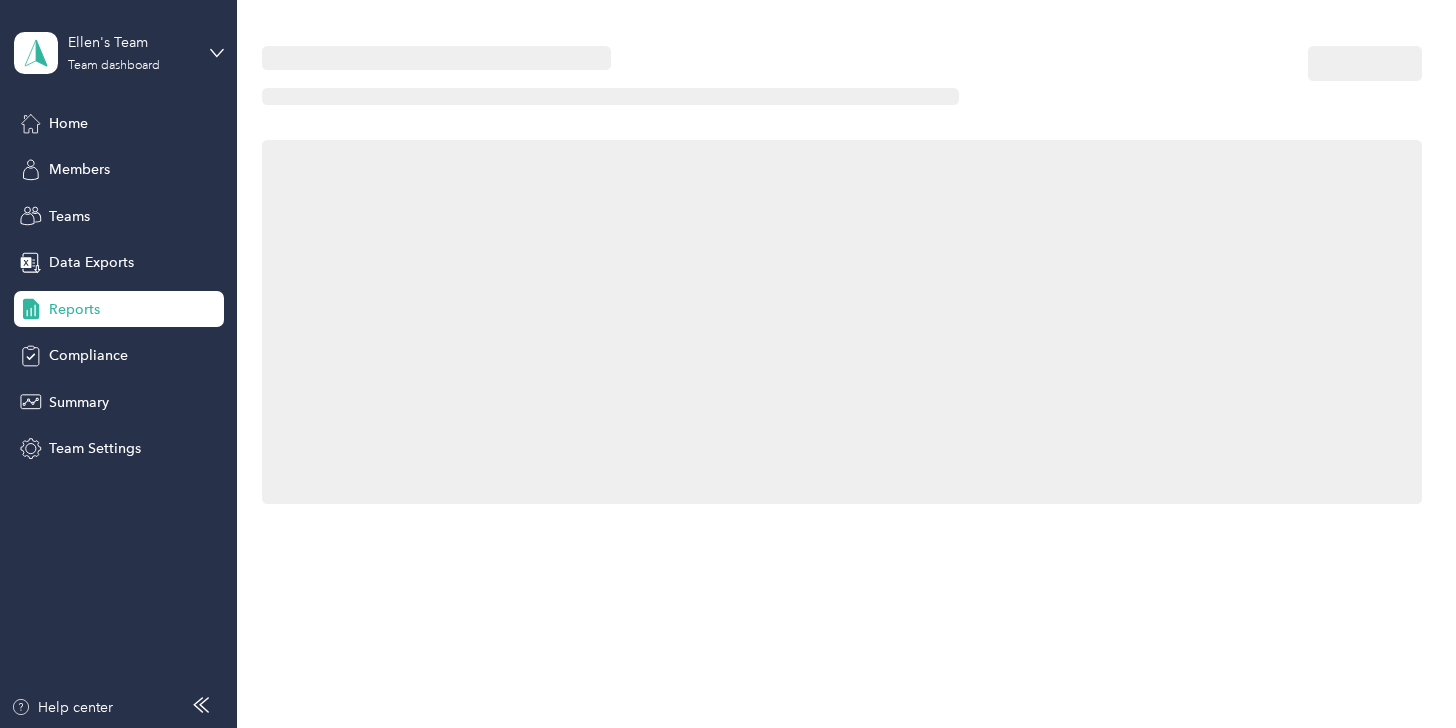 scroll, scrollTop: 0, scrollLeft: 0, axis: both 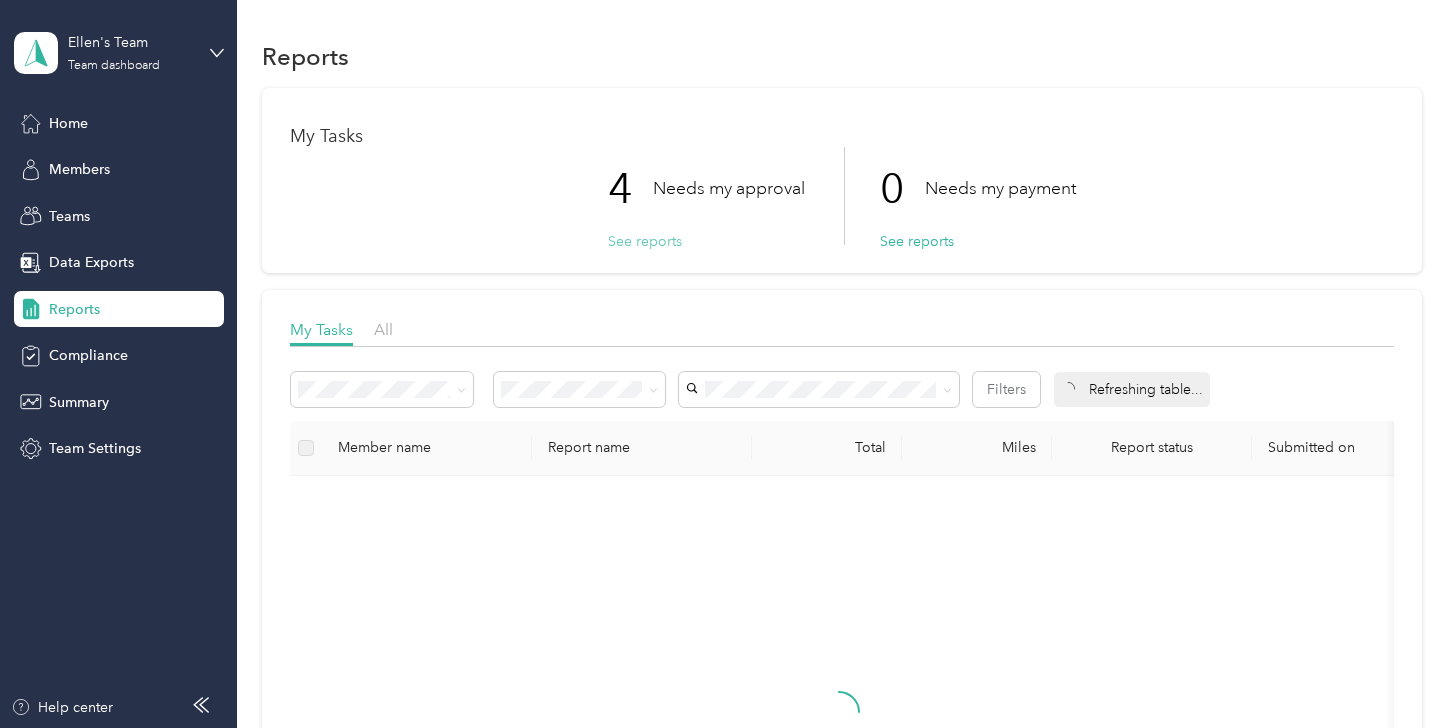 click on "See reports" at bounding box center [645, 241] 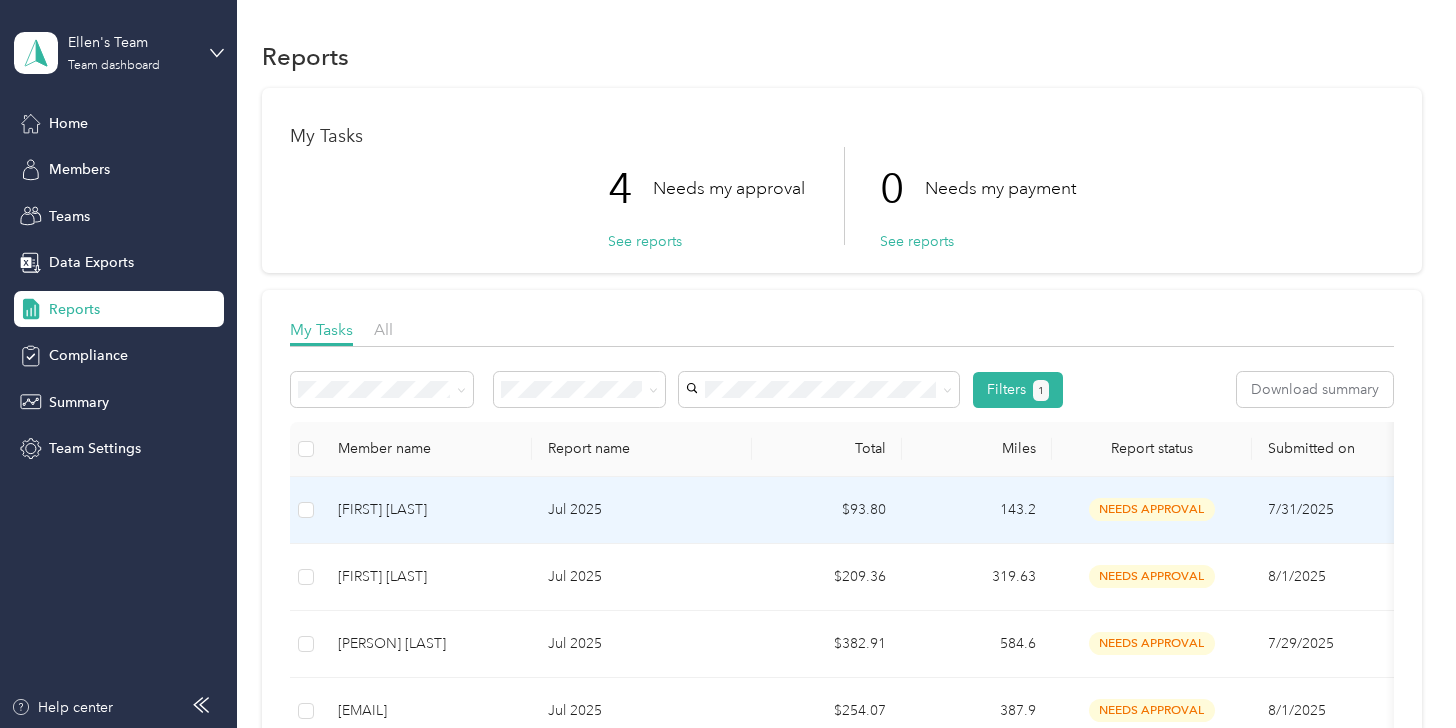 click on "[FIRST] [LAST]" at bounding box center (427, 510) 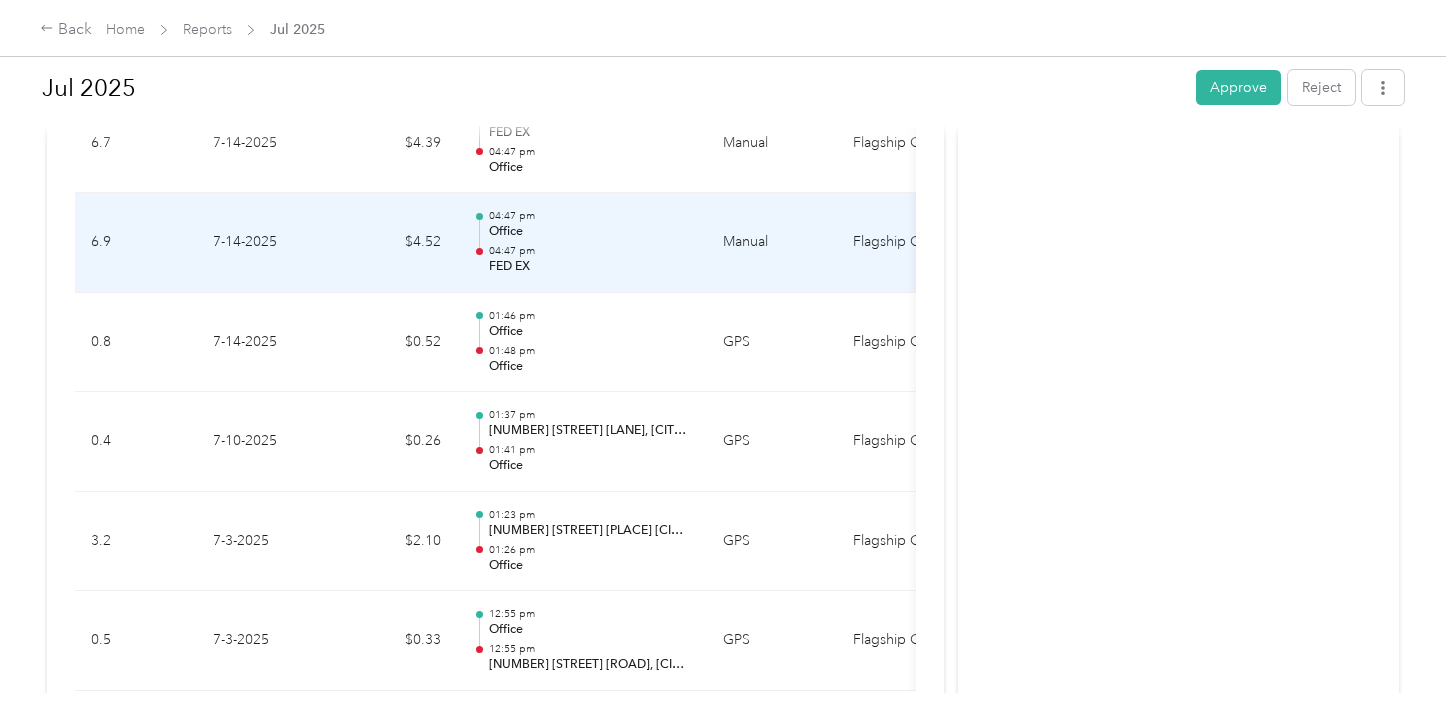scroll, scrollTop: 3000, scrollLeft: 0, axis: vertical 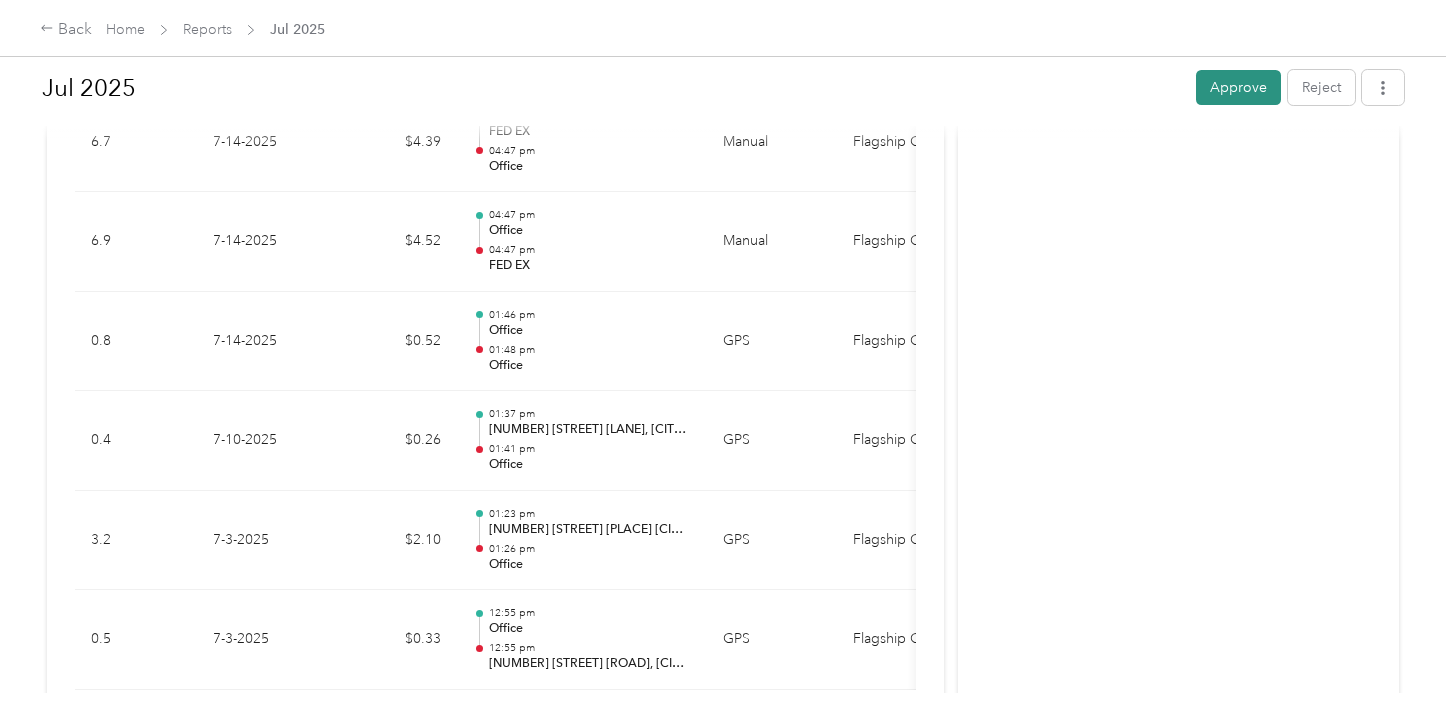 click on "Approve" at bounding box center (1238, 87) 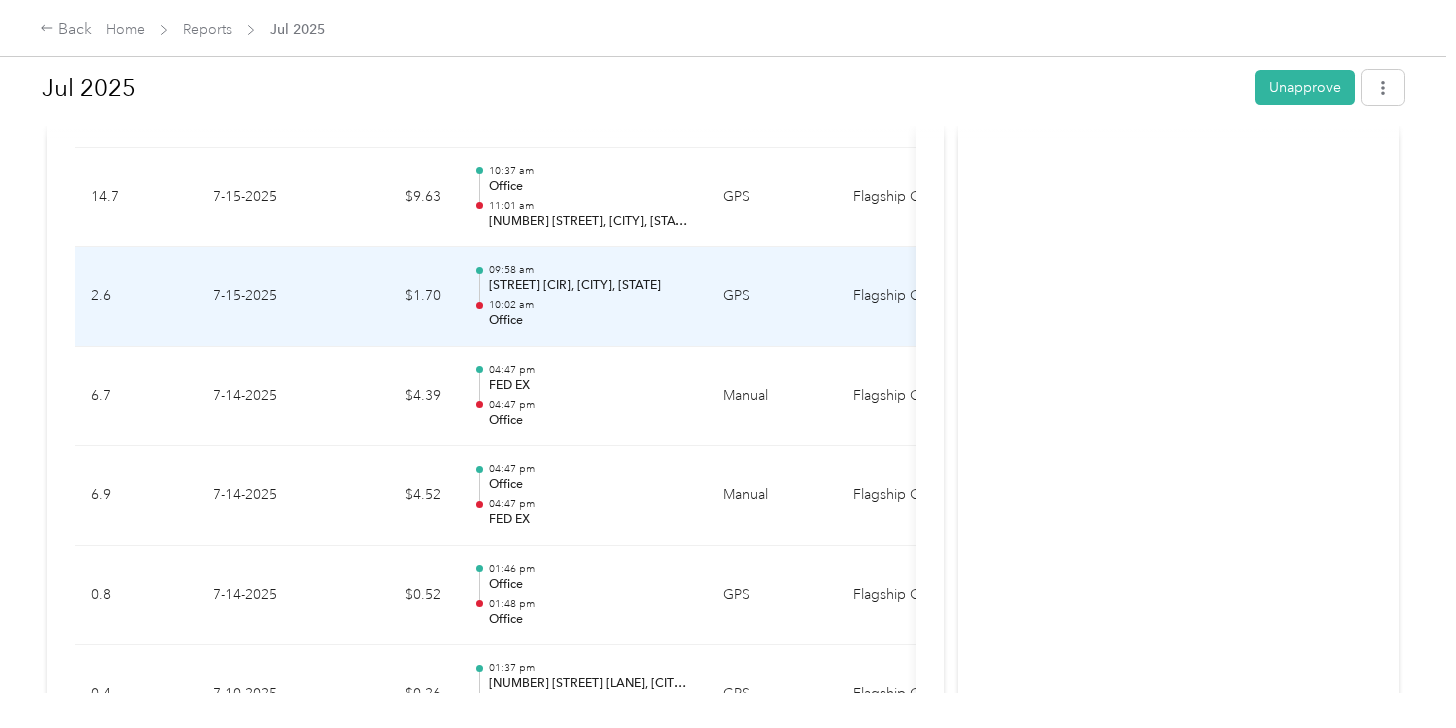 scroll, scrollTop: 2700, scrollLeft: 0, axis: vertical 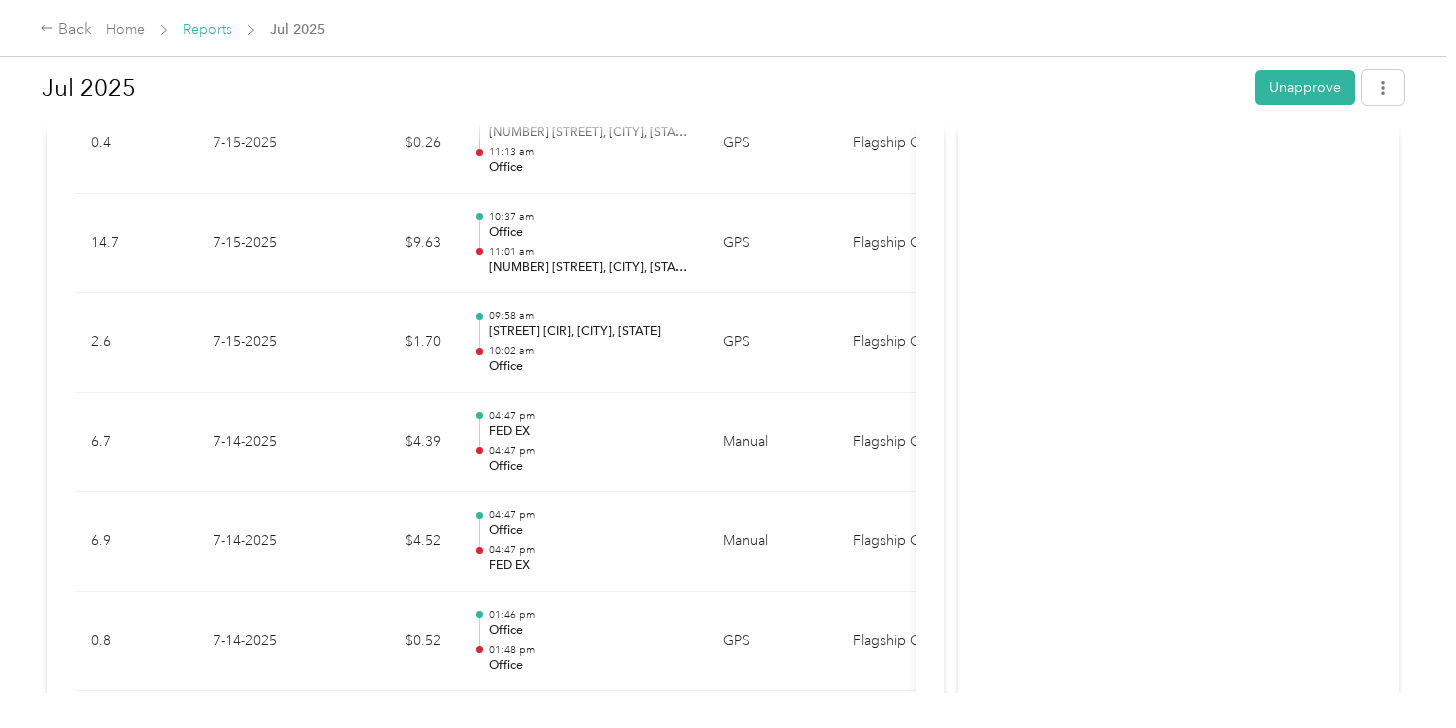 click on "Reports" at bounding box center [207, 29] 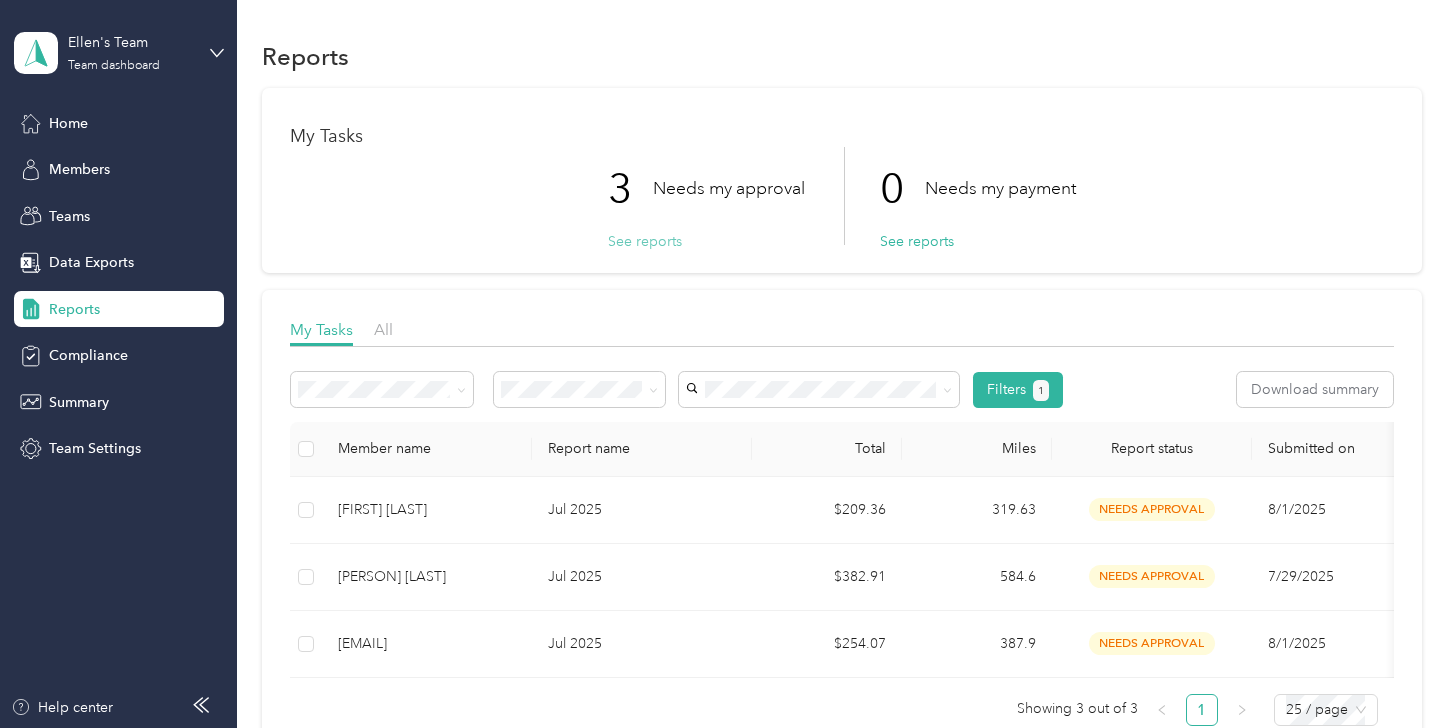 click on "See reports" at bounding box center [645, 241] 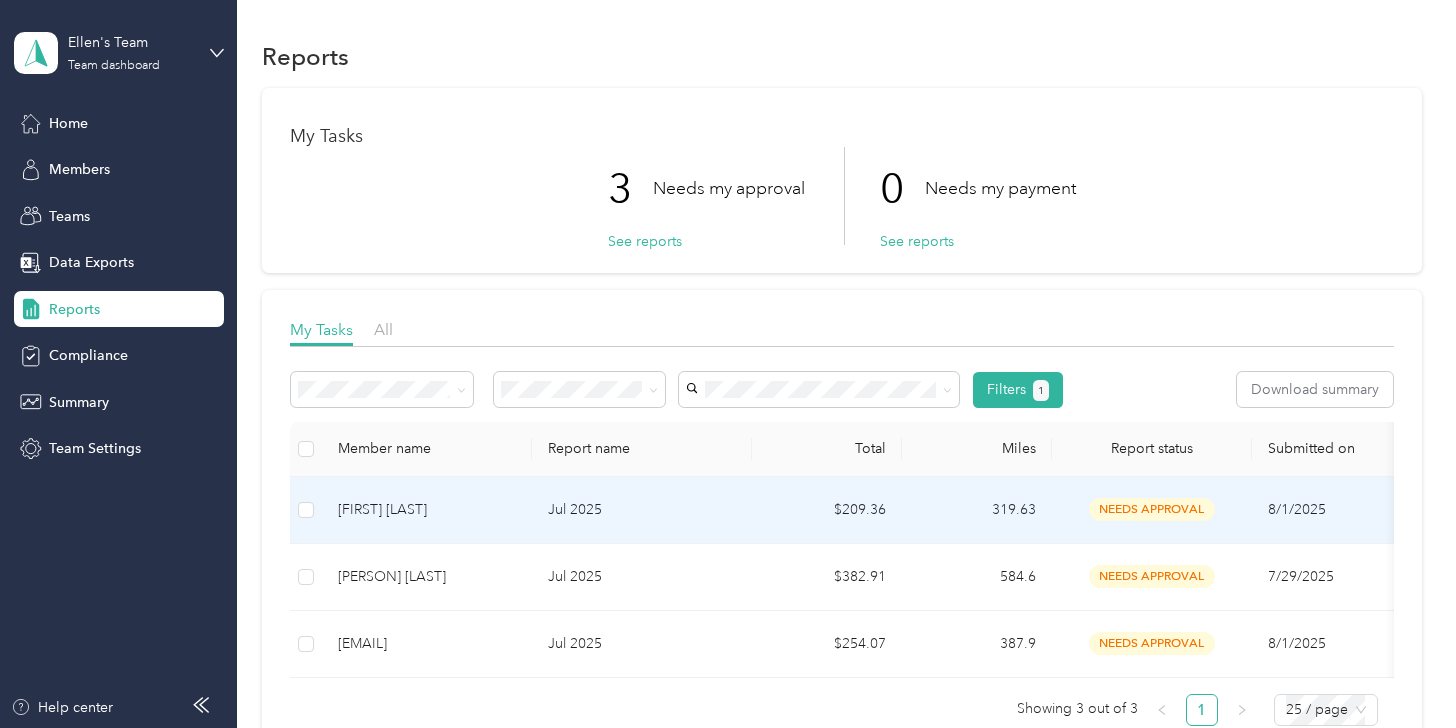 click on "[FIRST] [LAST]" at bounding box center [427, 510] 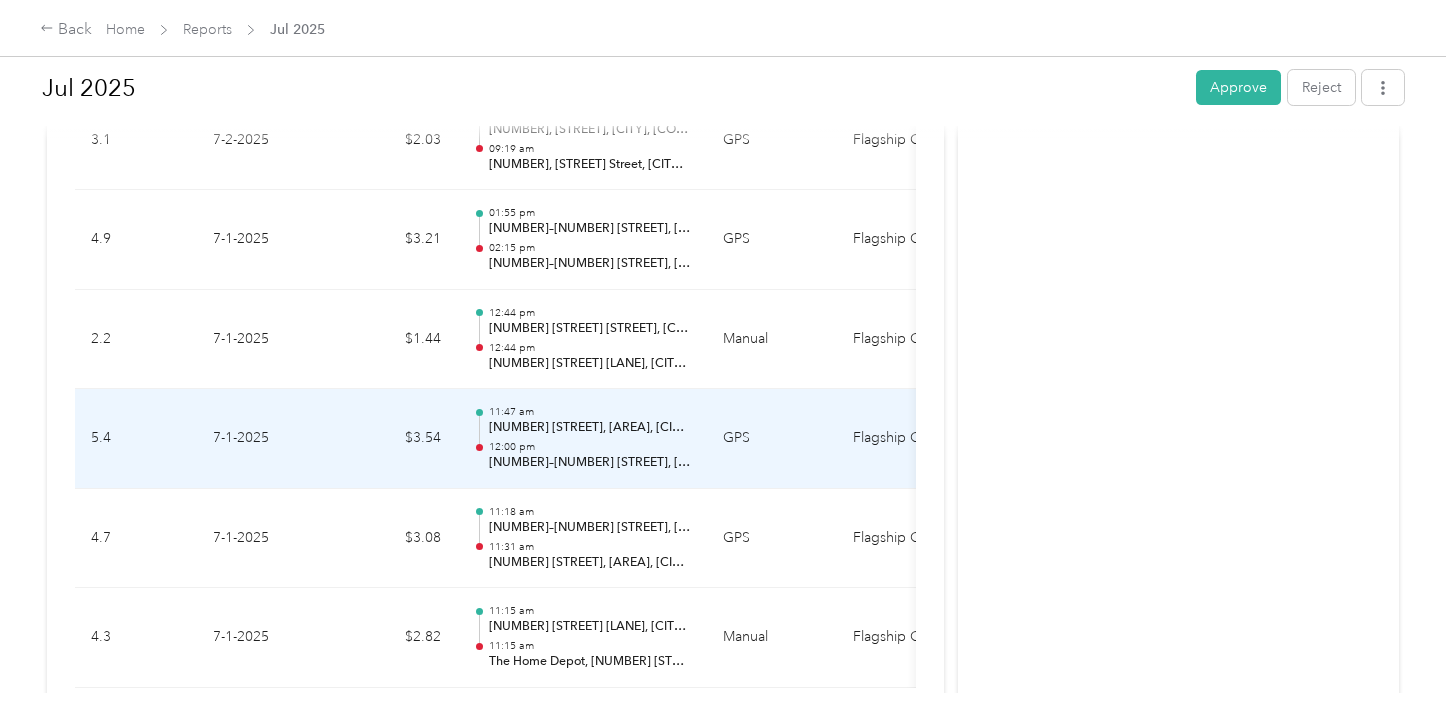 scroll, scrollTop: 3500, scrollLeft: 0, axis: vertical 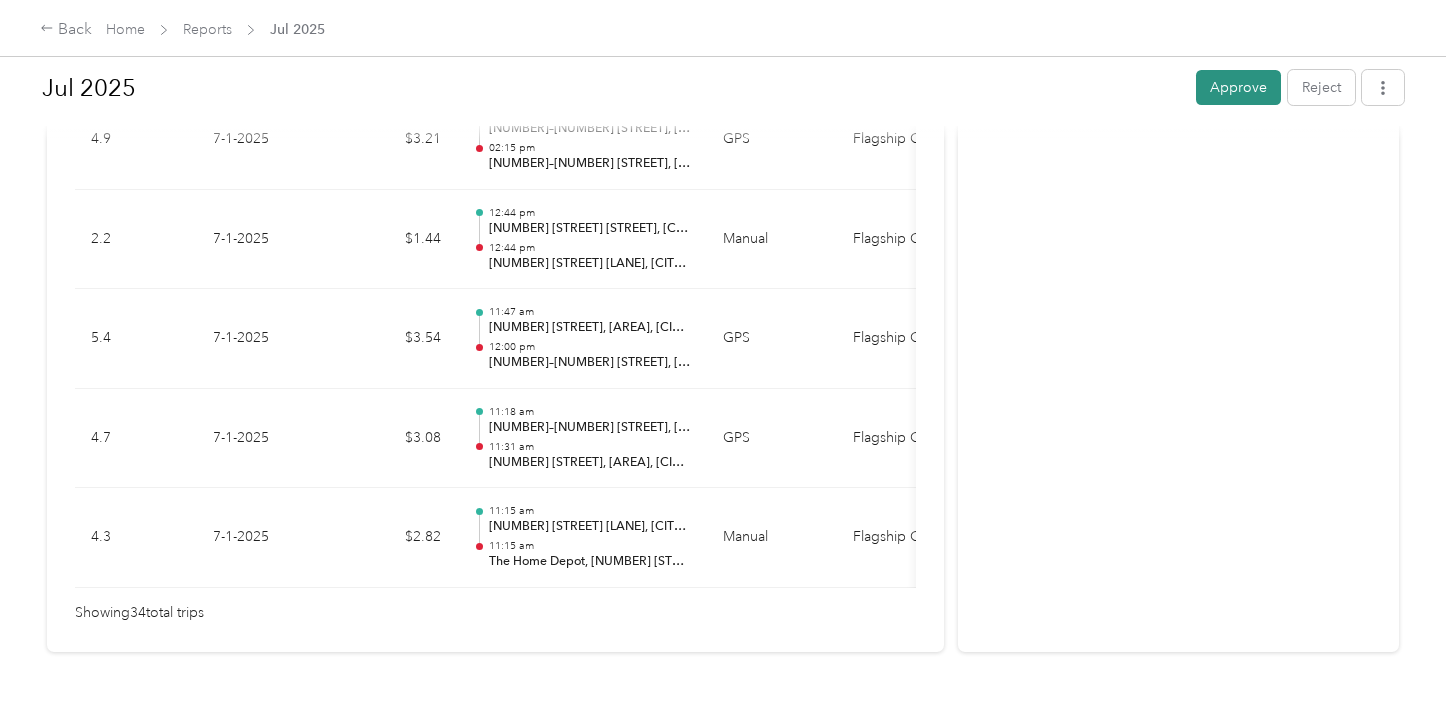 click on "Approve" at bounding box center (1238, 87) 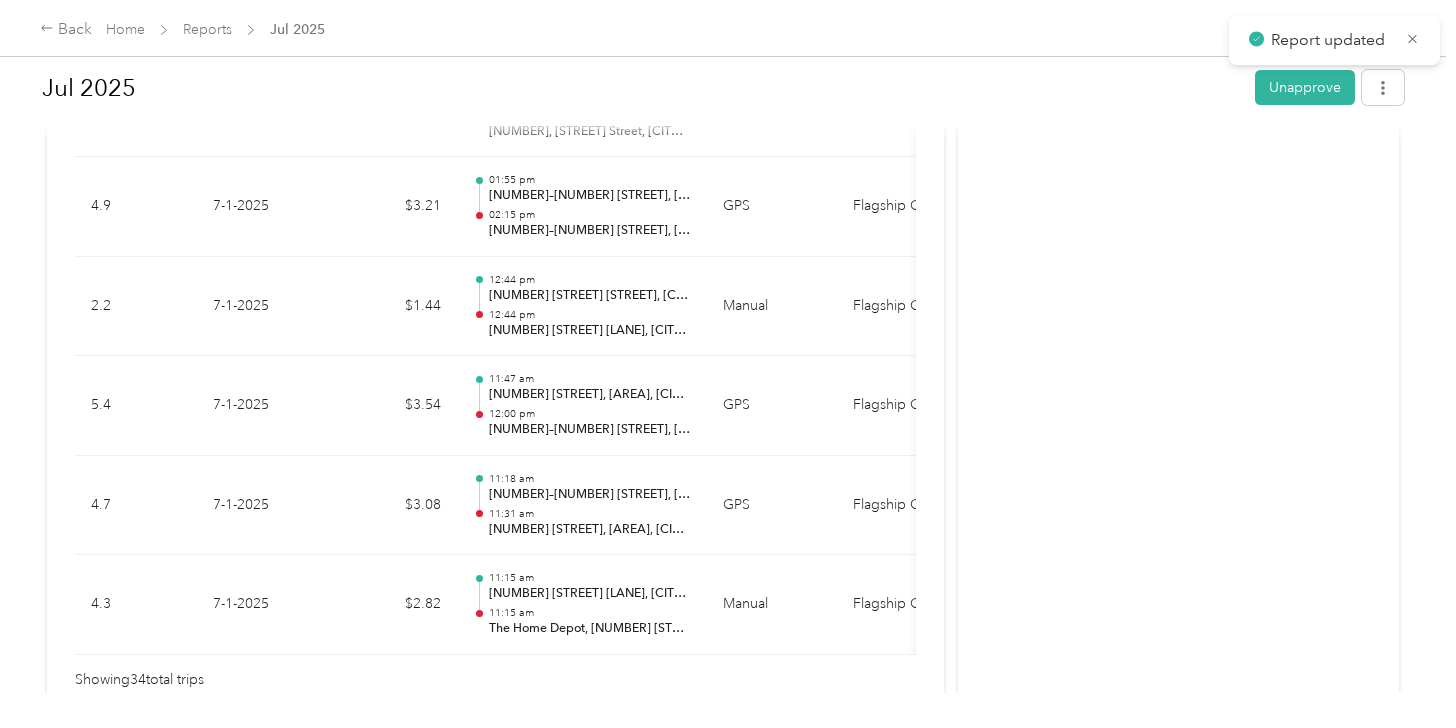 scroll, scrollTop: 3400, scrollLeft: 0, axis: vertical 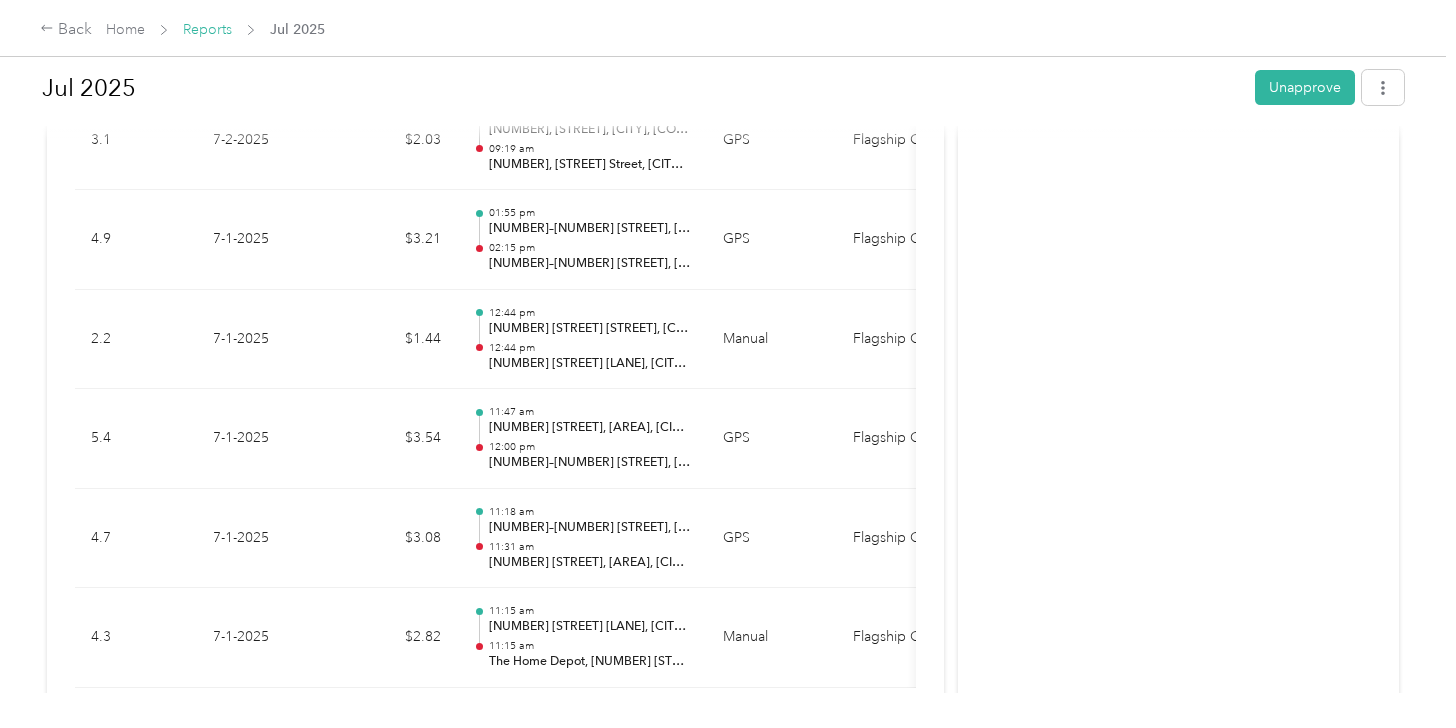 click on "Reports" at bounding box center [207, 29] 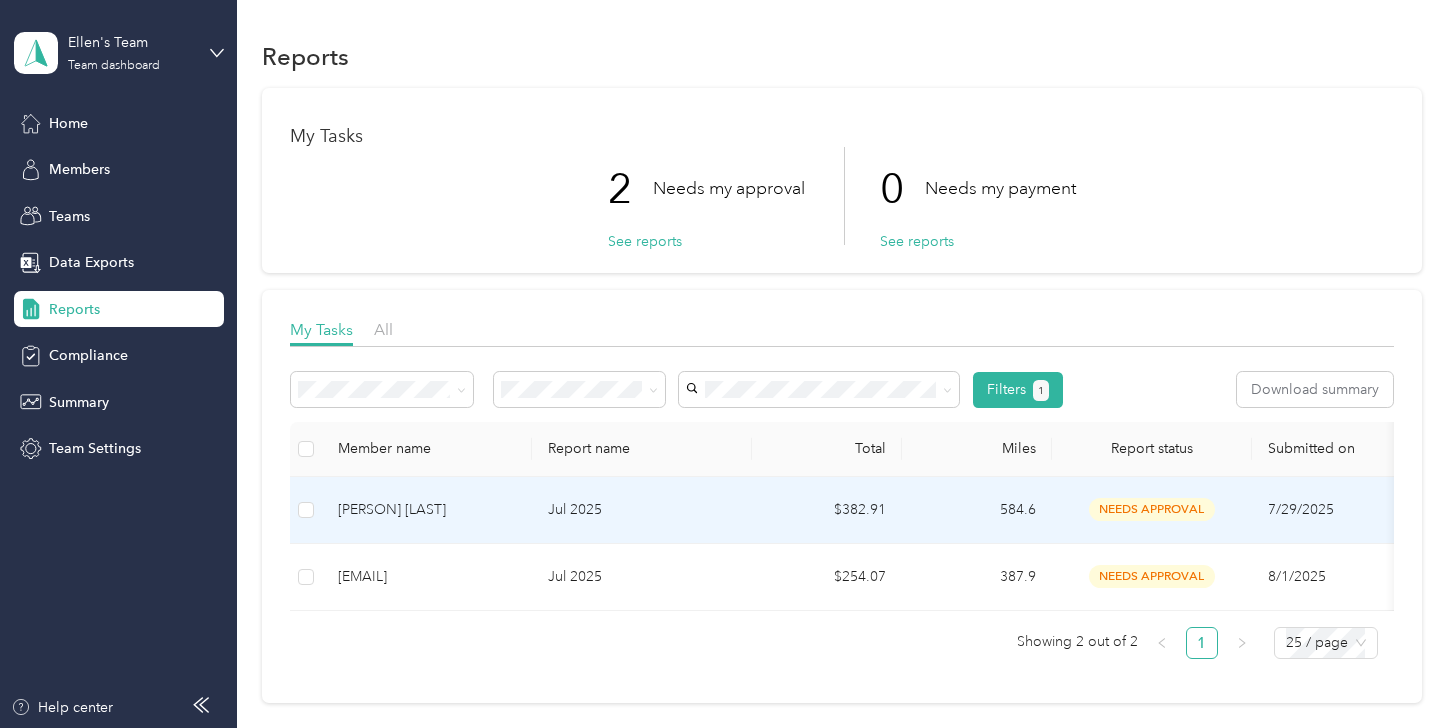 click on "[PERSON] [LAST]" at bounding box center [427, 510] 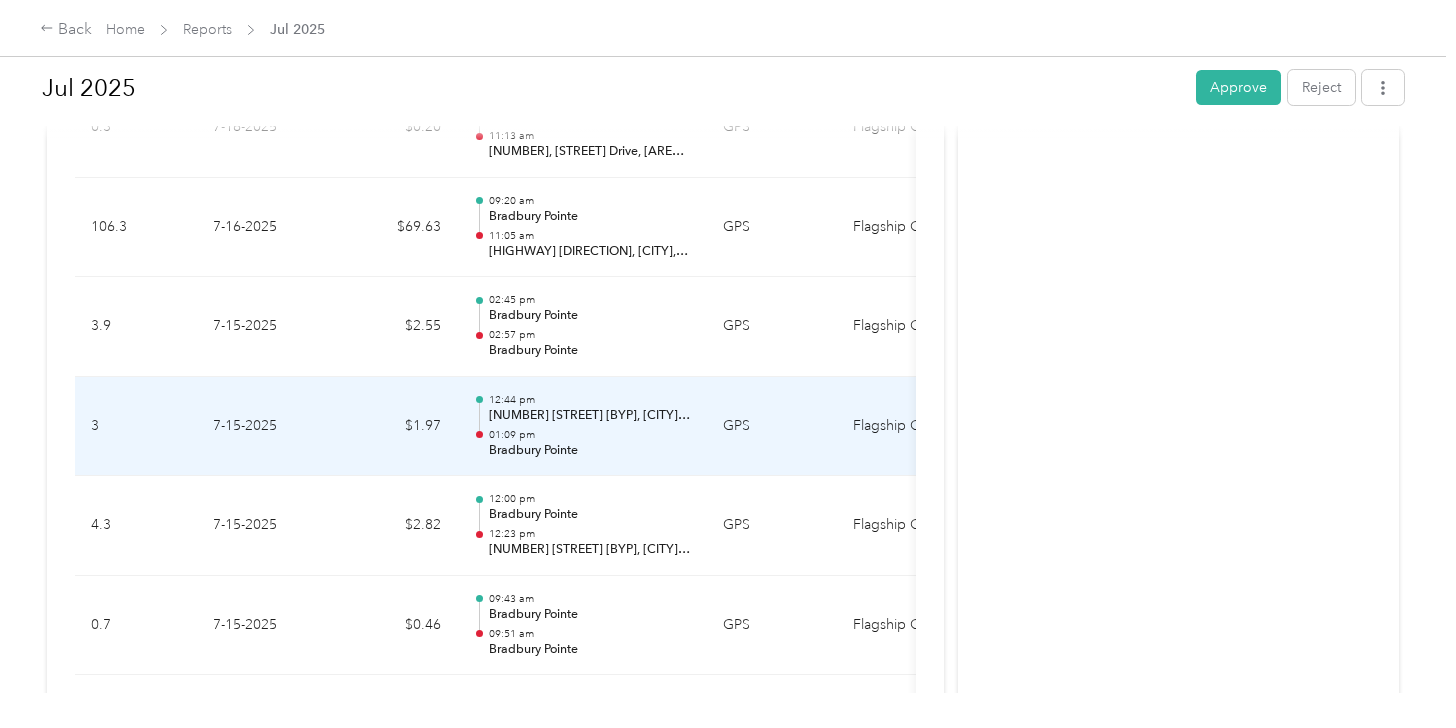 scroll, scrollTop: 2400, scrollLeft: 0, axis: vertical 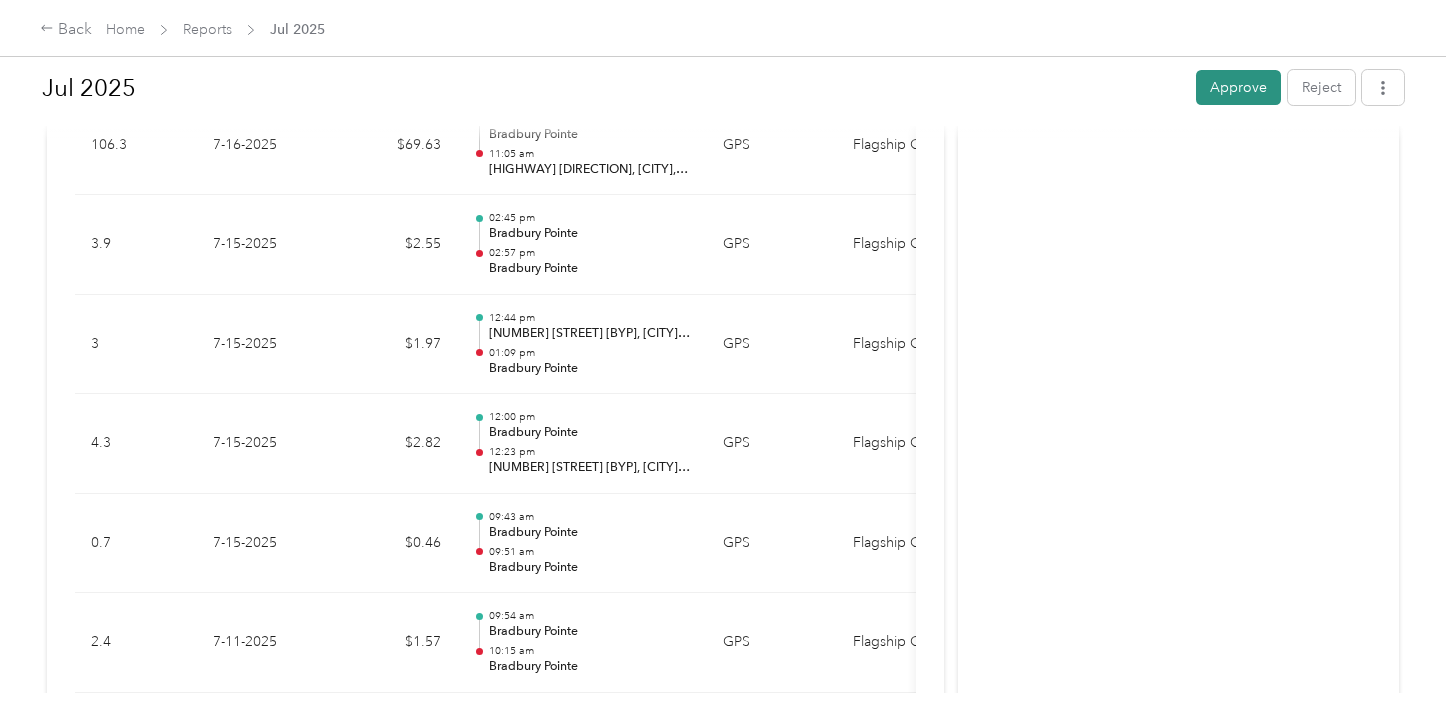 click on "Approve" at bounding box center [1238, 87] 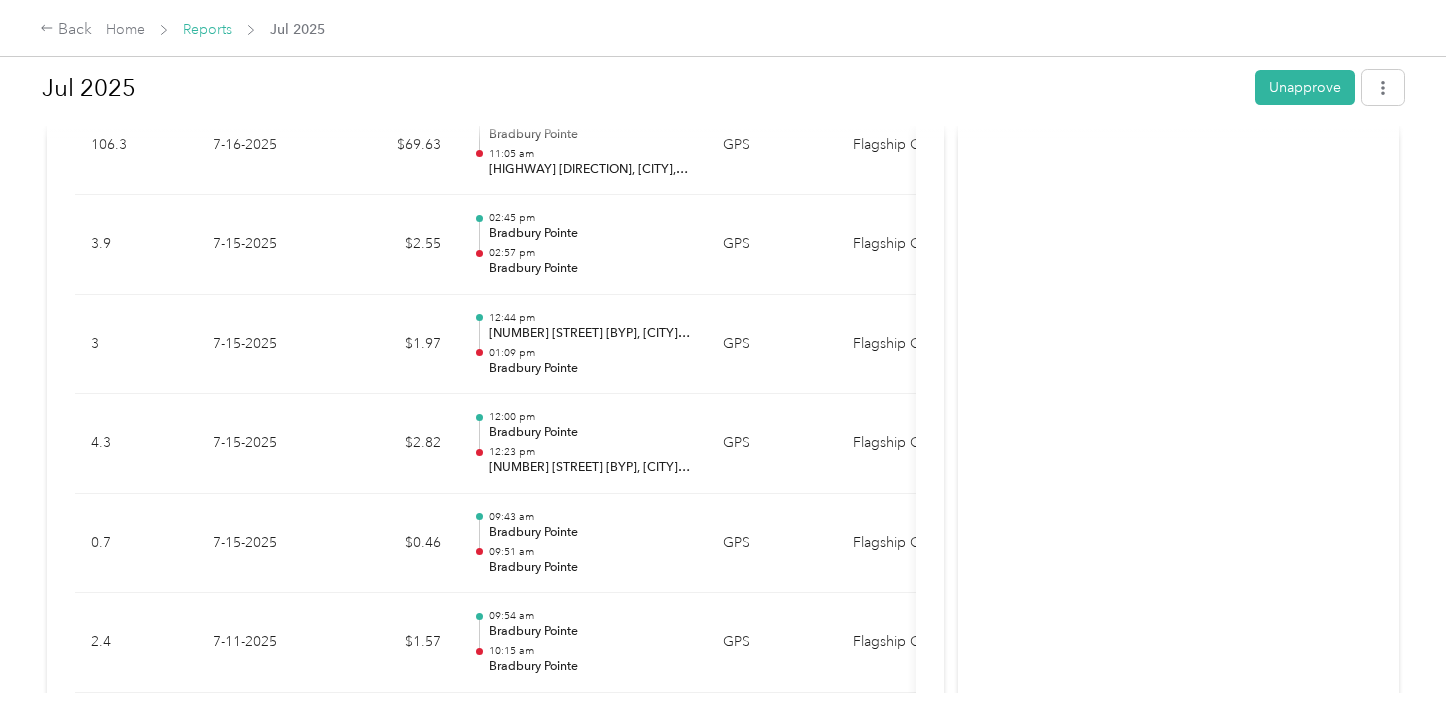 click on "Reports" at bounding box center (207, 29) 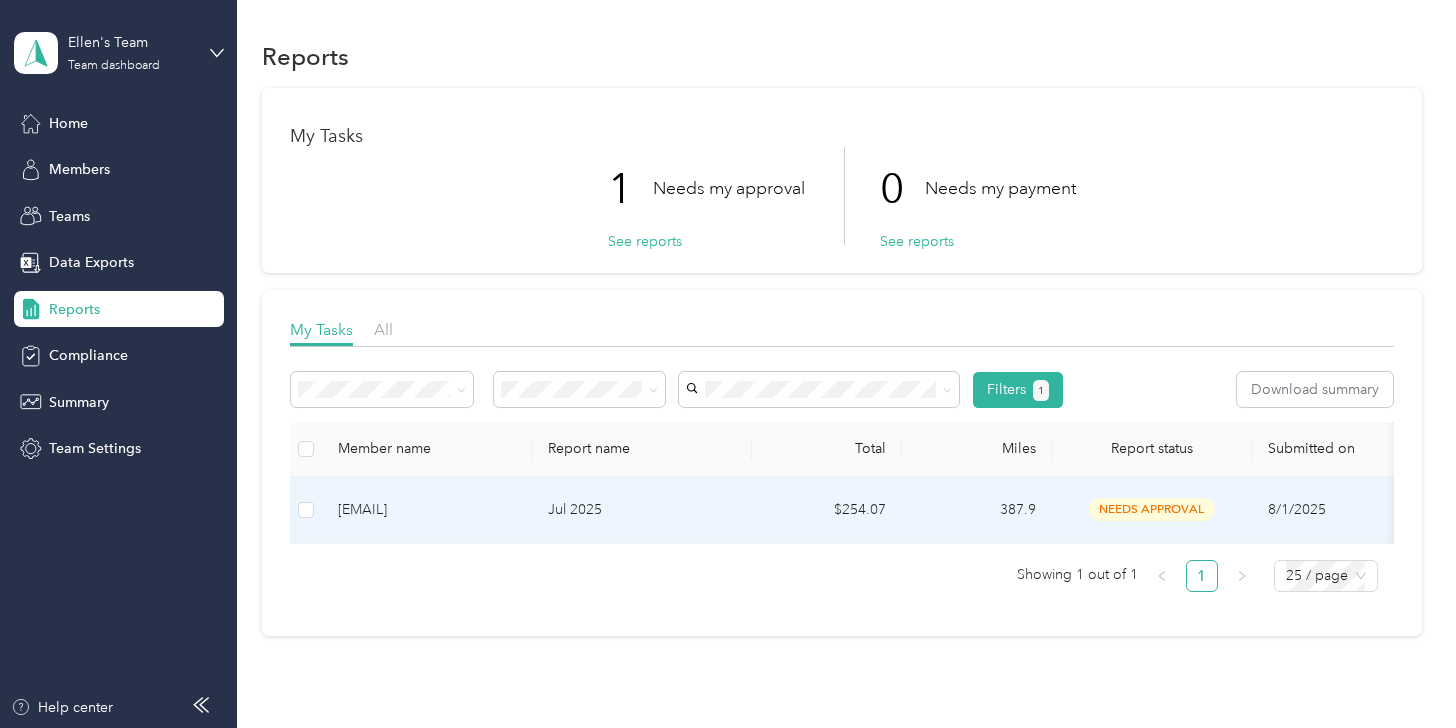 click on "[EMAIL]" at bounding box center [427, 510] 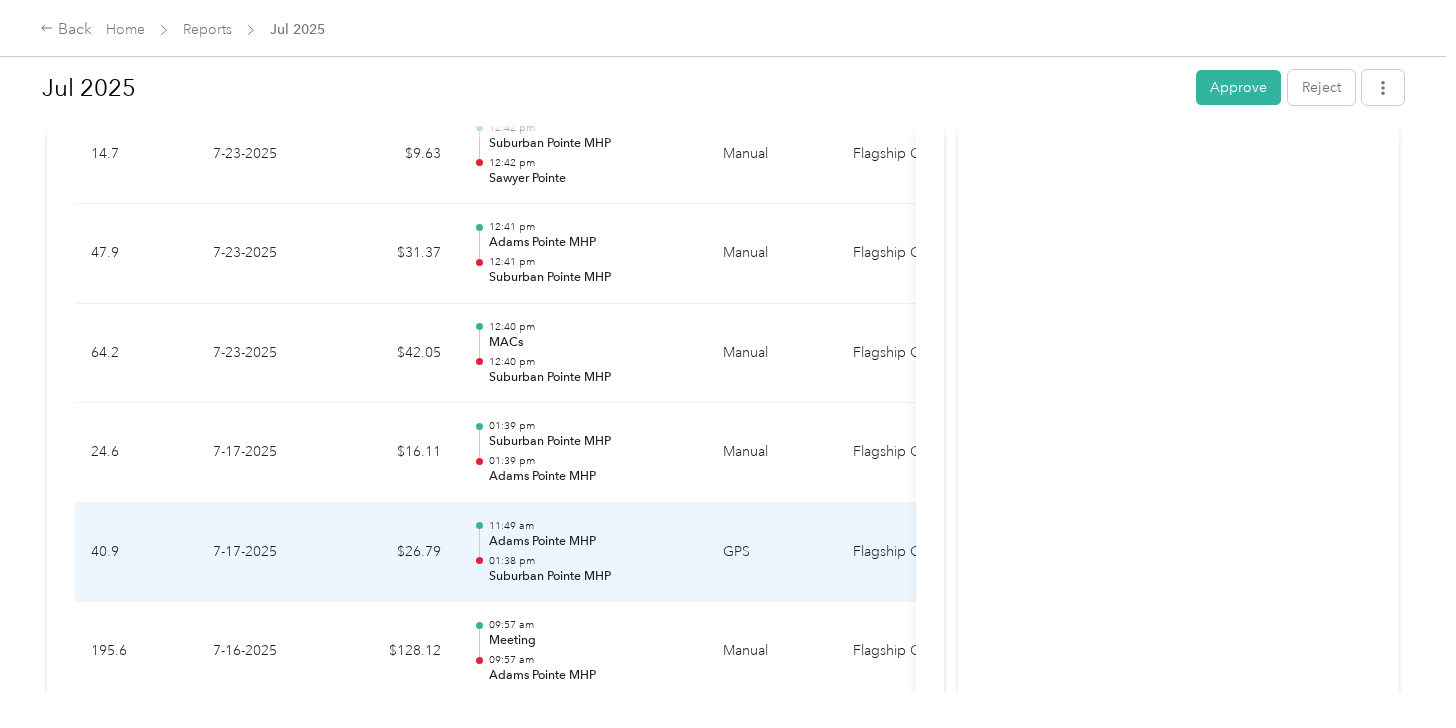scroll, scrollTop: 700, scrollLeft: 0, axis: vertical 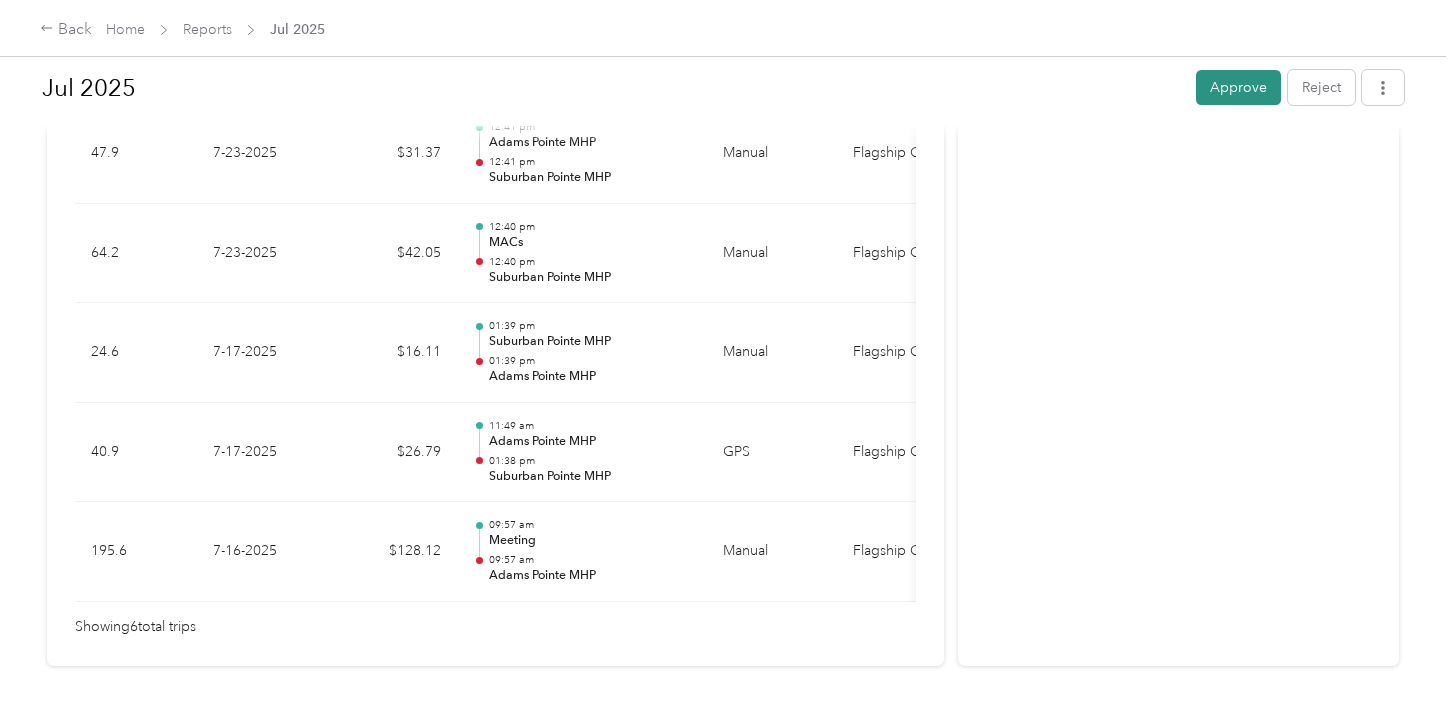 click on "Approve" at bounding box center [1238, 87] 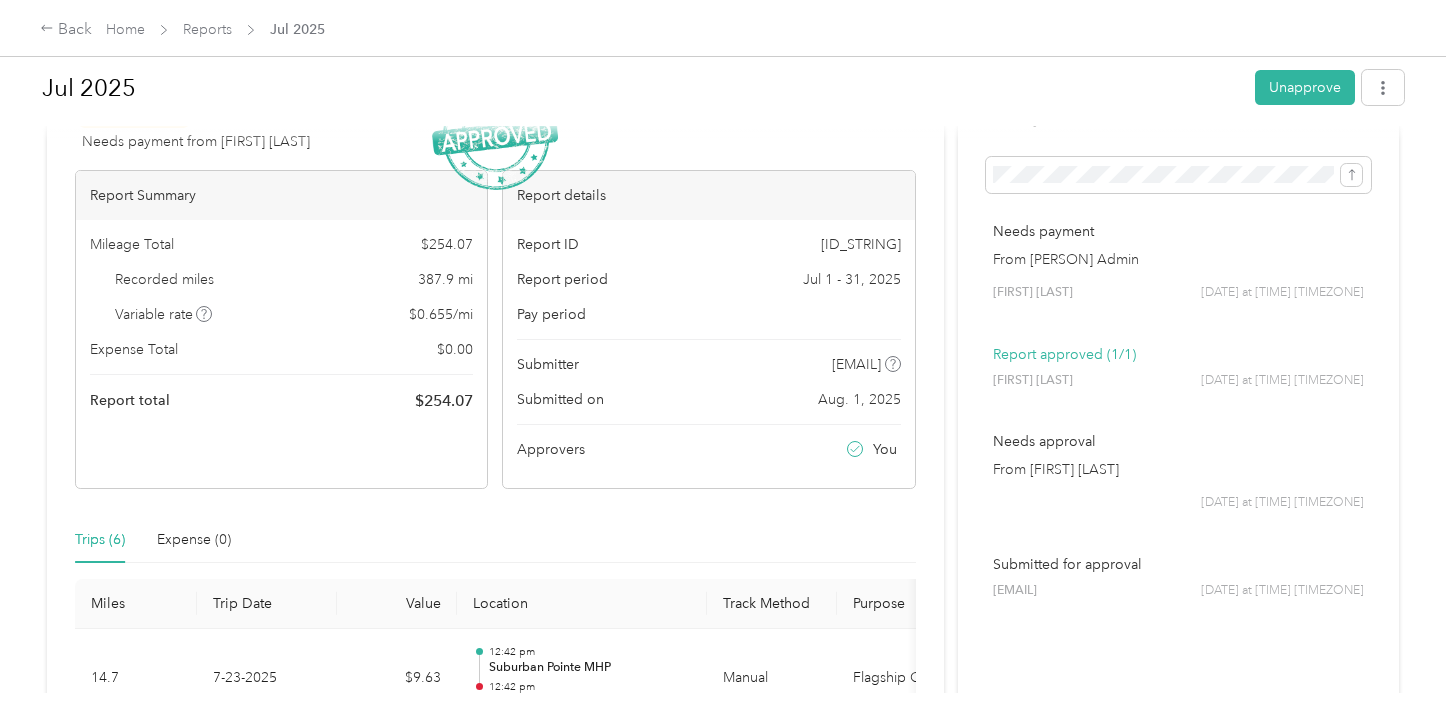 scroll, scrollTop: 0, scrollLeft: 0, axis: both 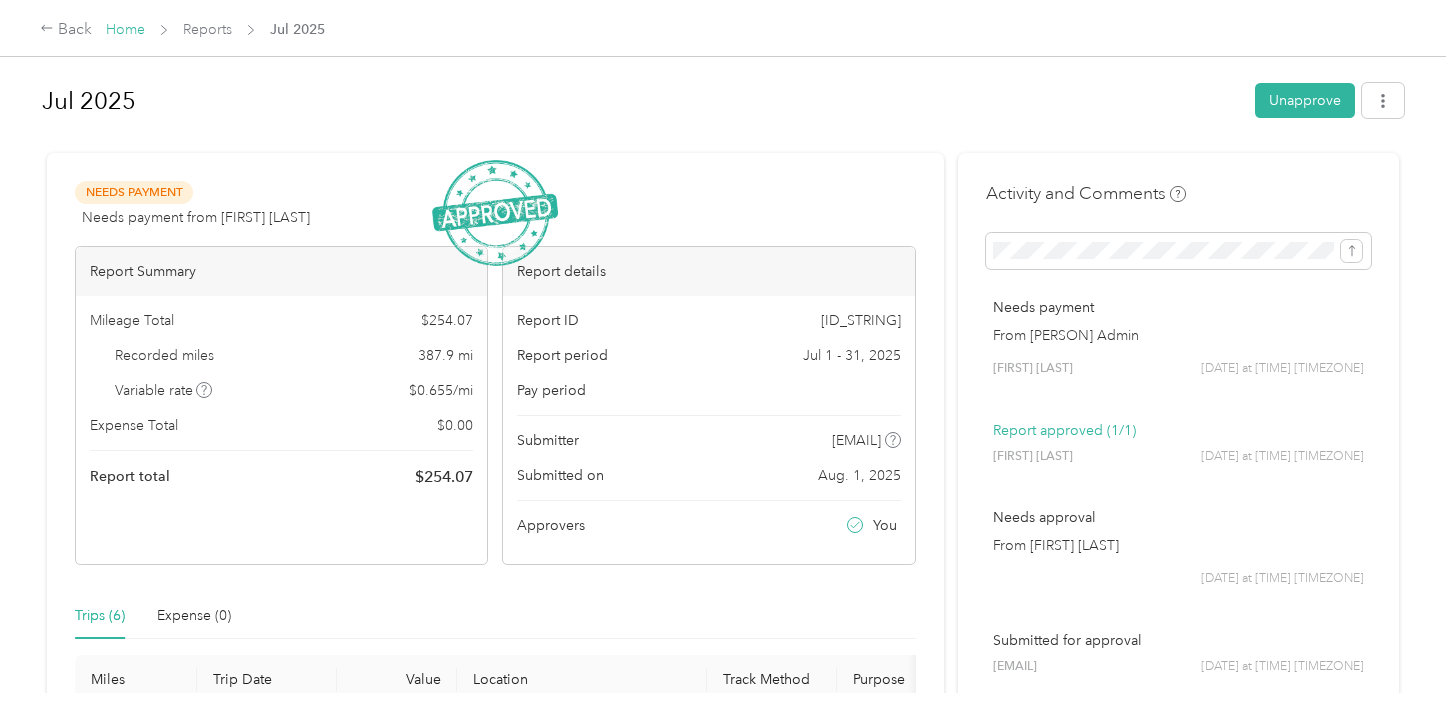 click on "Home" at bounding box center (125, 29) 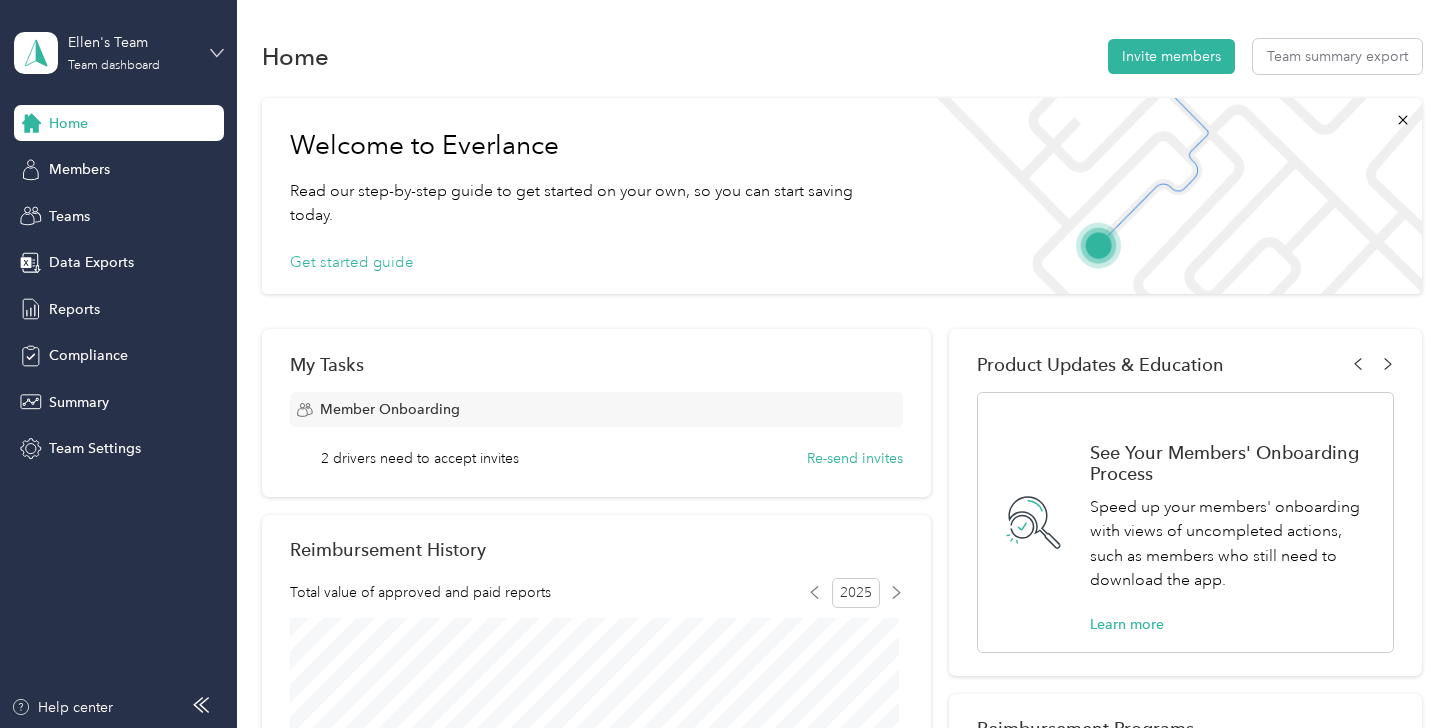 click 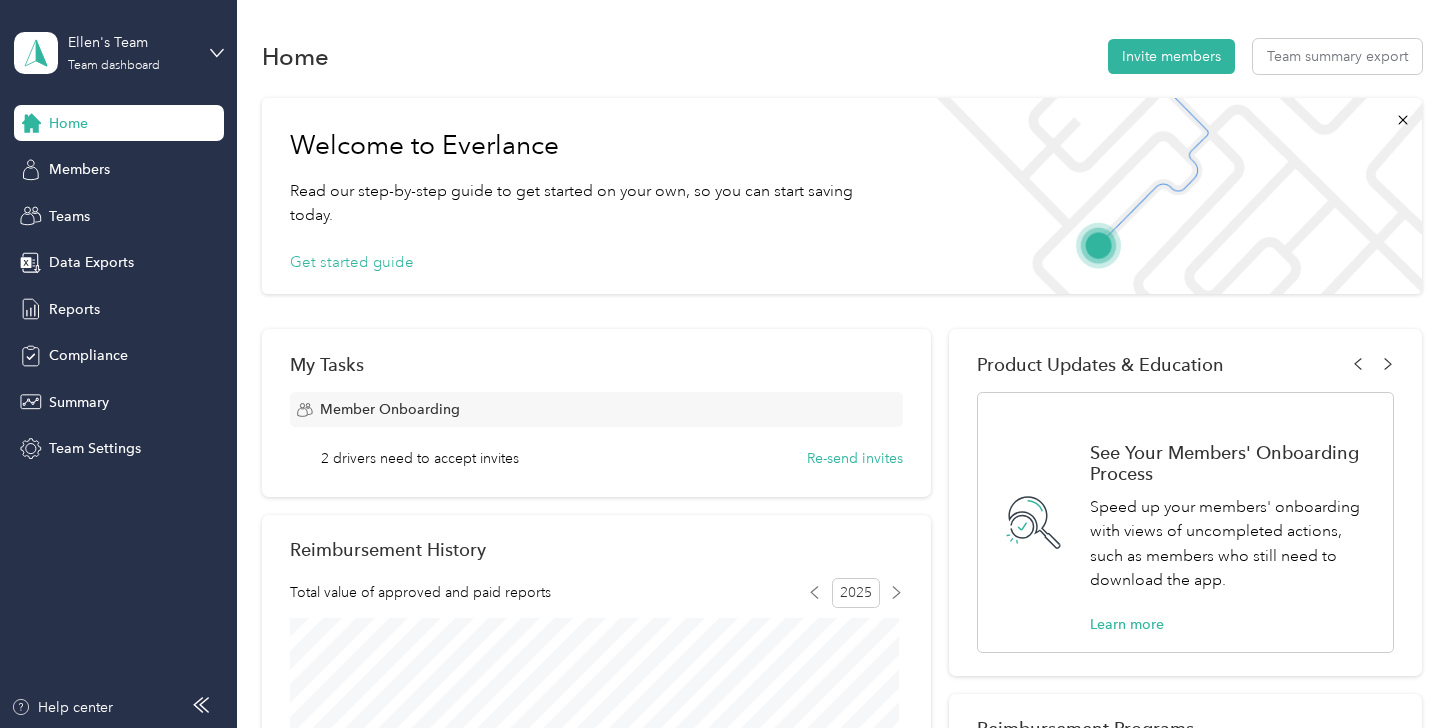 click on "Personal dashboard" at bounding box center (166, 207) 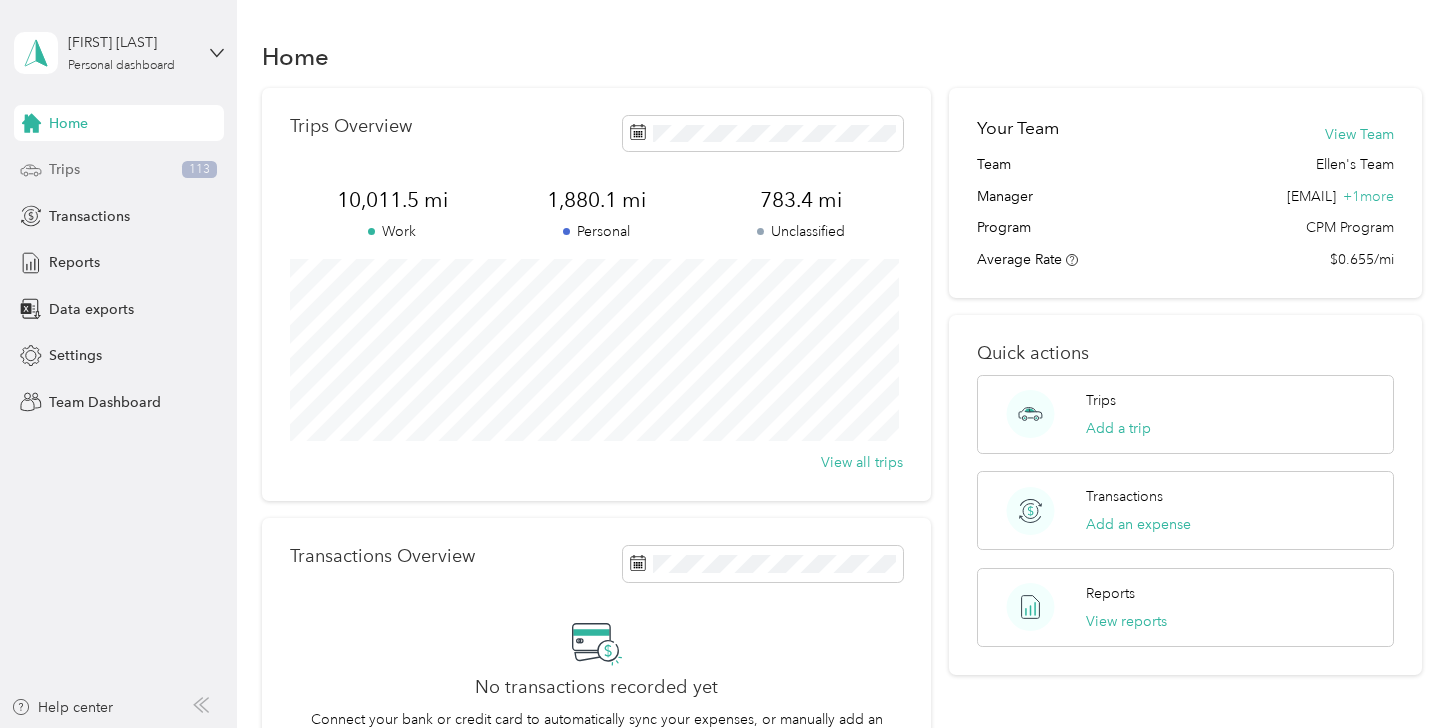click on "Trips" at bounding box center (64, 169) 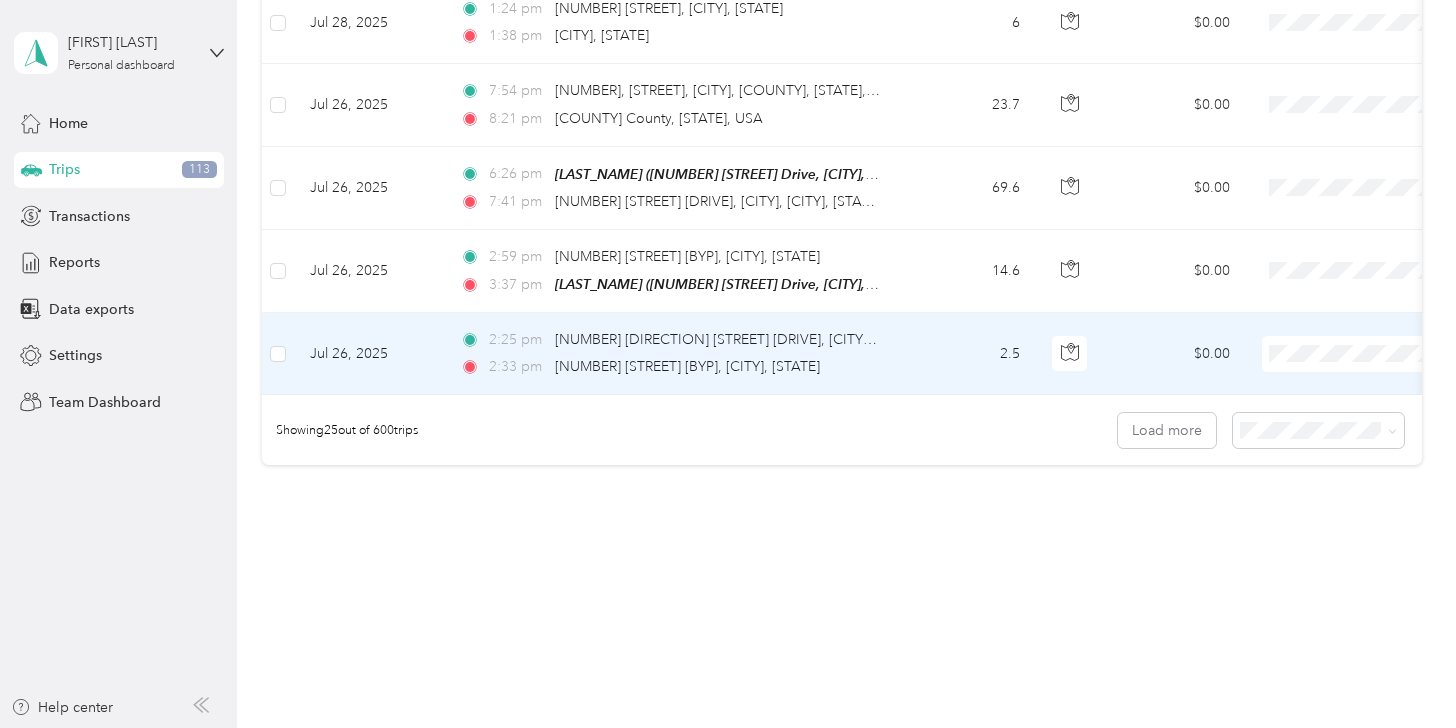 scroll, scrollTop: 2021, scrollLeft: 0, axis: vertical 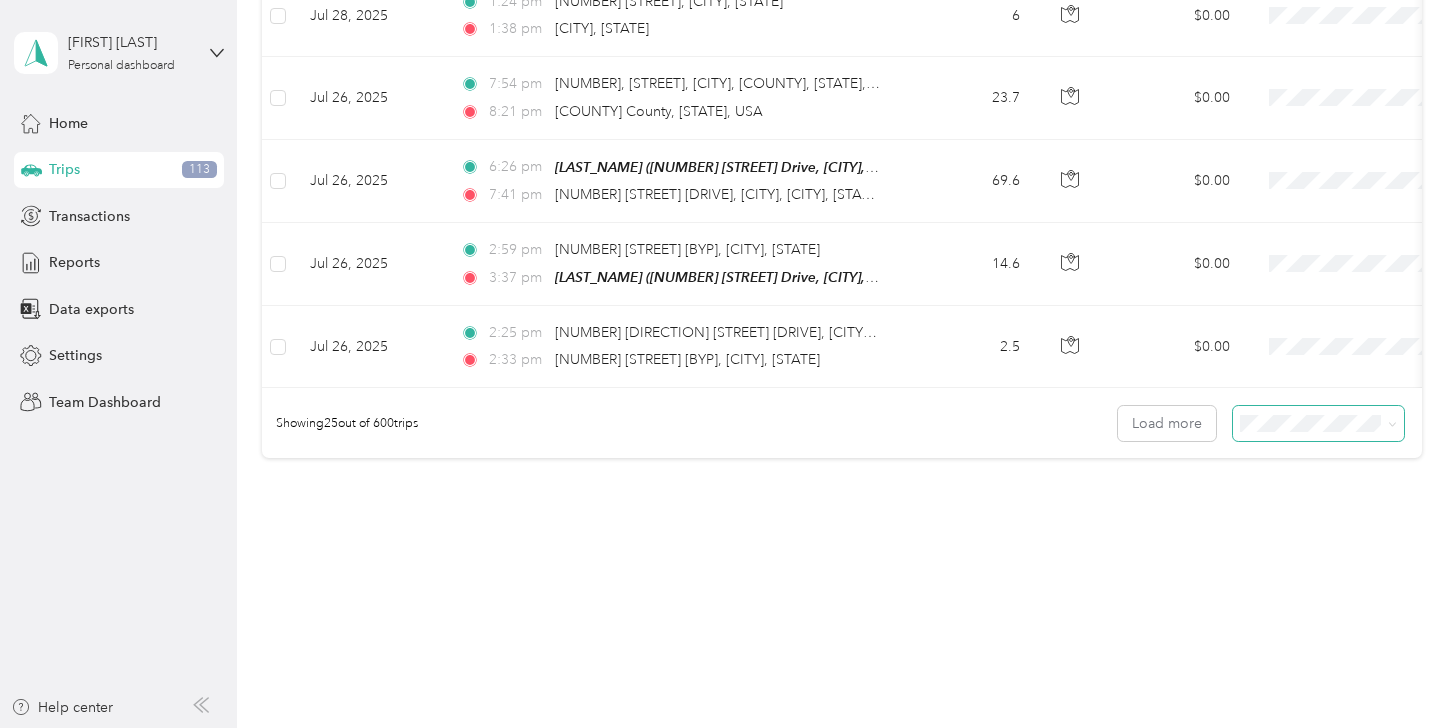 click 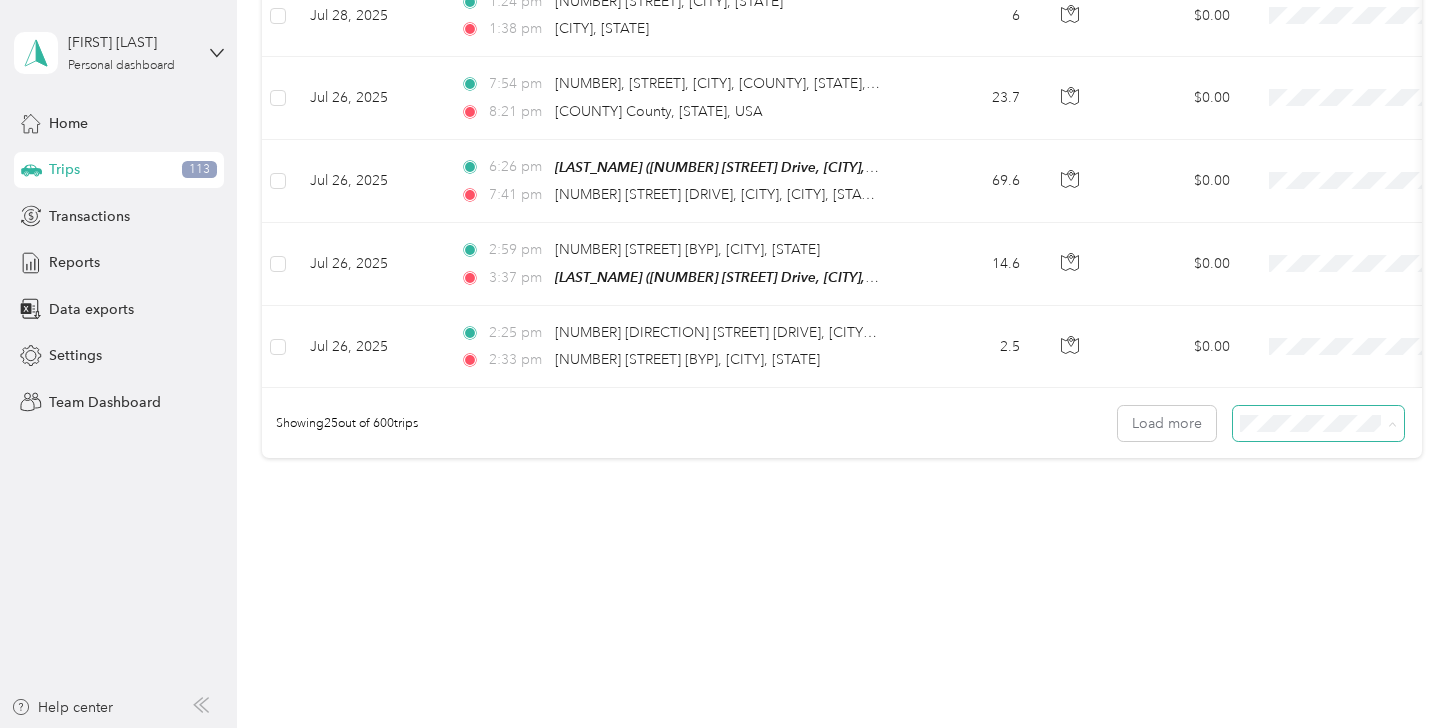 click on "100 per load" at bounding box center (1313, 523) 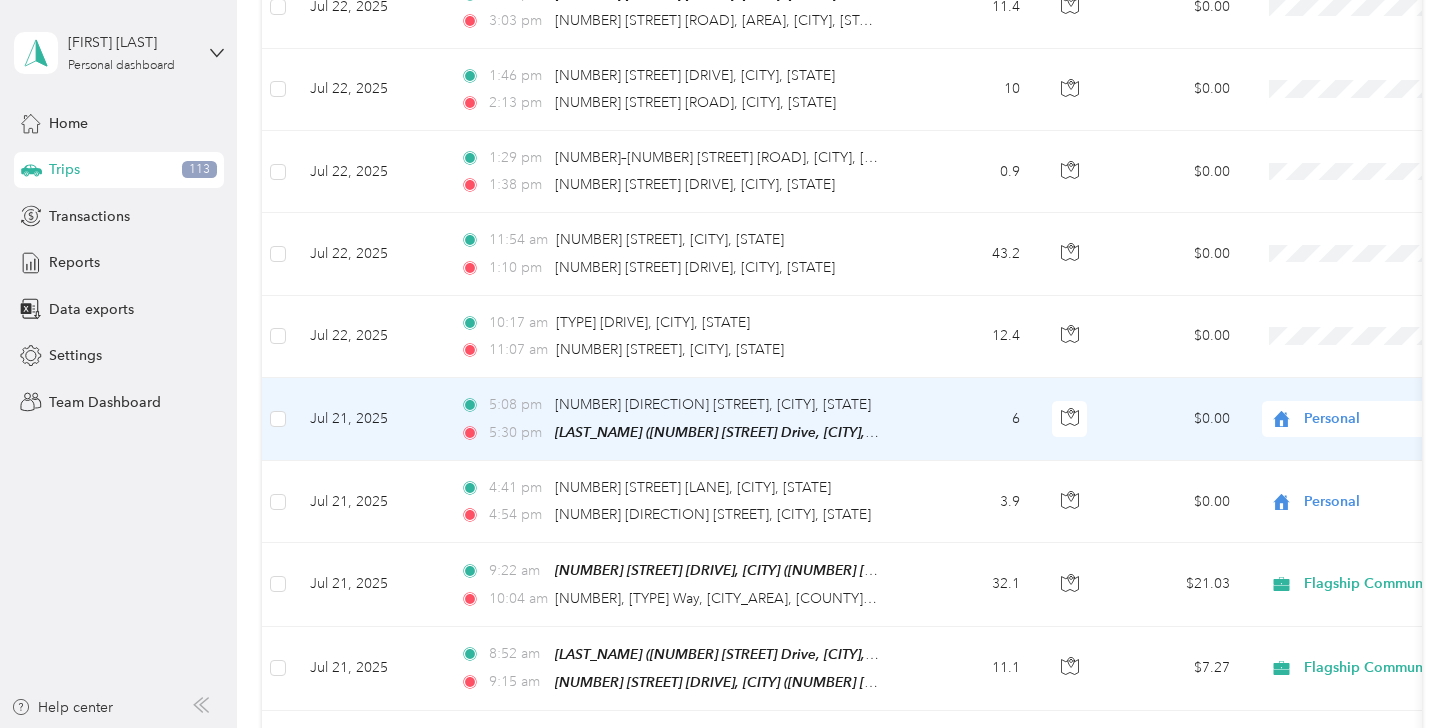 scroll, scrollTop: 3821, scrollLeft: 0, axis: vertical 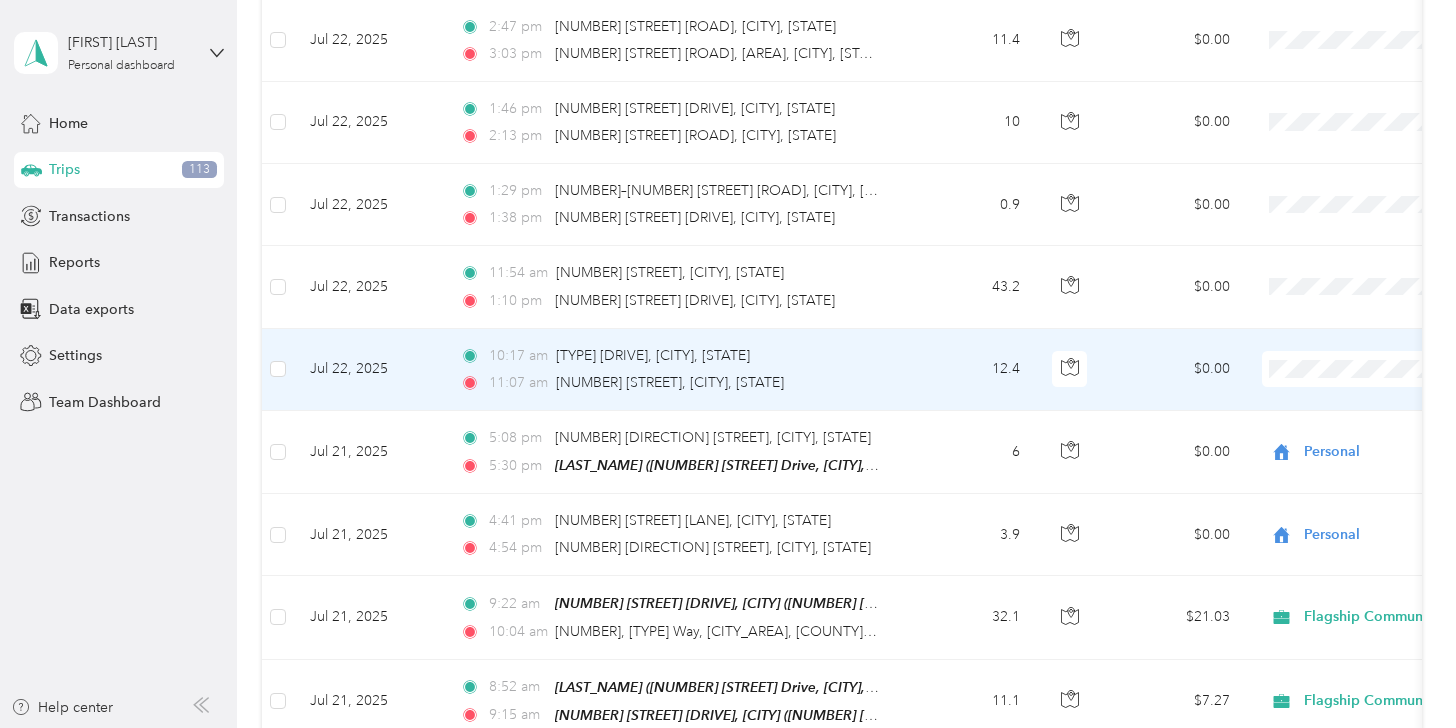 click on "Flagship Communities" at bounding box center (1332, 367) 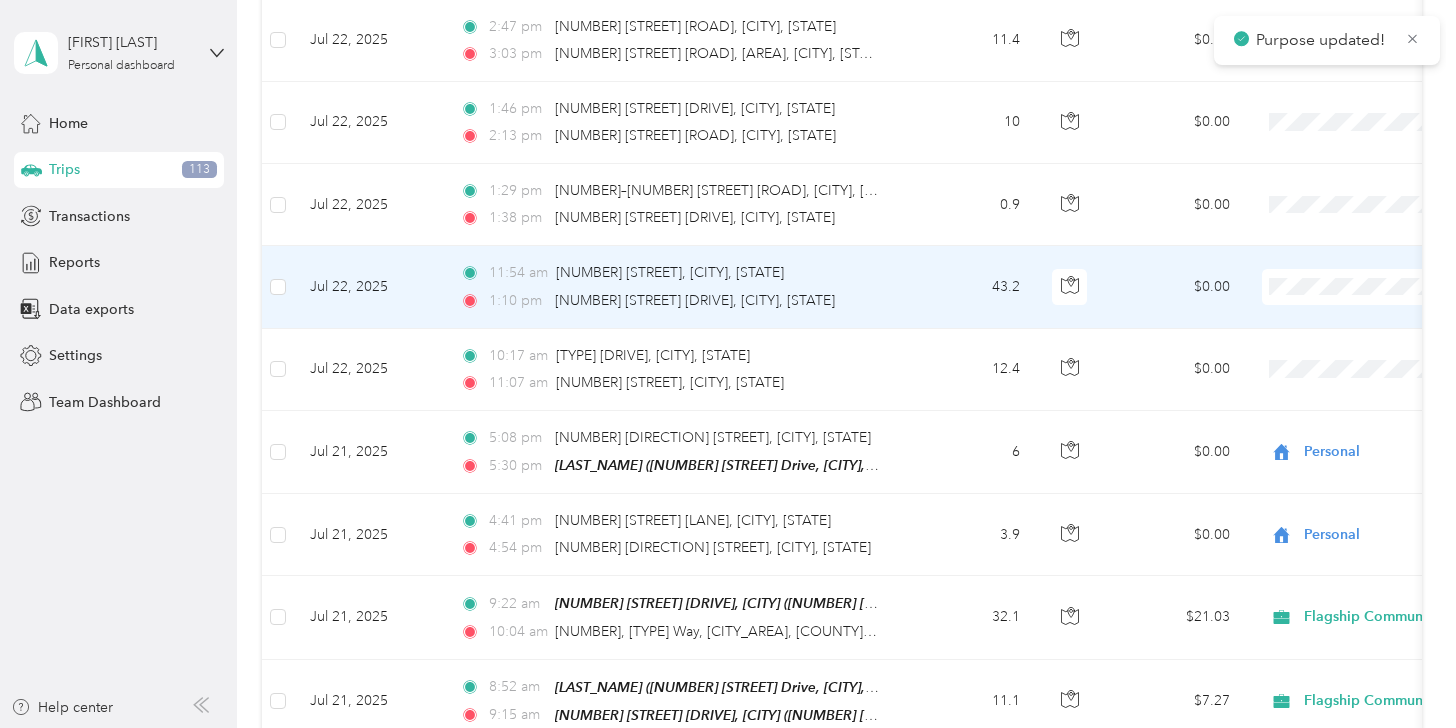 click on "Flagship Communities" at bounding box center [1350, 275] 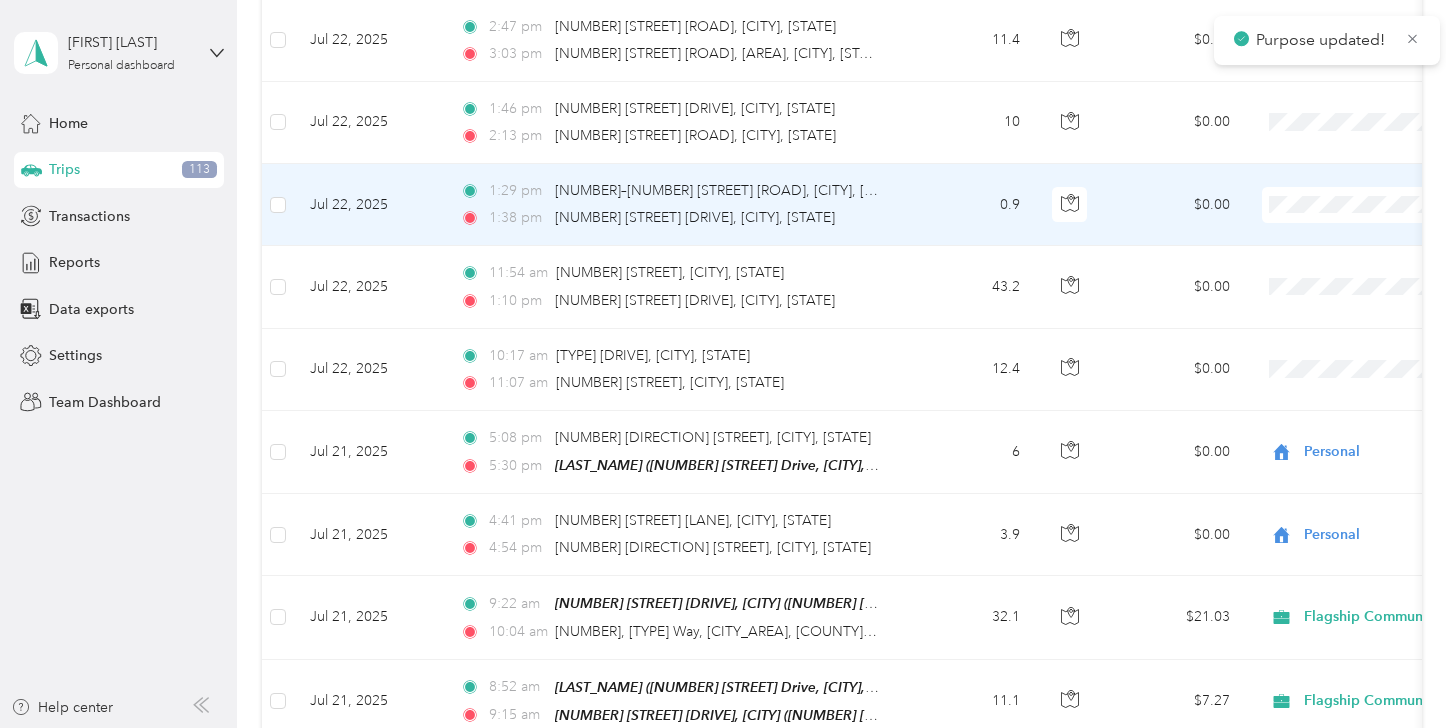 click on "Flagship Communities" at bounding box center [1350, 203] 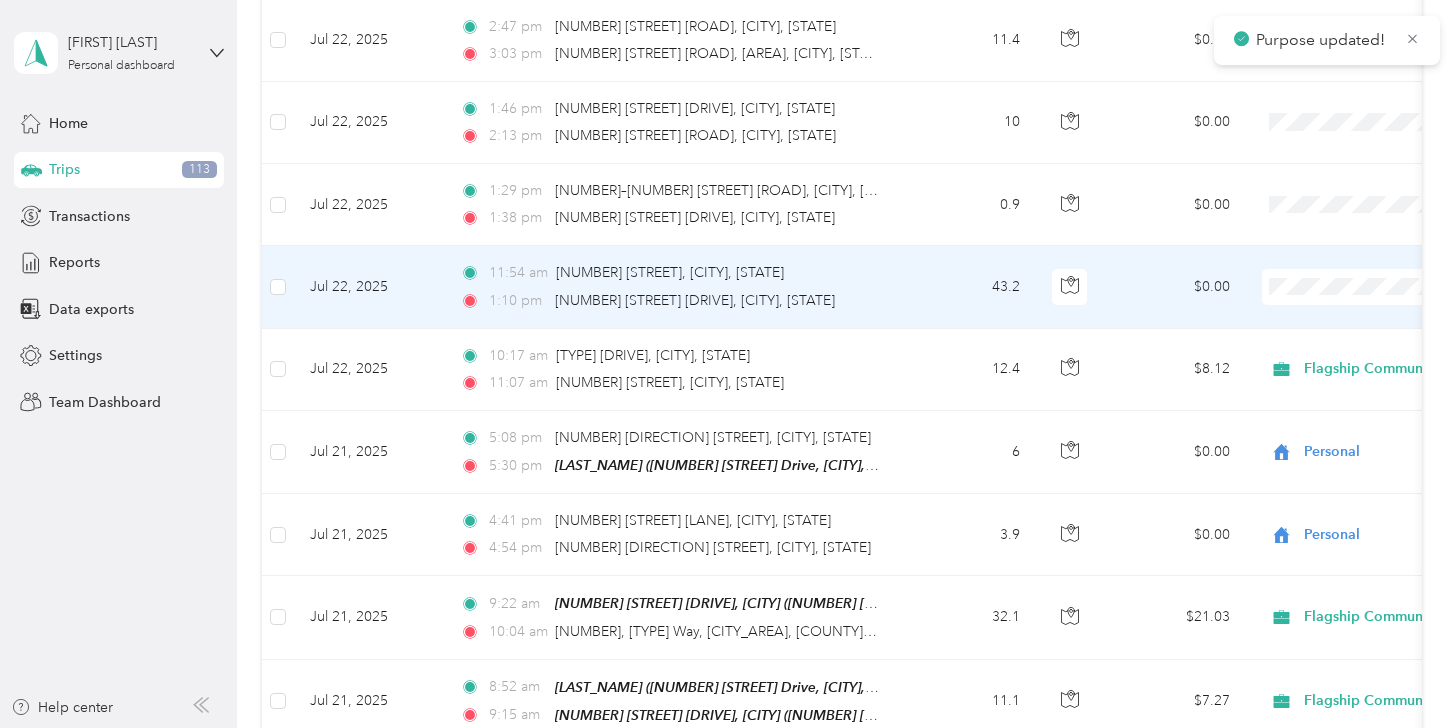 scroll, scrollTop: 3621, scrollLeft: 0, axis: vertical 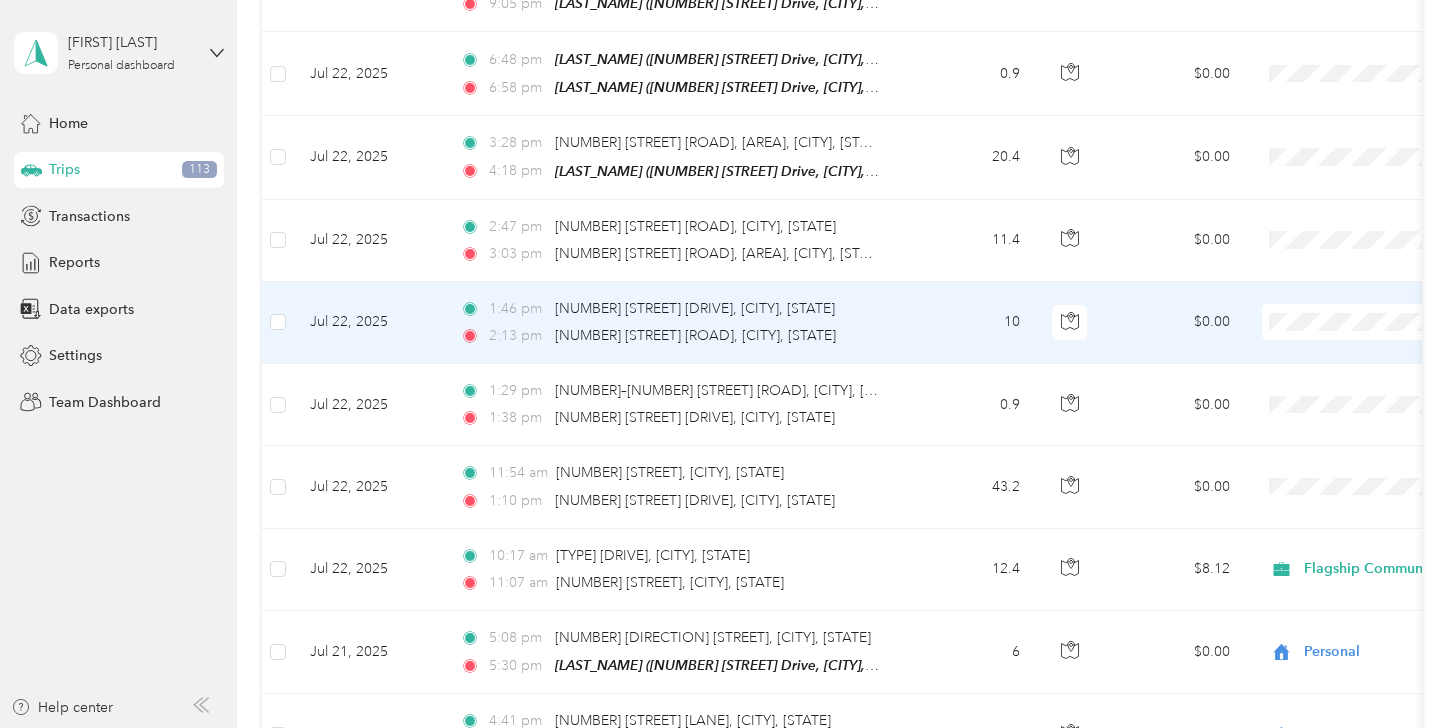 click at bounding box center (1386, 322) 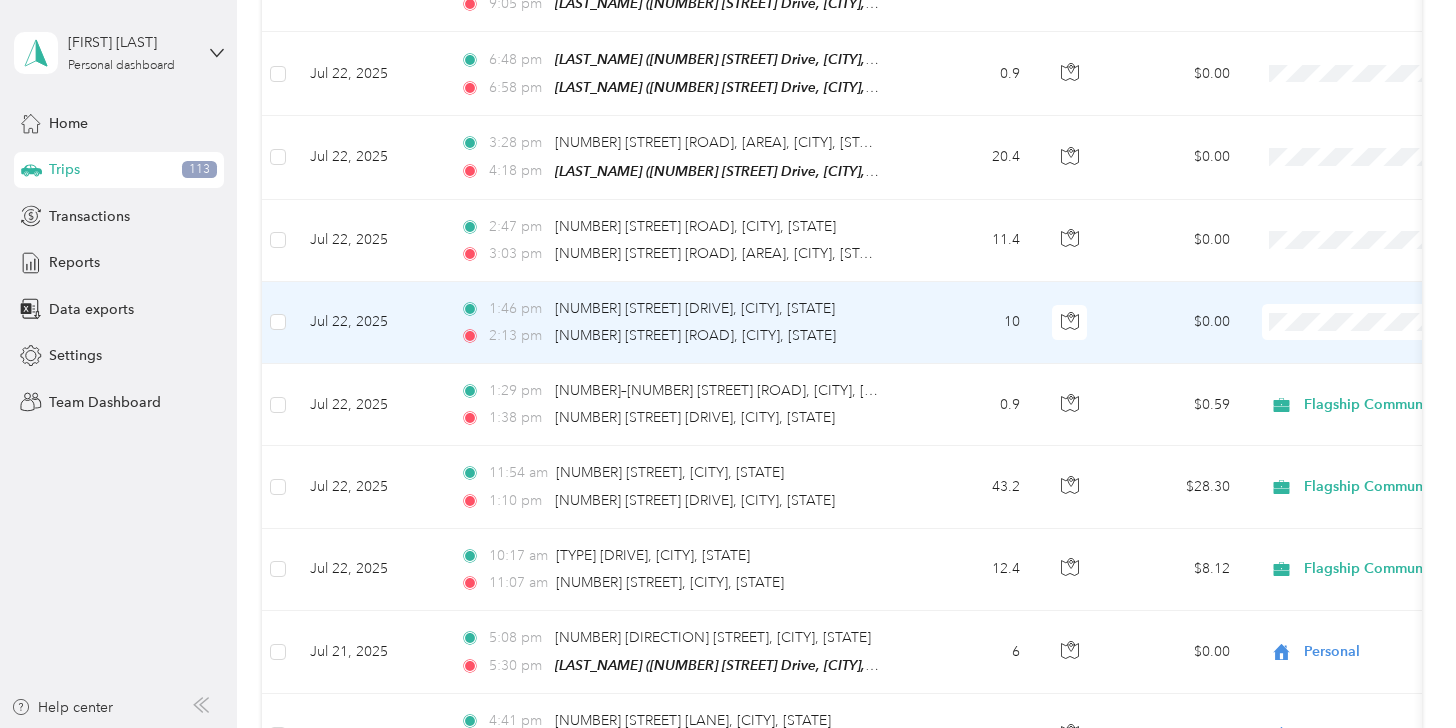 click on "Flagship Communities" at bounding box center (1350, 321) 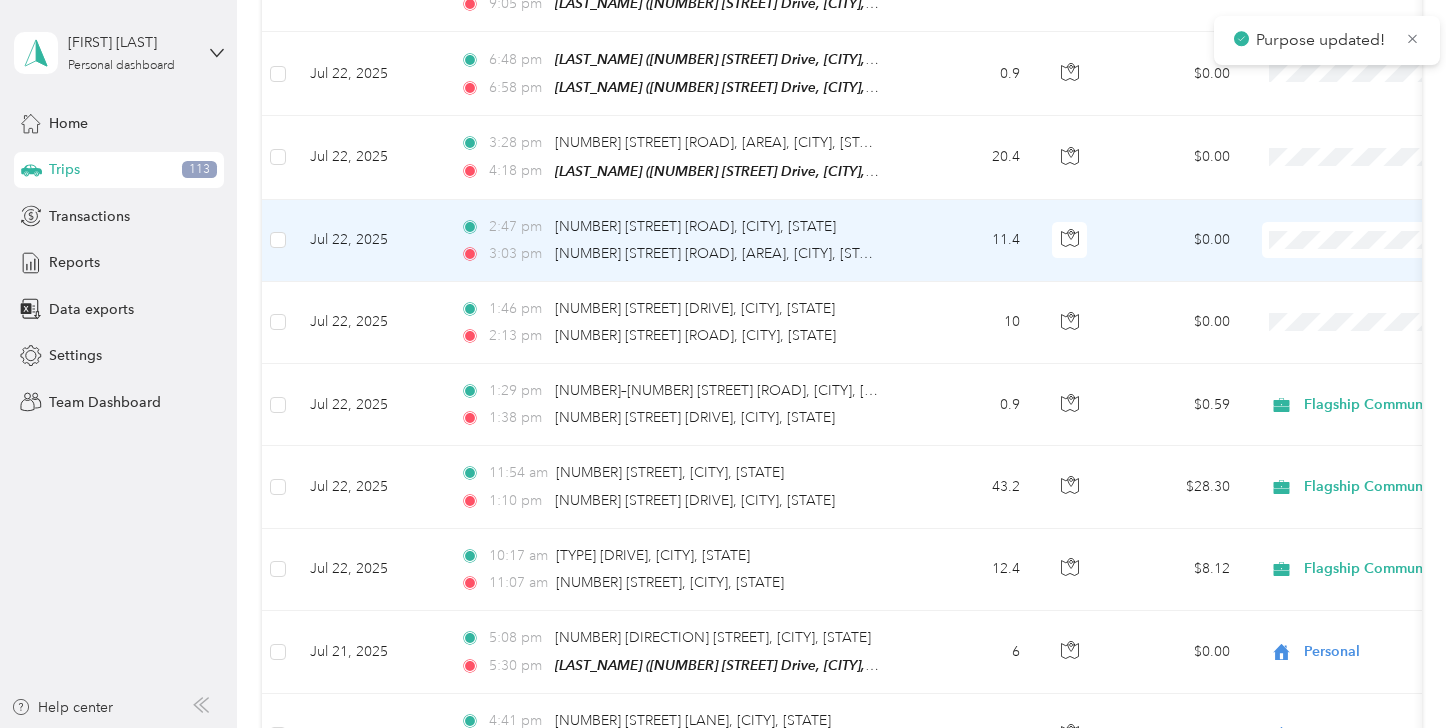click on "Flagship Communities" at bounding box center [1350, 239] 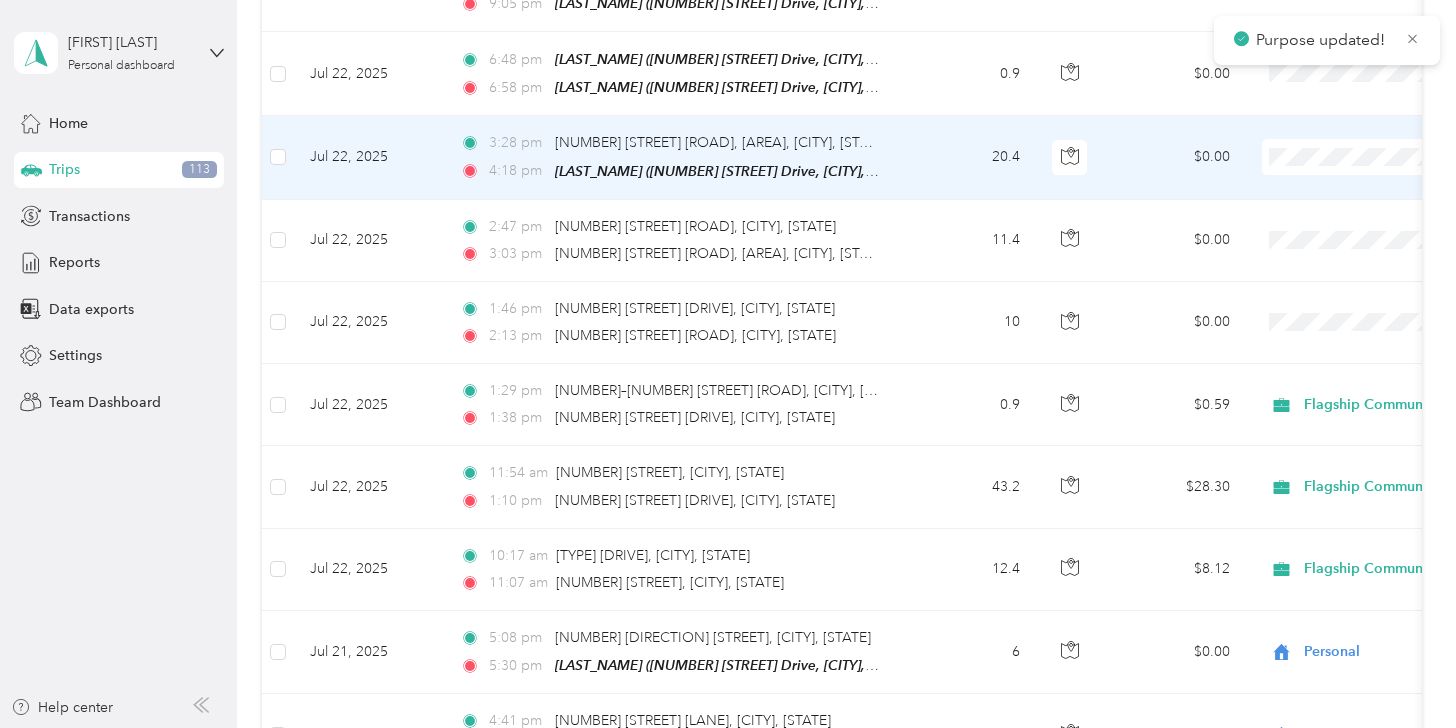 click on "Flagship Communities" at bounding box center (1332, 156) 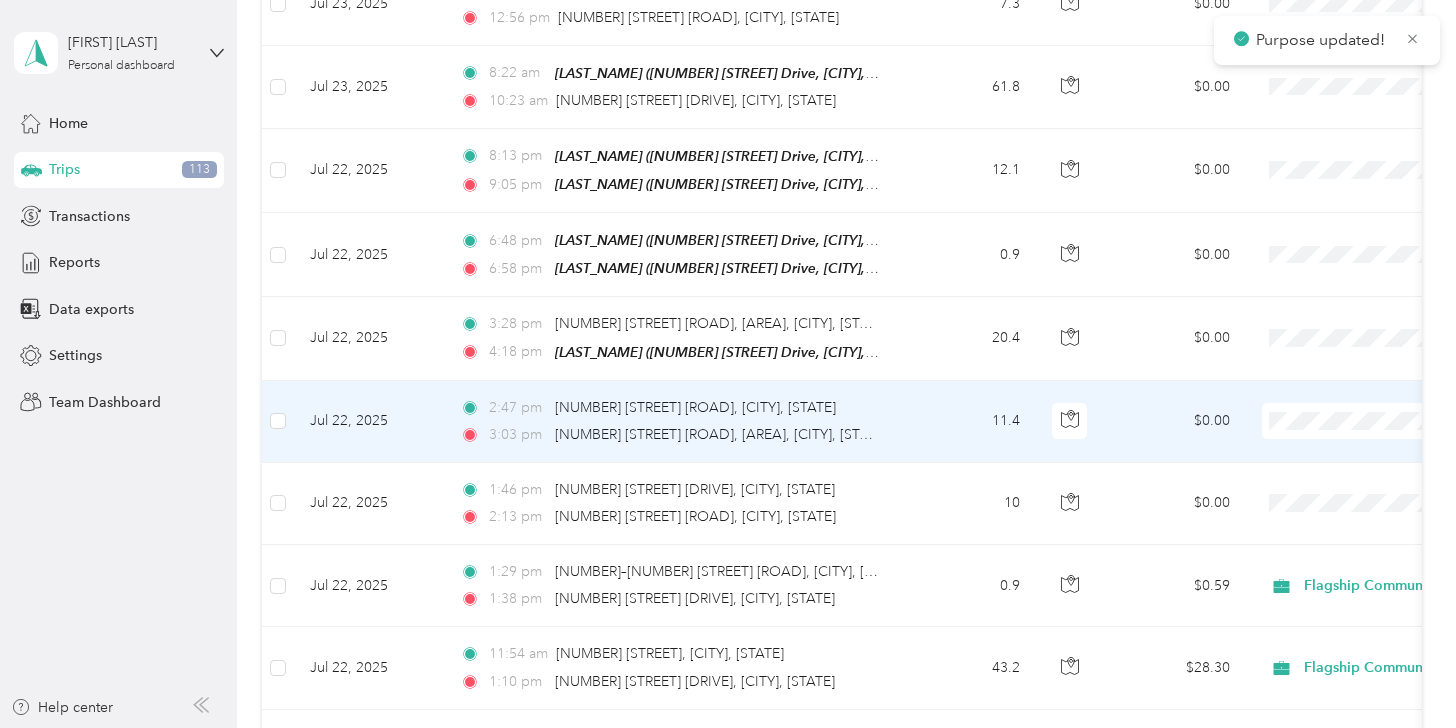 scroll, scrollTop: 3421, scrollLeft: 0, axis: vertical 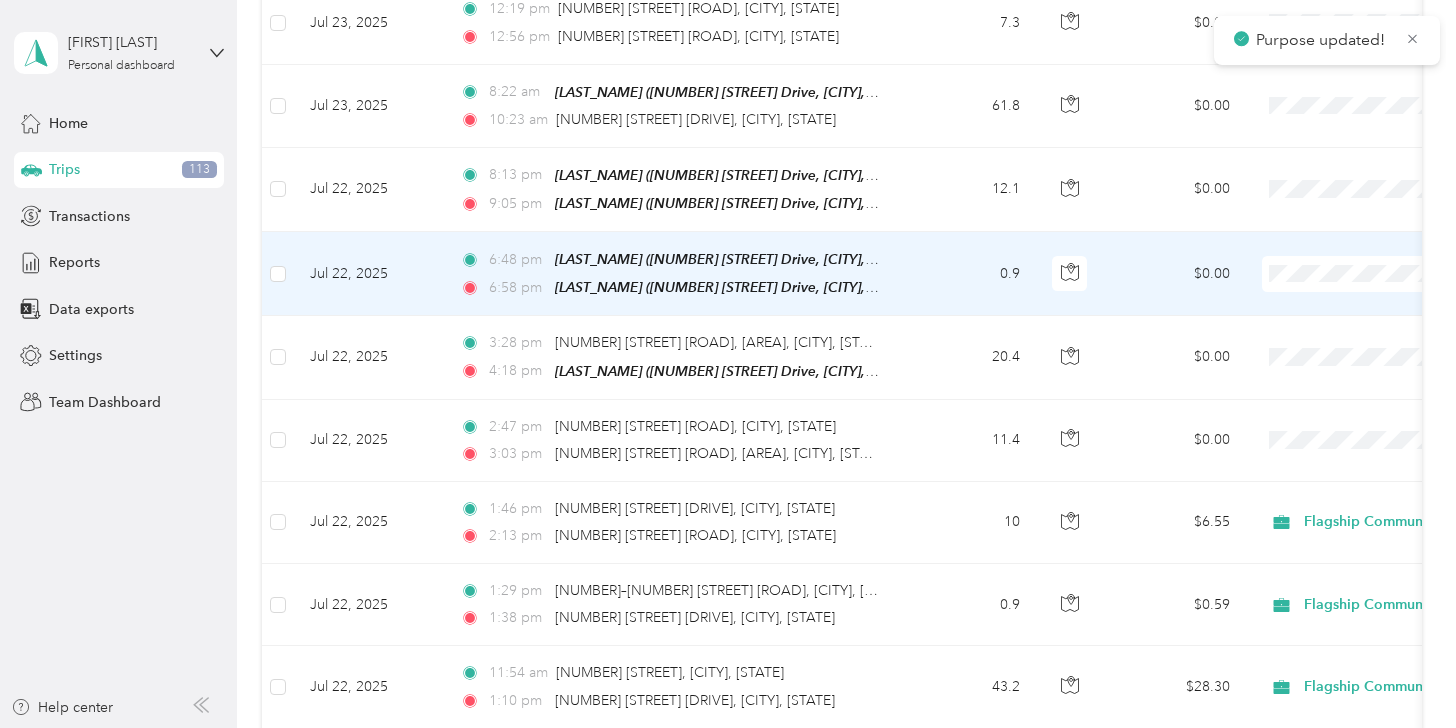 drag, startPoint x: 1268, startPoint y: 307, endPoint x: 1264, endPoint y: 296, distance: 11.7046995 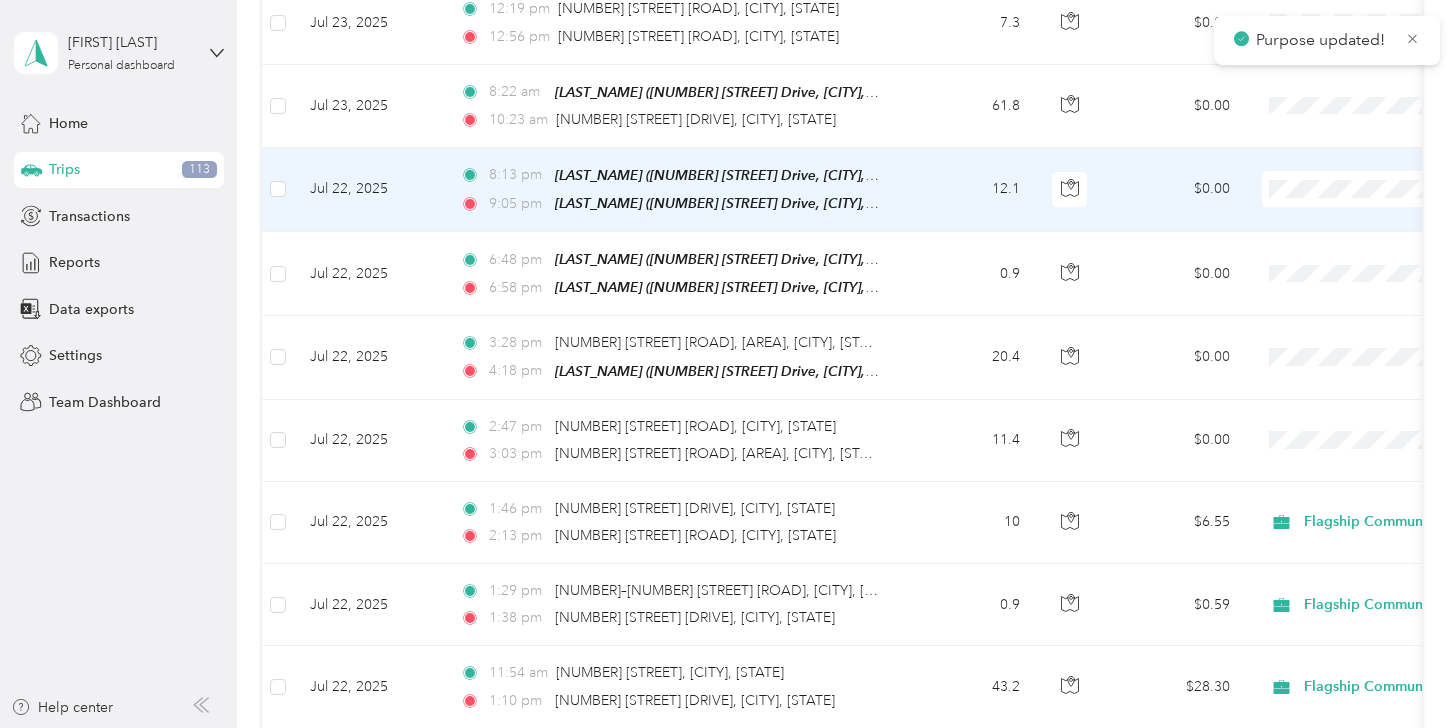 click on "Personal" at bounding box center [1350, 227] 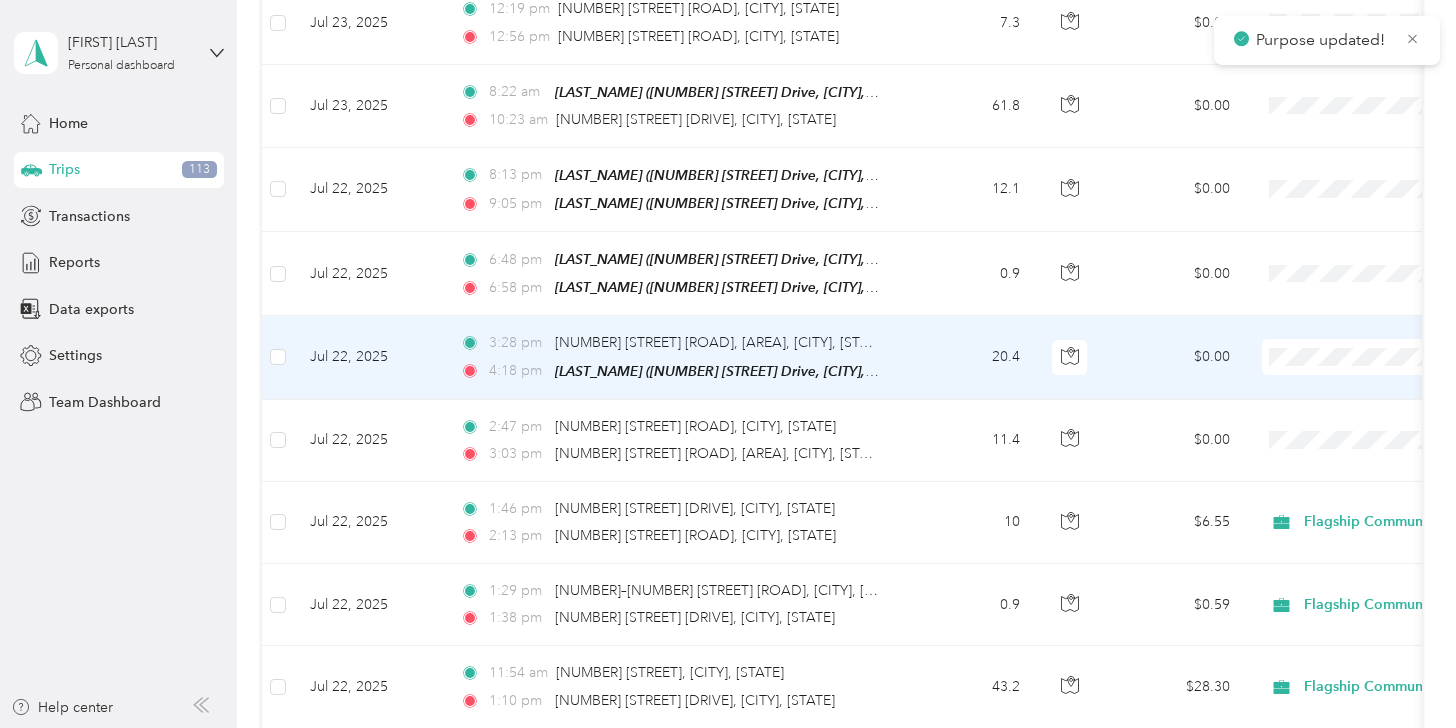 scroll, scrollTop: 3321, scrollLeft: 0, axis: vertical 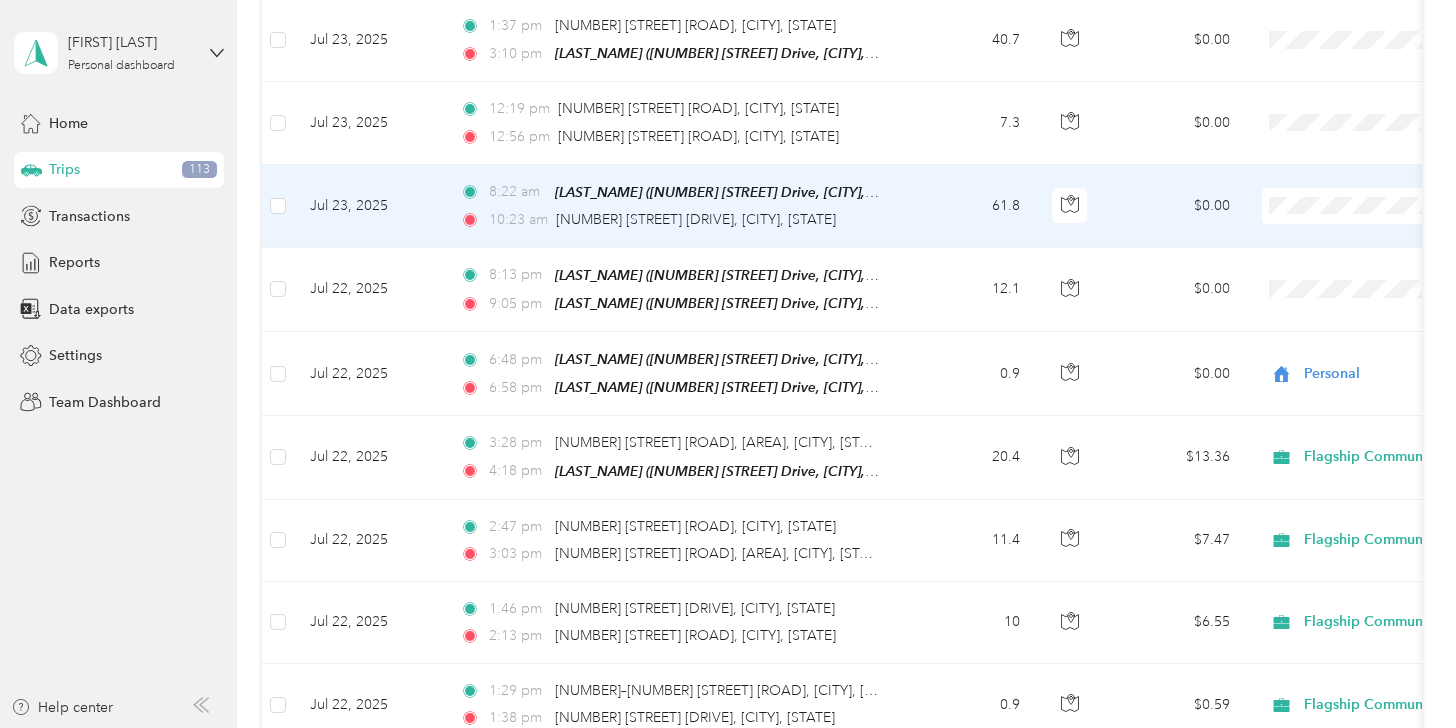 click on "Flagship Communities" at bounding box center (1350, 206) 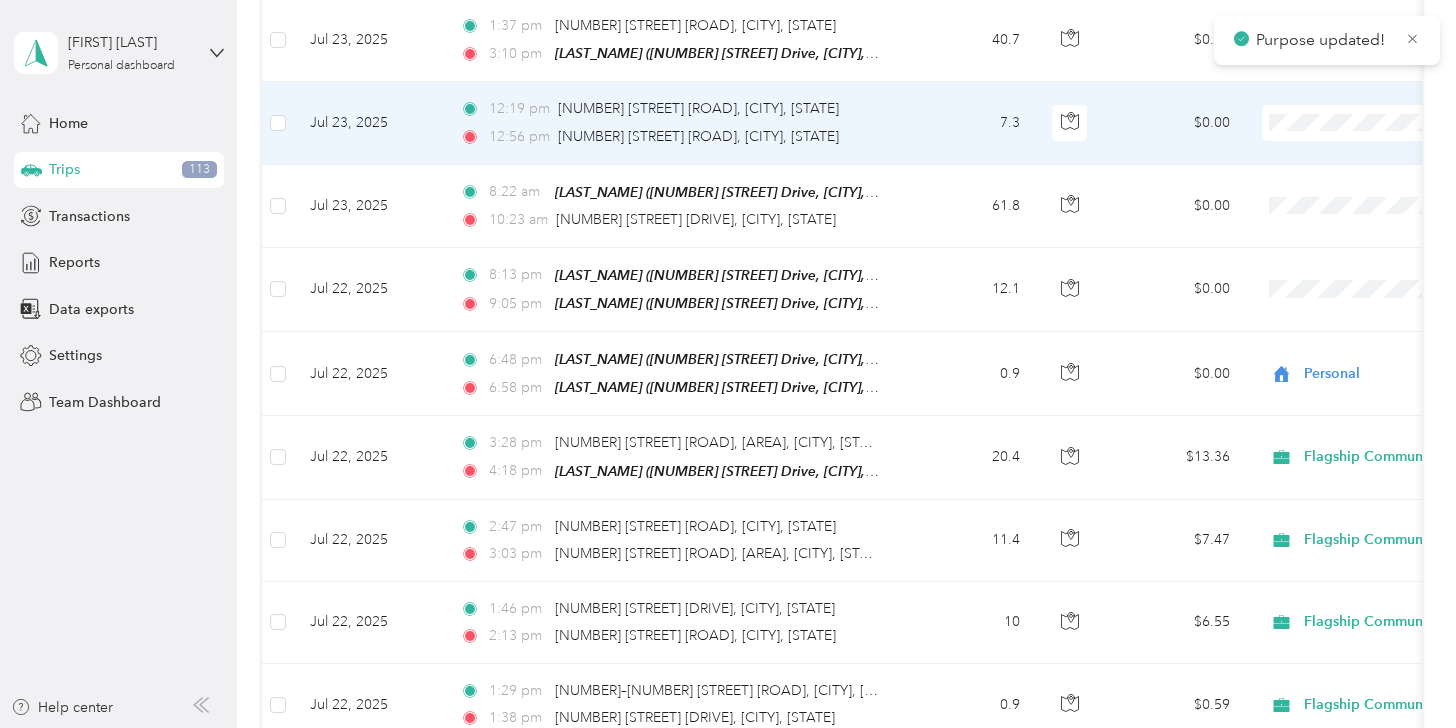 click on "Flagship Communities" at bounding box center [1350, 128] 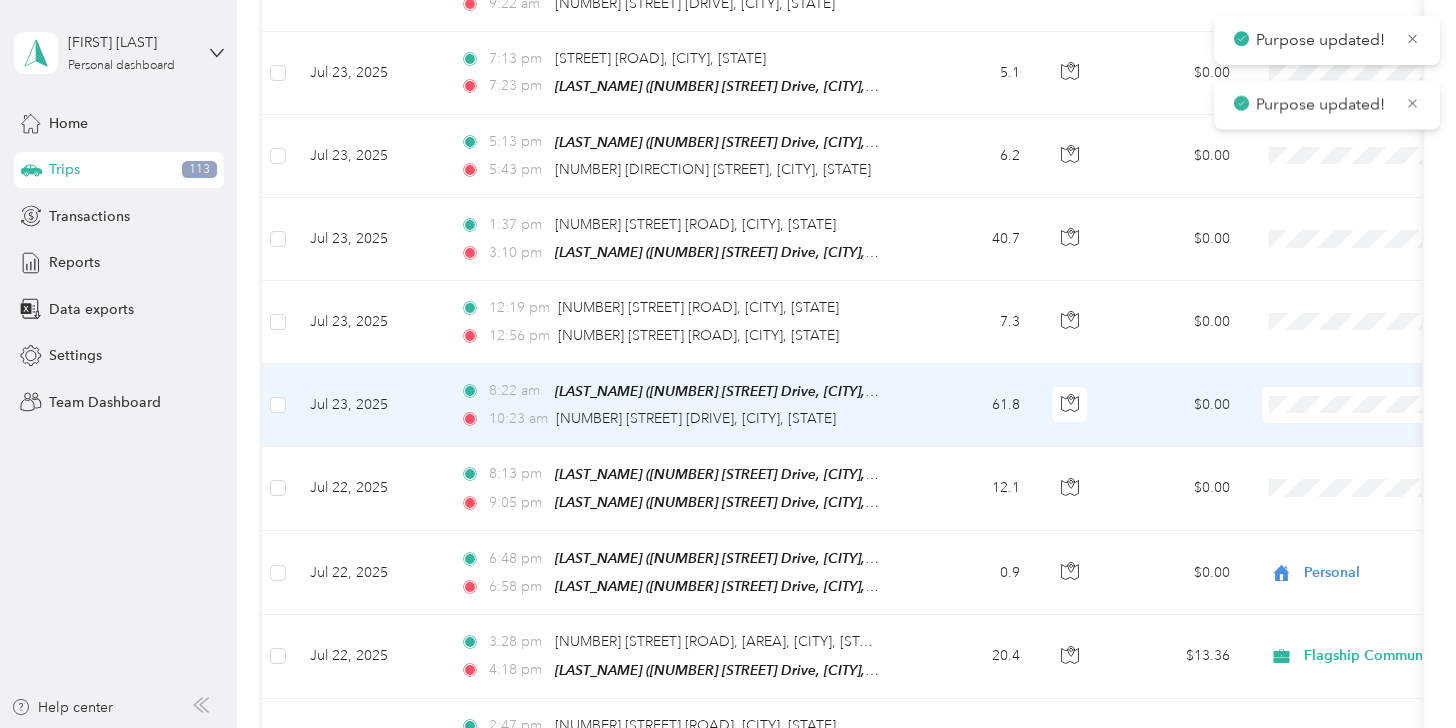 scroll, scrollTop: 3121, scrollLeft: 0, axis: vertical 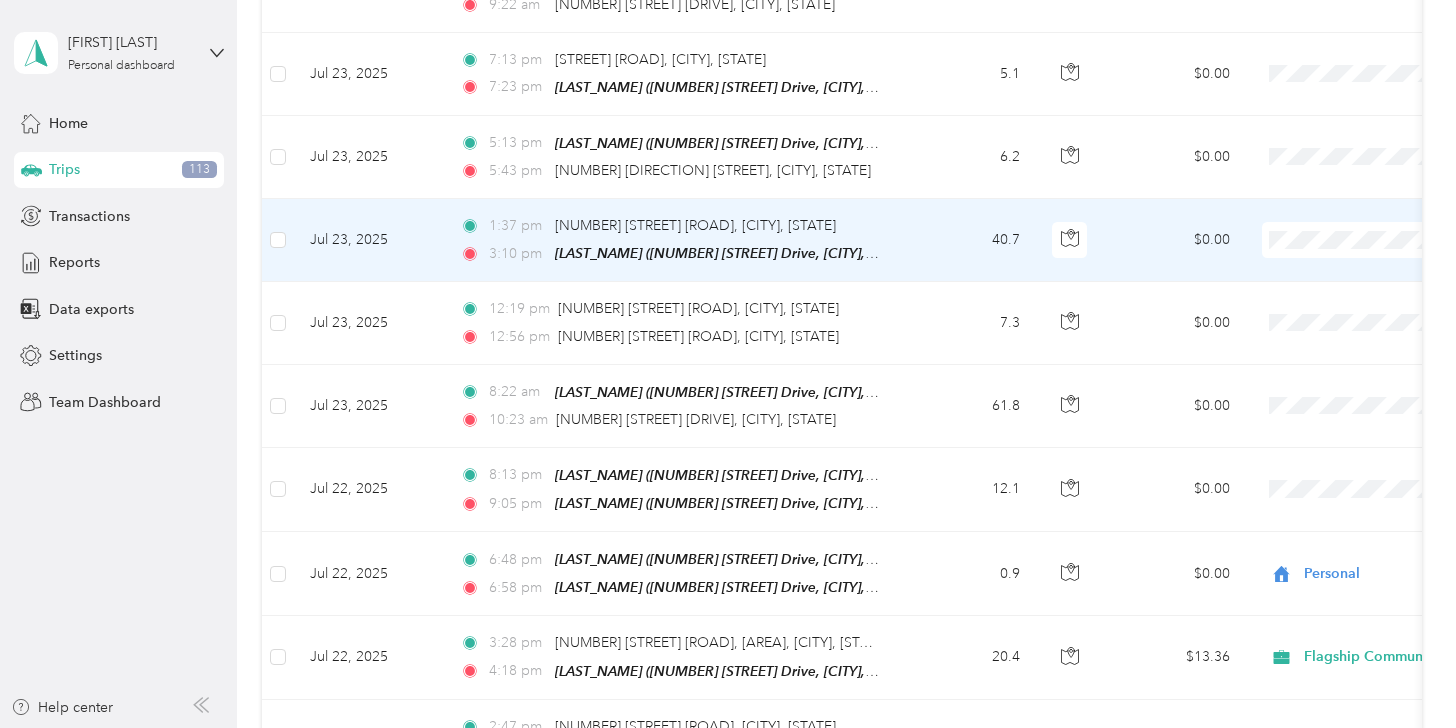 click on "Flagship Communities" at bounding box center [1332, 246] 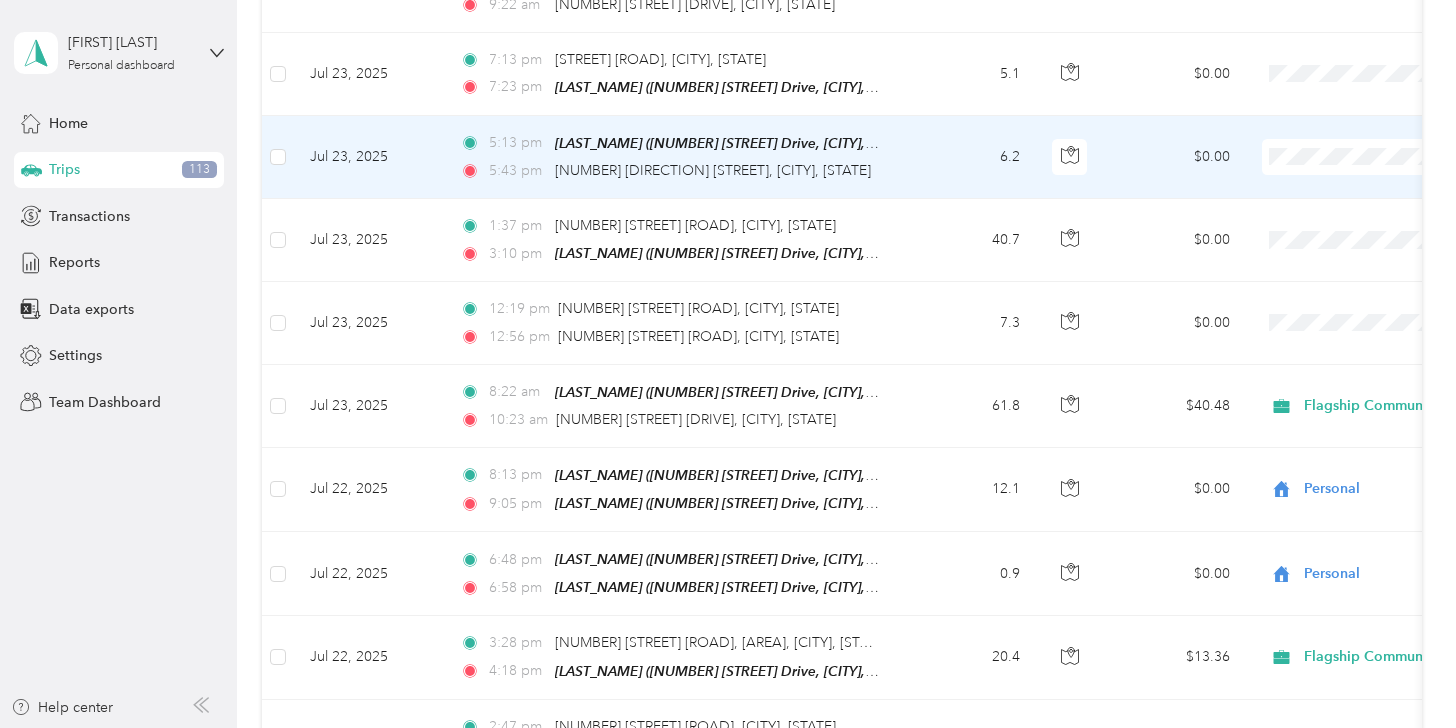 click on "Personal" at bounding box center (1350, 189) 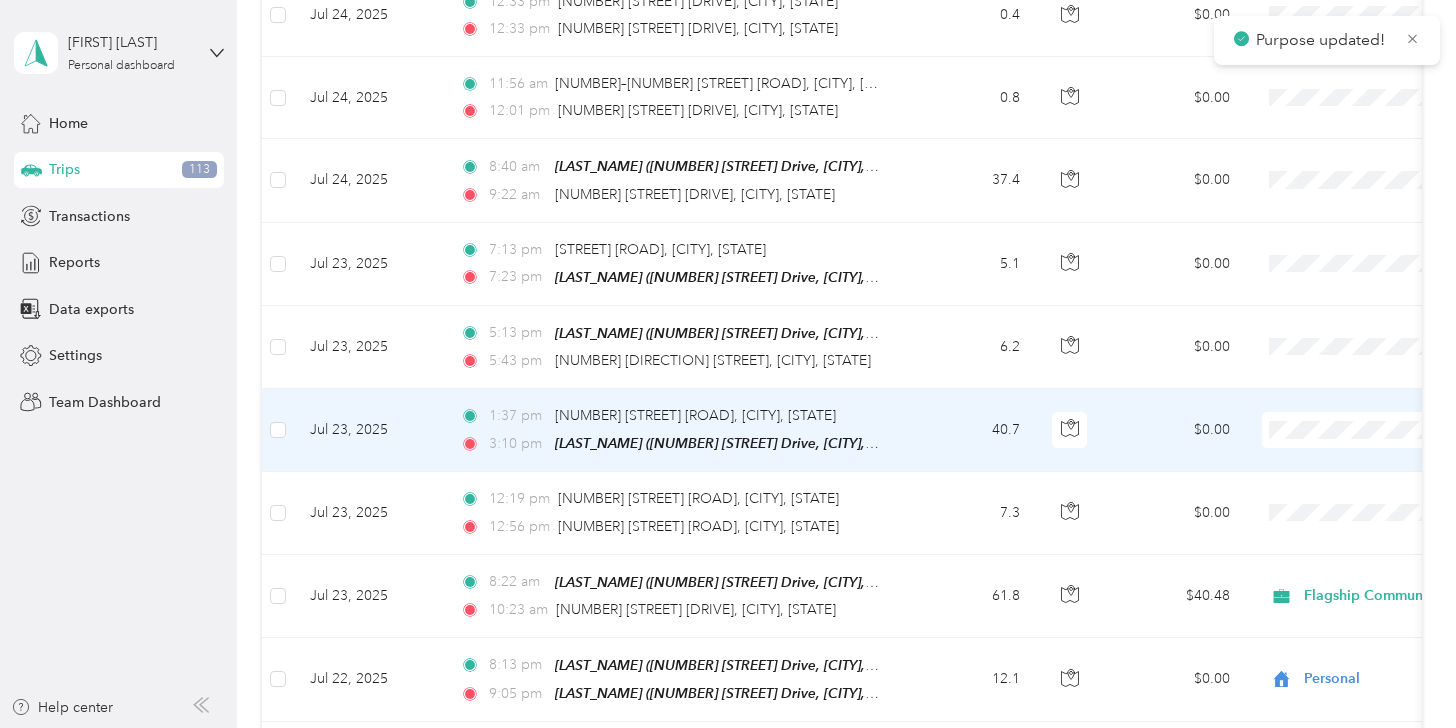 scroll, scrollTop: 2921, scrollLeft: 0, axis: vertical 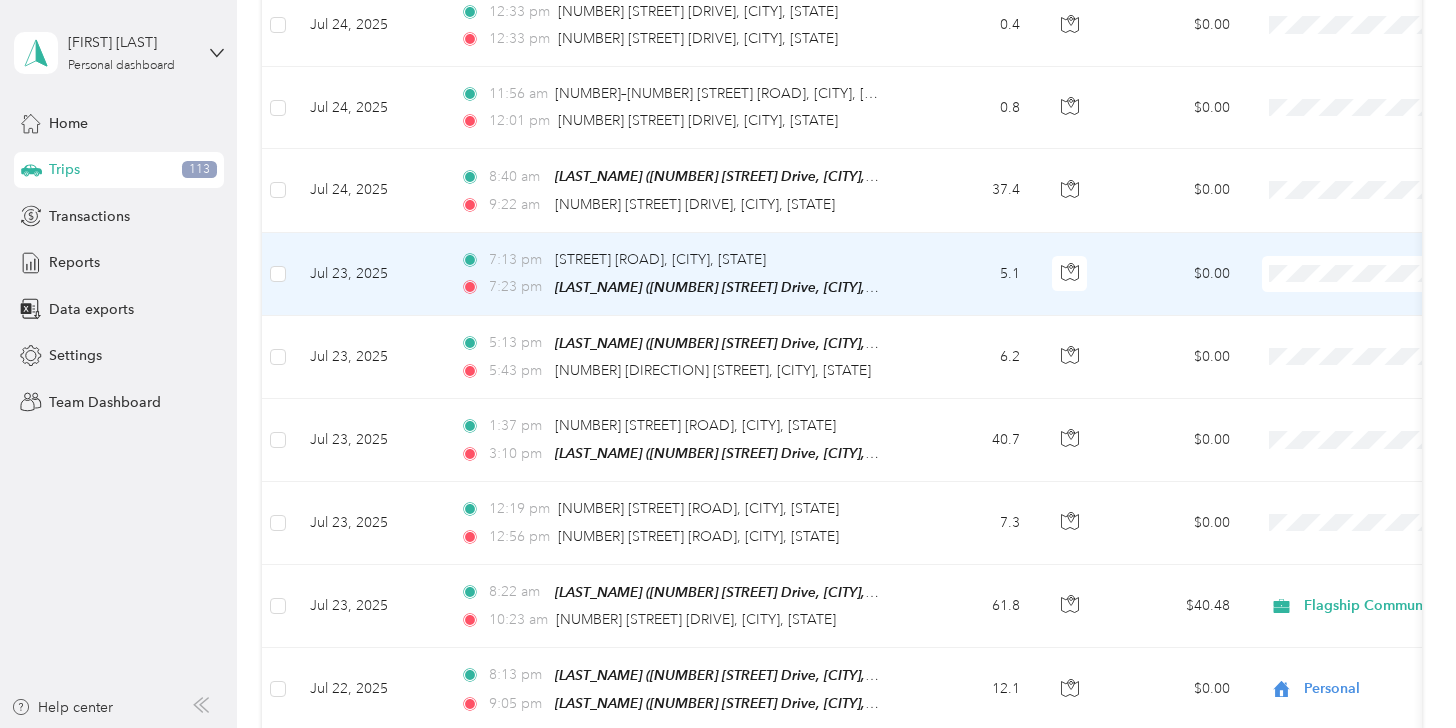 click on "Personal" at bounding box center (1332, 317) 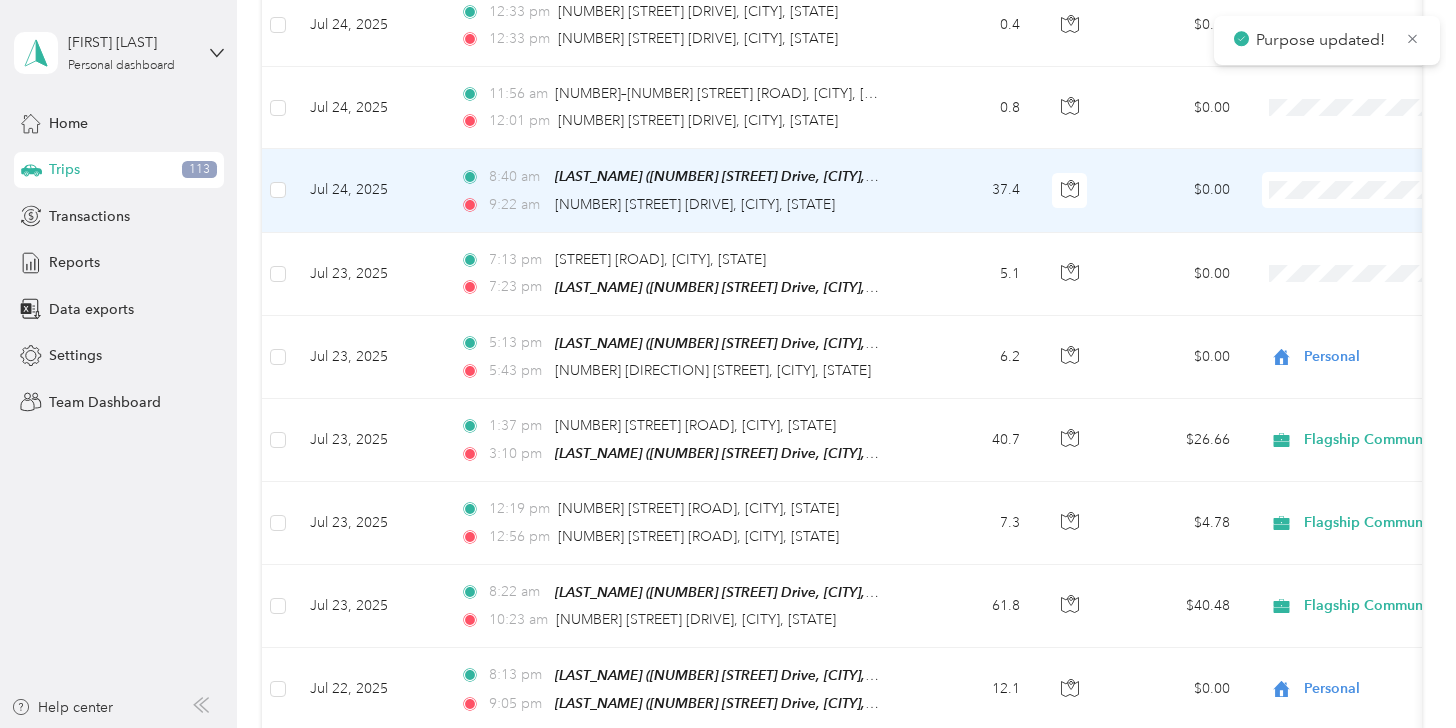 click on "Flagship Communities" at bounding box center [1332, 200] 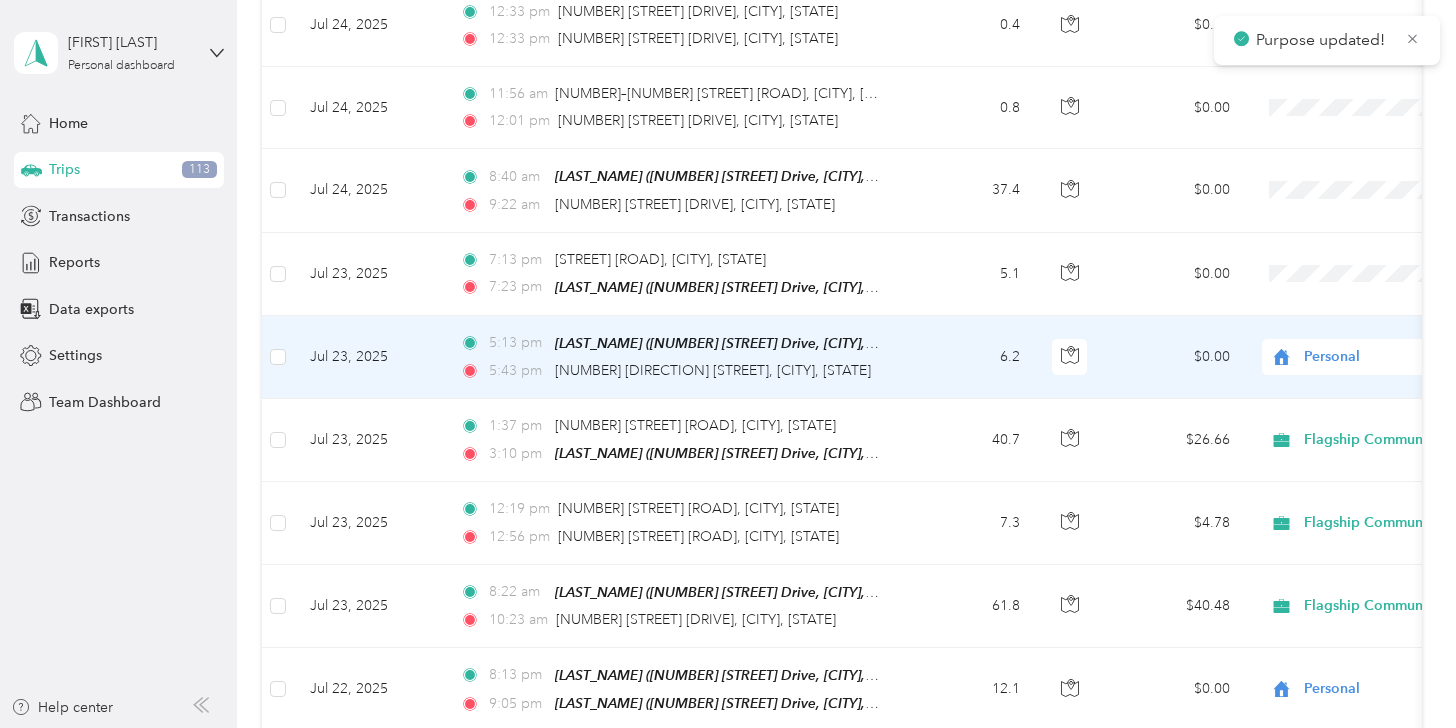 scroll, scrollTop: 2821, scrollLeft: 0, axis: vertical 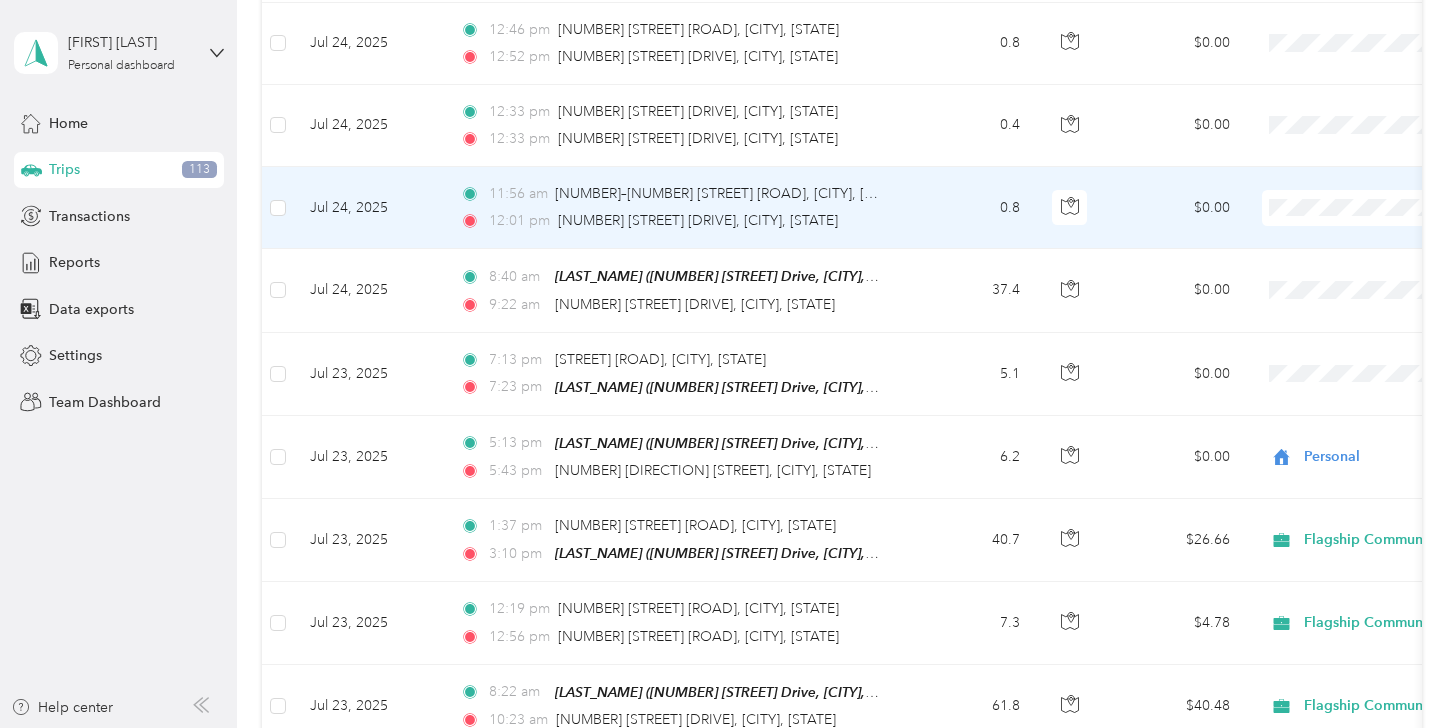 click 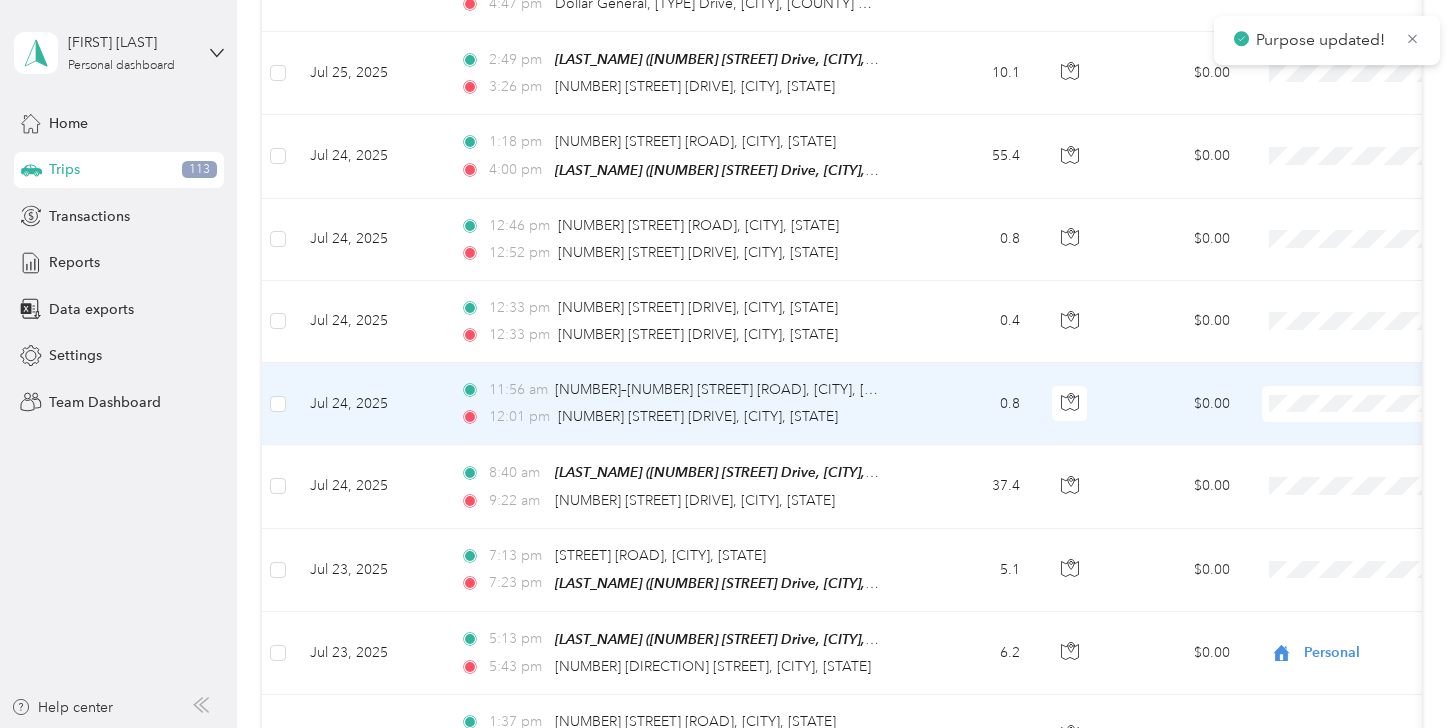 scroll, scrollTop: 2621, scrollLeft: 0, axis: vertical 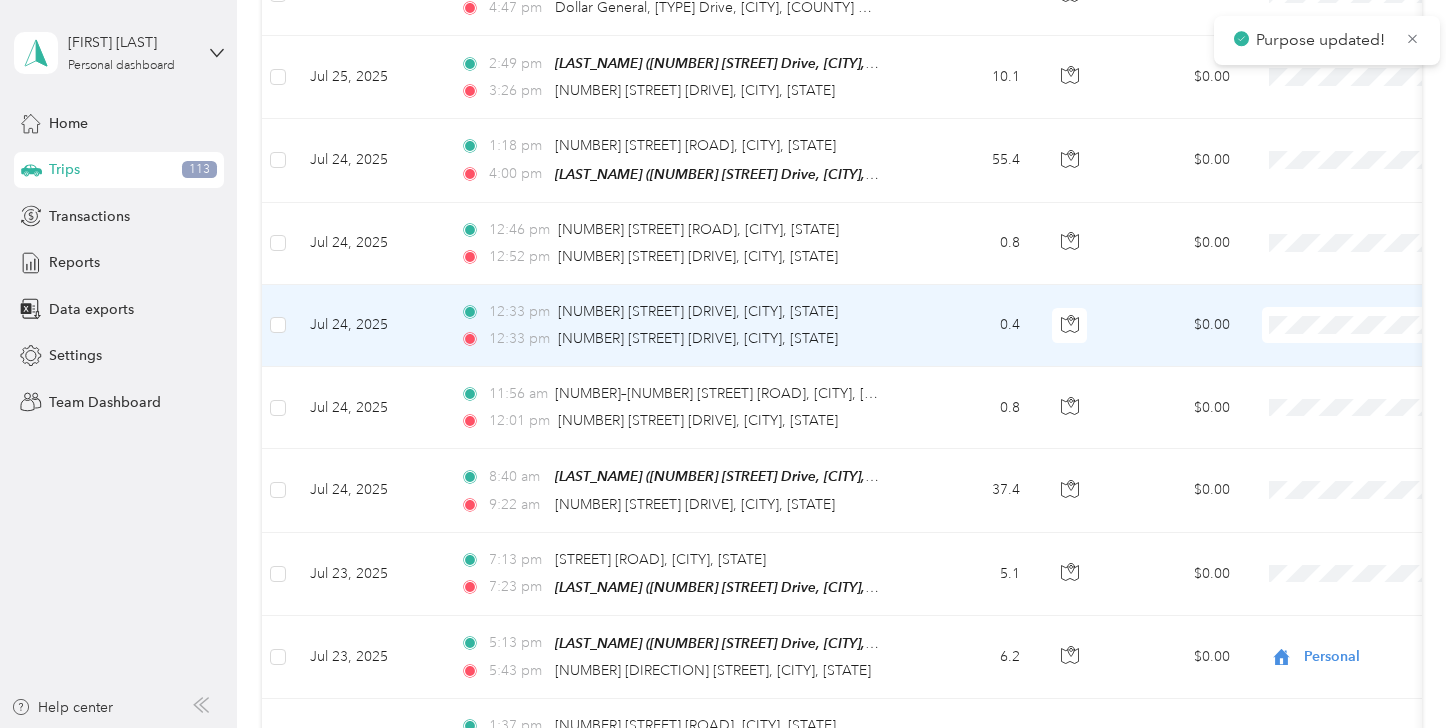 click on "Flagship Communities" at bounding box center [1350, 336] 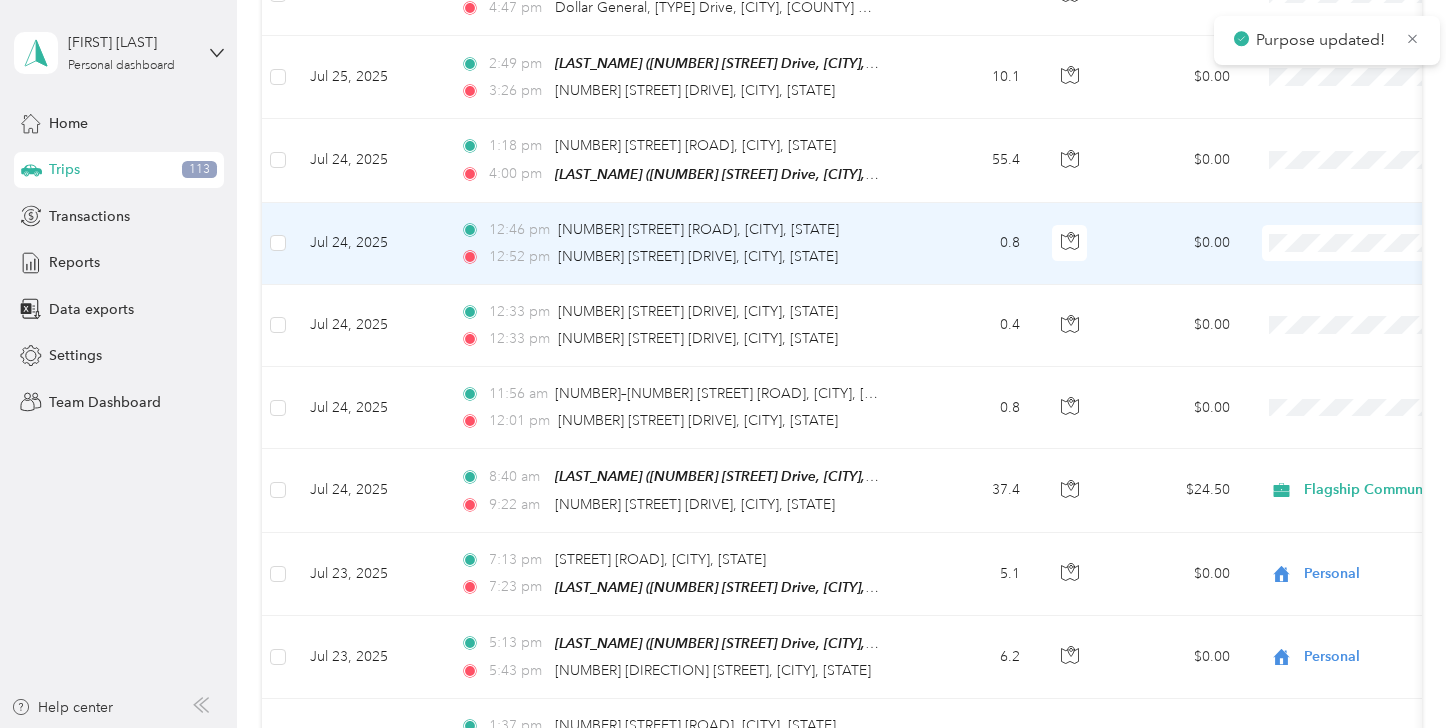 click on "Flagship Communities" at bounding box center (1350, 254) 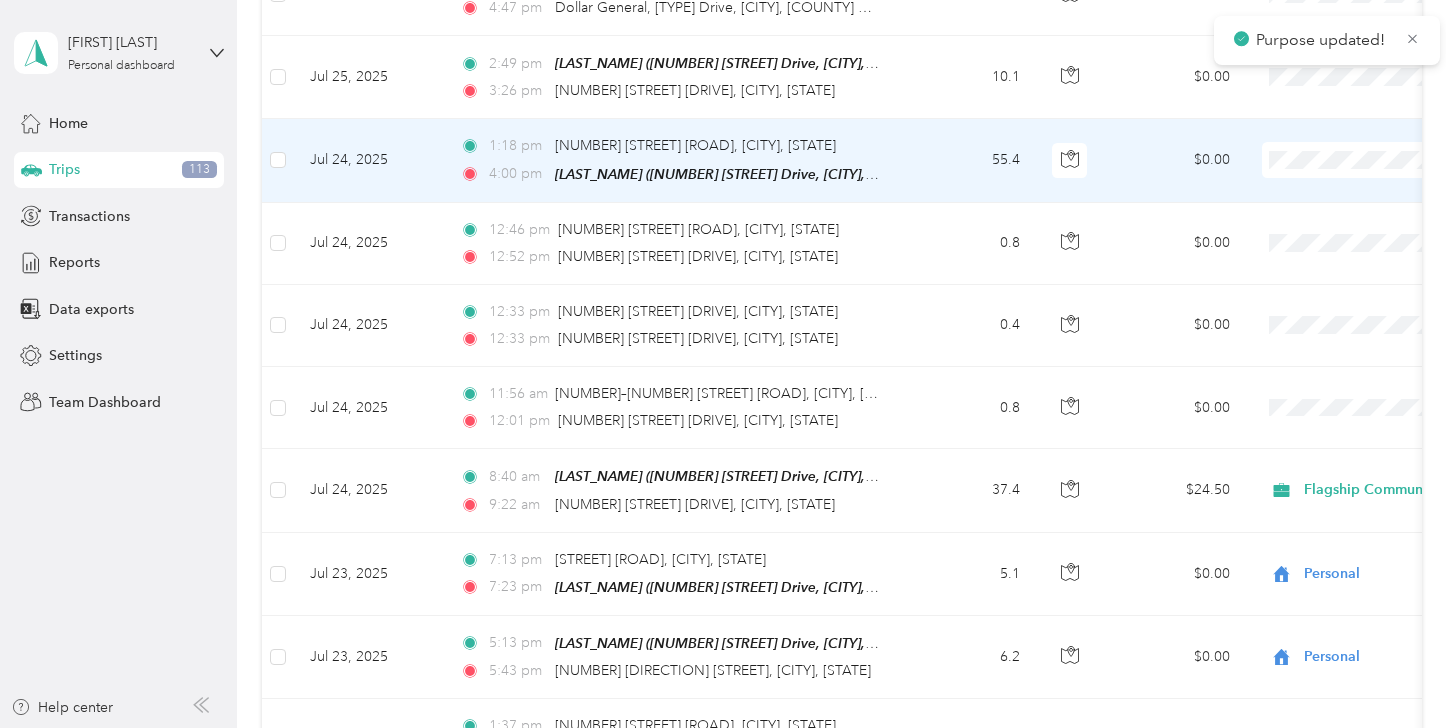 click on "Flagship Communities" at bounding box center (1332, 169) 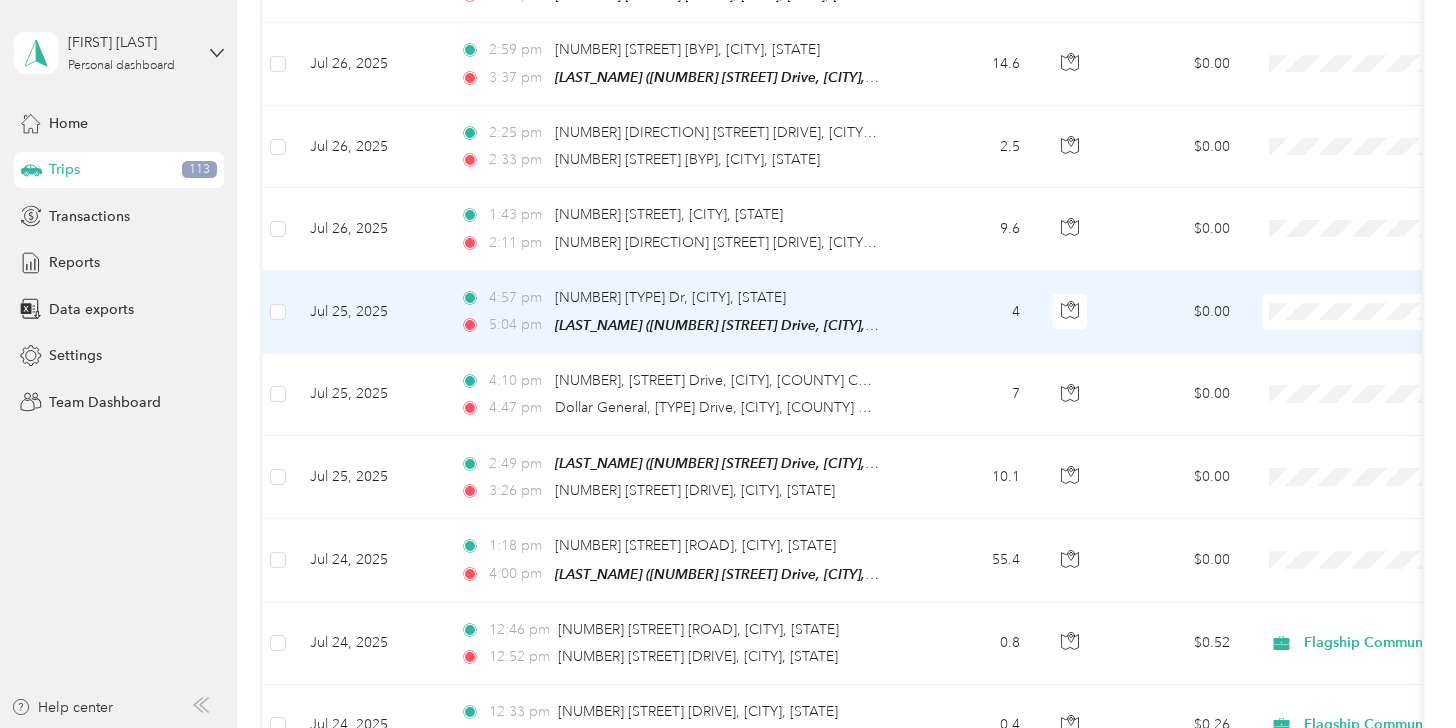 scroll, scrollTop: 2321, scrollLeft: 0, axis: vertical 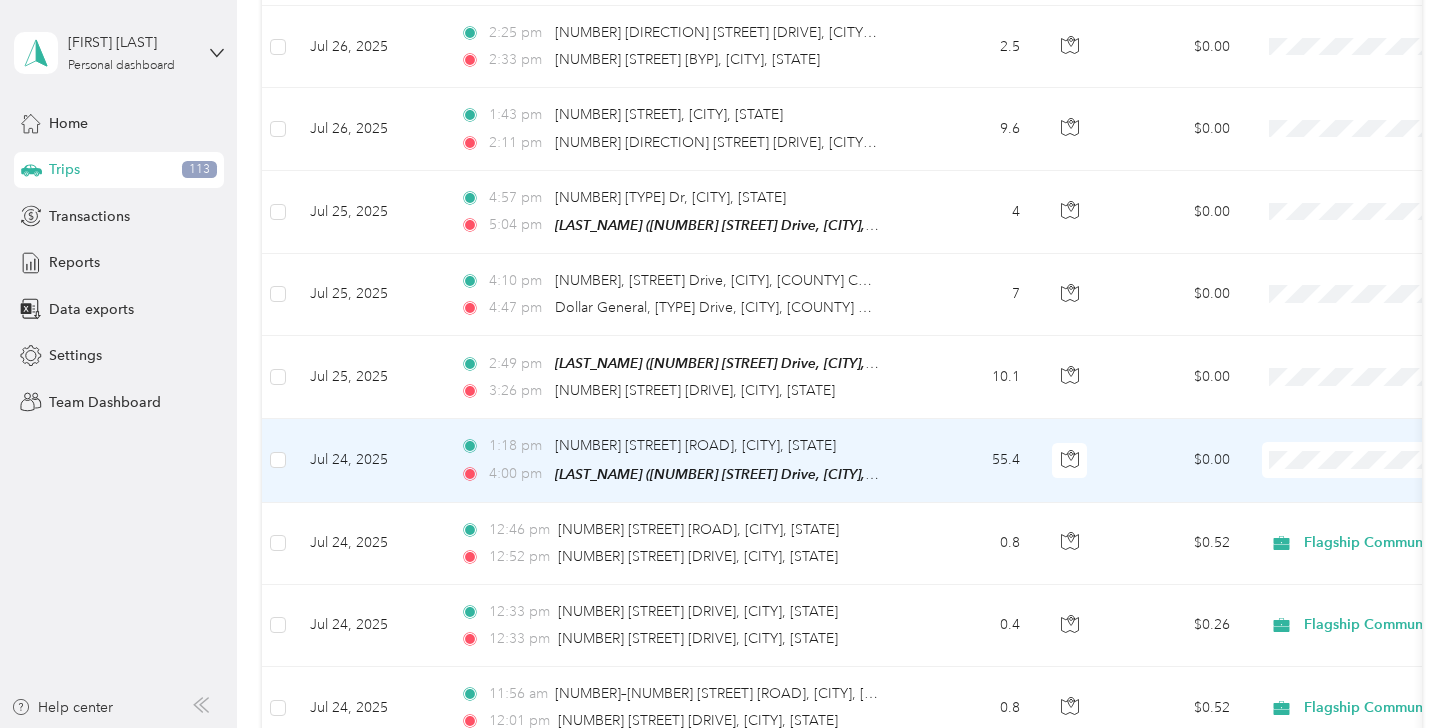 click on "Flagship Communities" at bounding box center (1350, 472) 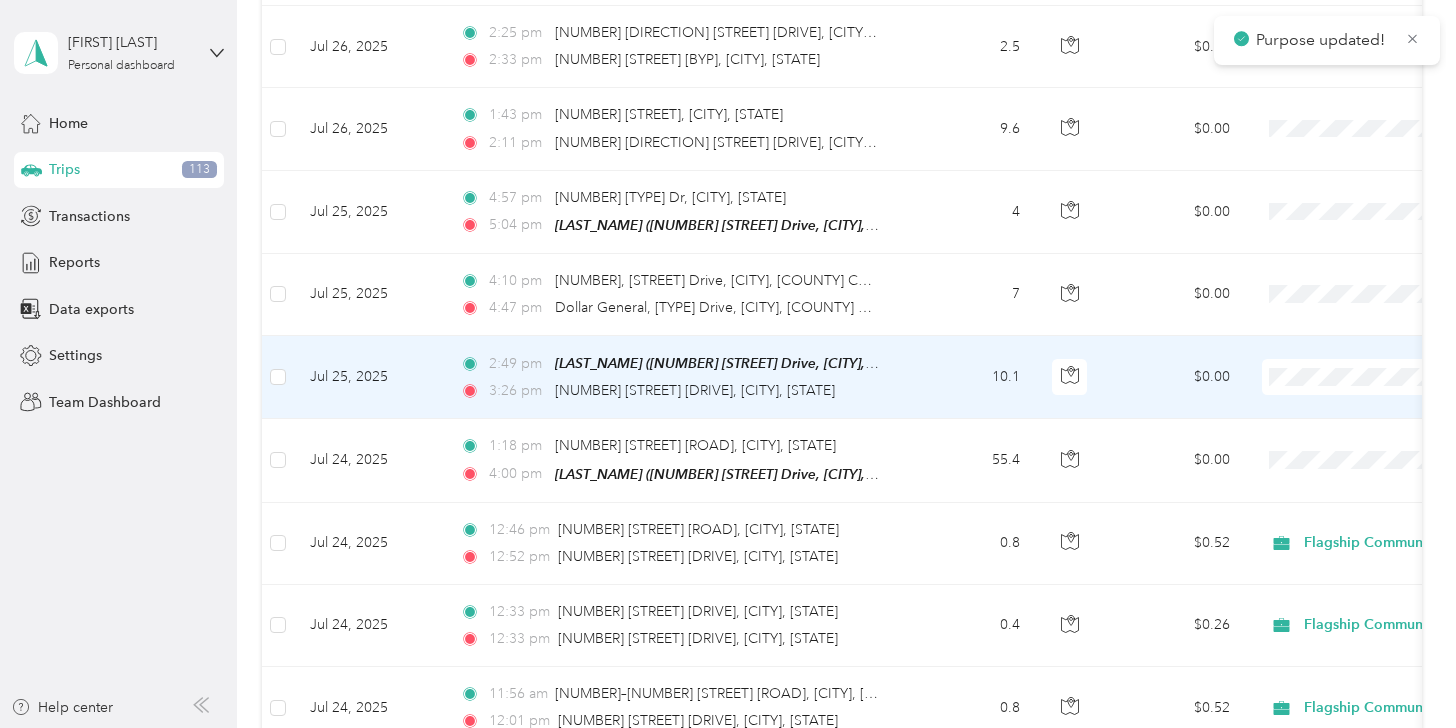click on "Personal" at bounding box center (1332, 425) 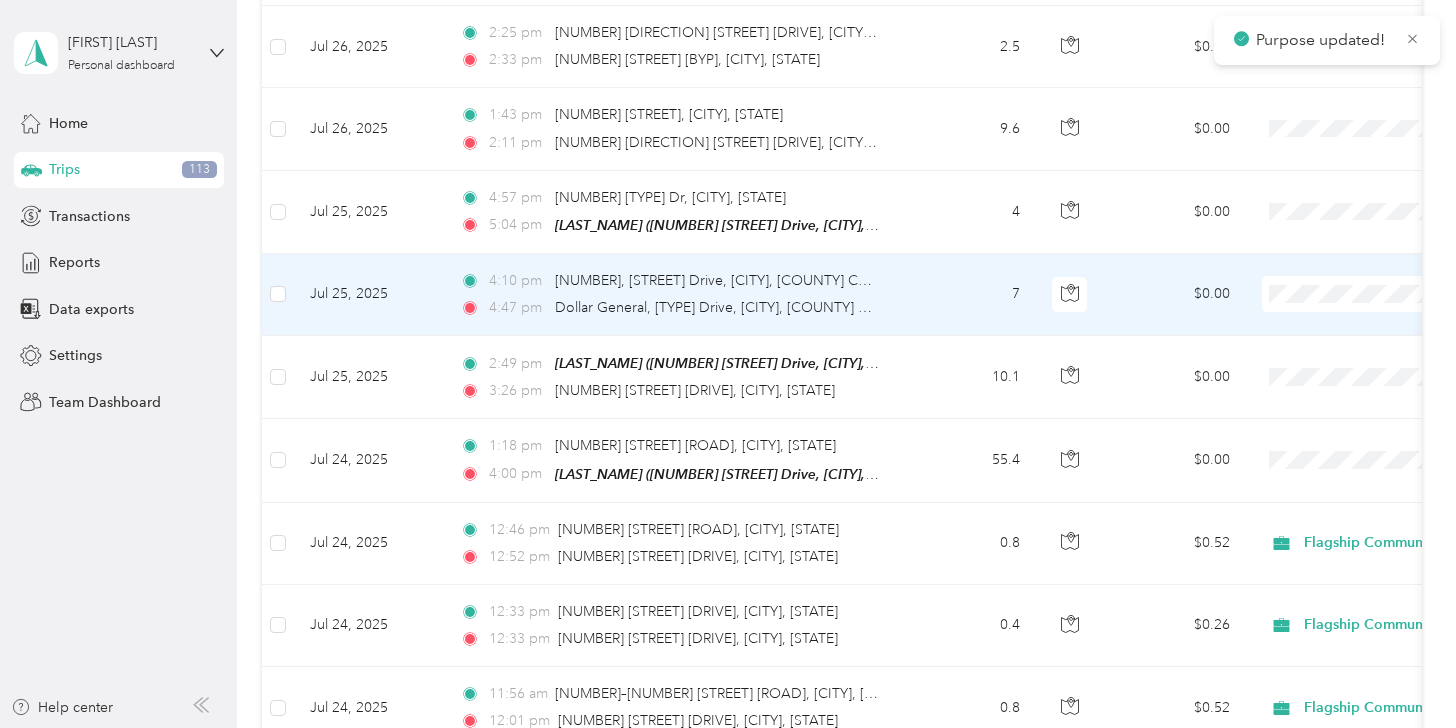 drag, startPoint x: 1286, startPoint y: 343, endPoint x: 1290, endPoint y: 294, distance: 49.162994 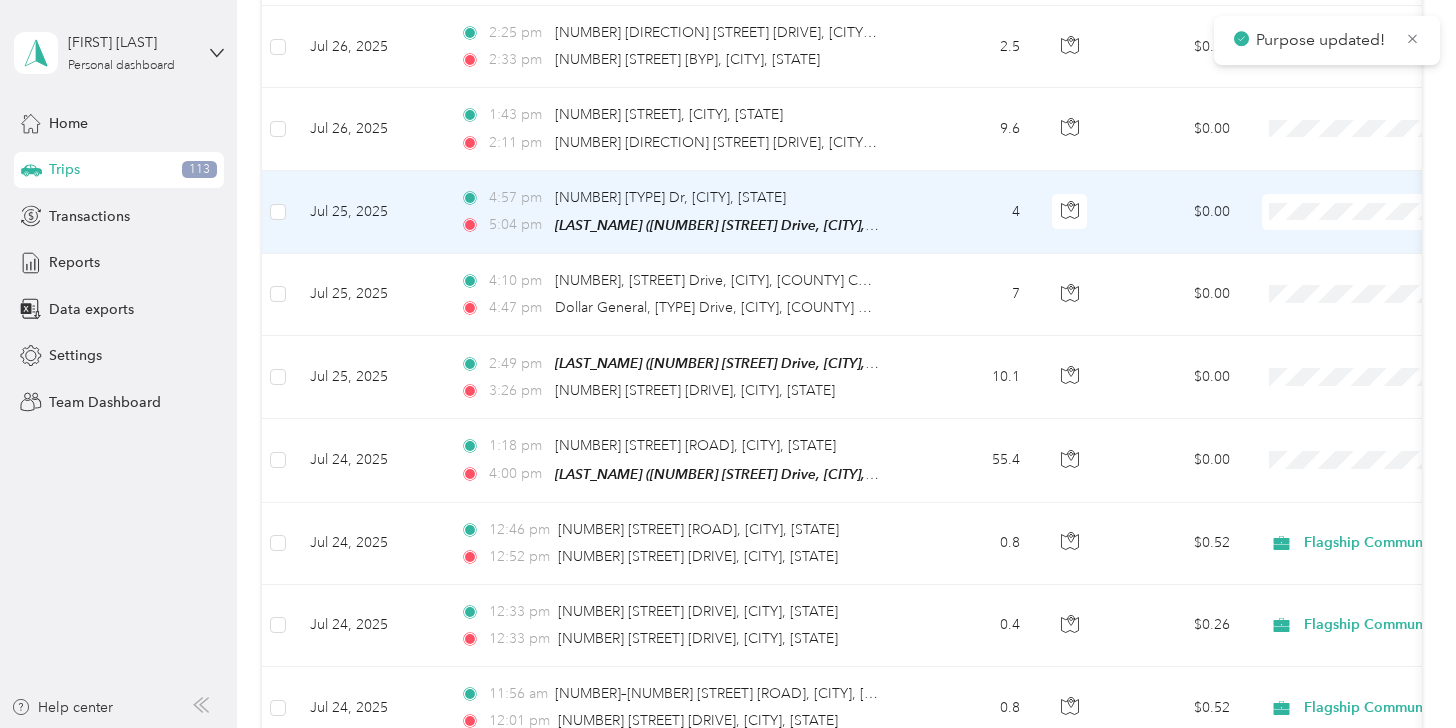 click on "Personal" at bounding box center [1350, 261] 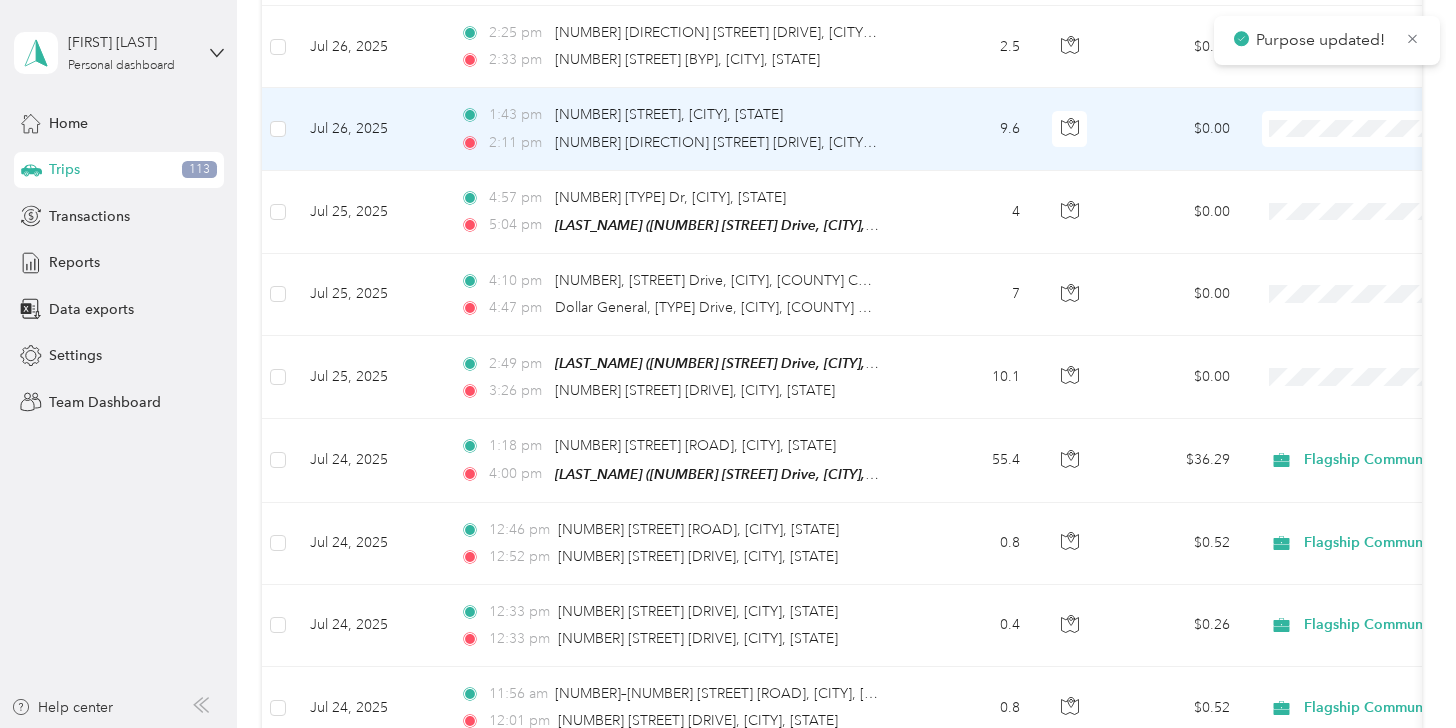 click on "Personal" at bounding box center [1350, 177] 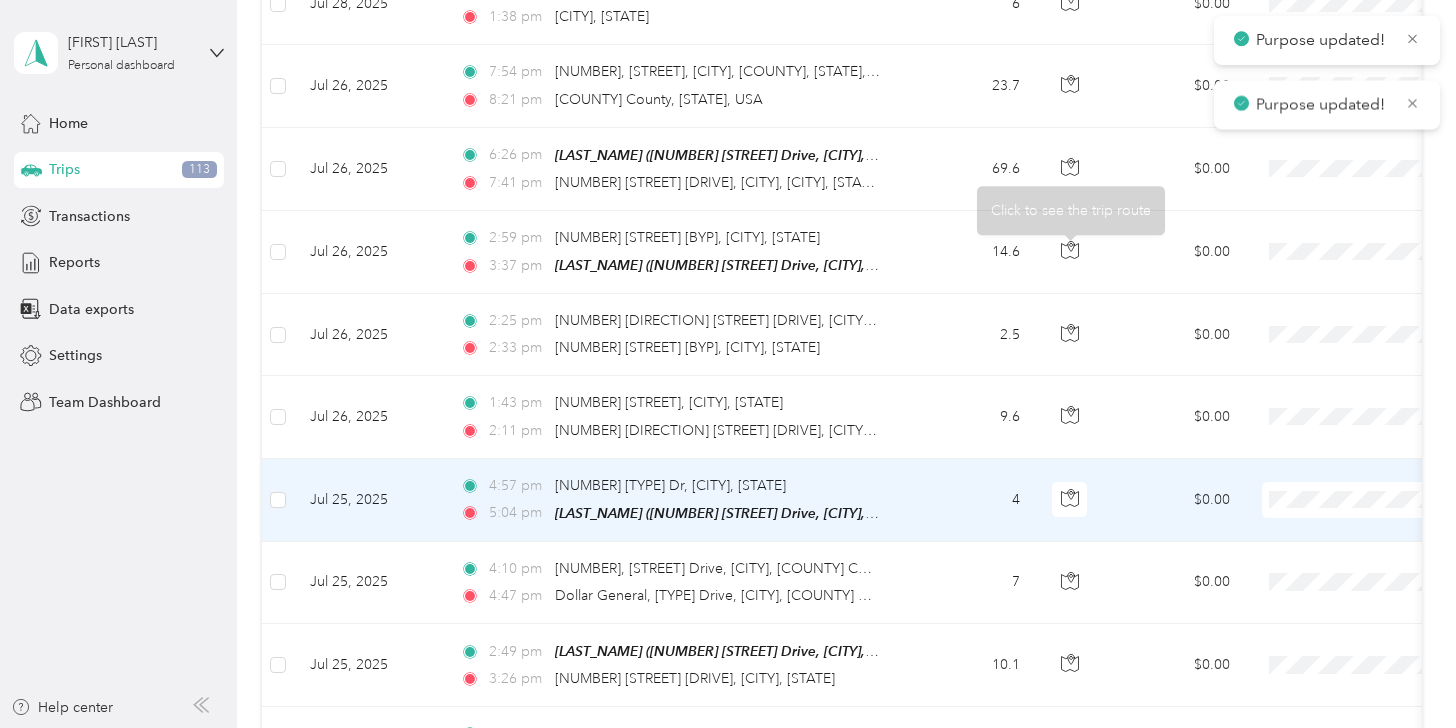 scroll, scrollTop: 2021, scrollLeft: 0, axis: vertical 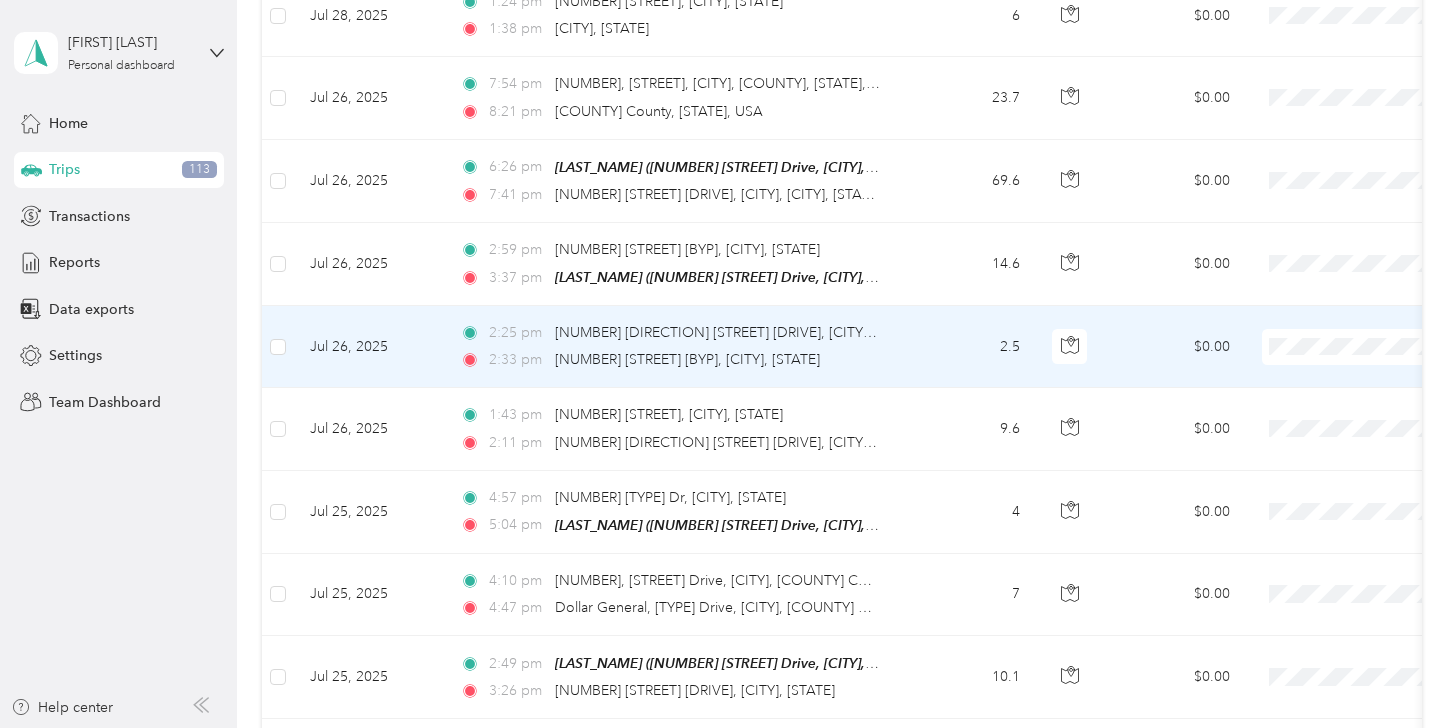 drag, startPoint x: 1268, startPoint y: 397, endPoint x: 1268, endPoint y: 367, distance: 30 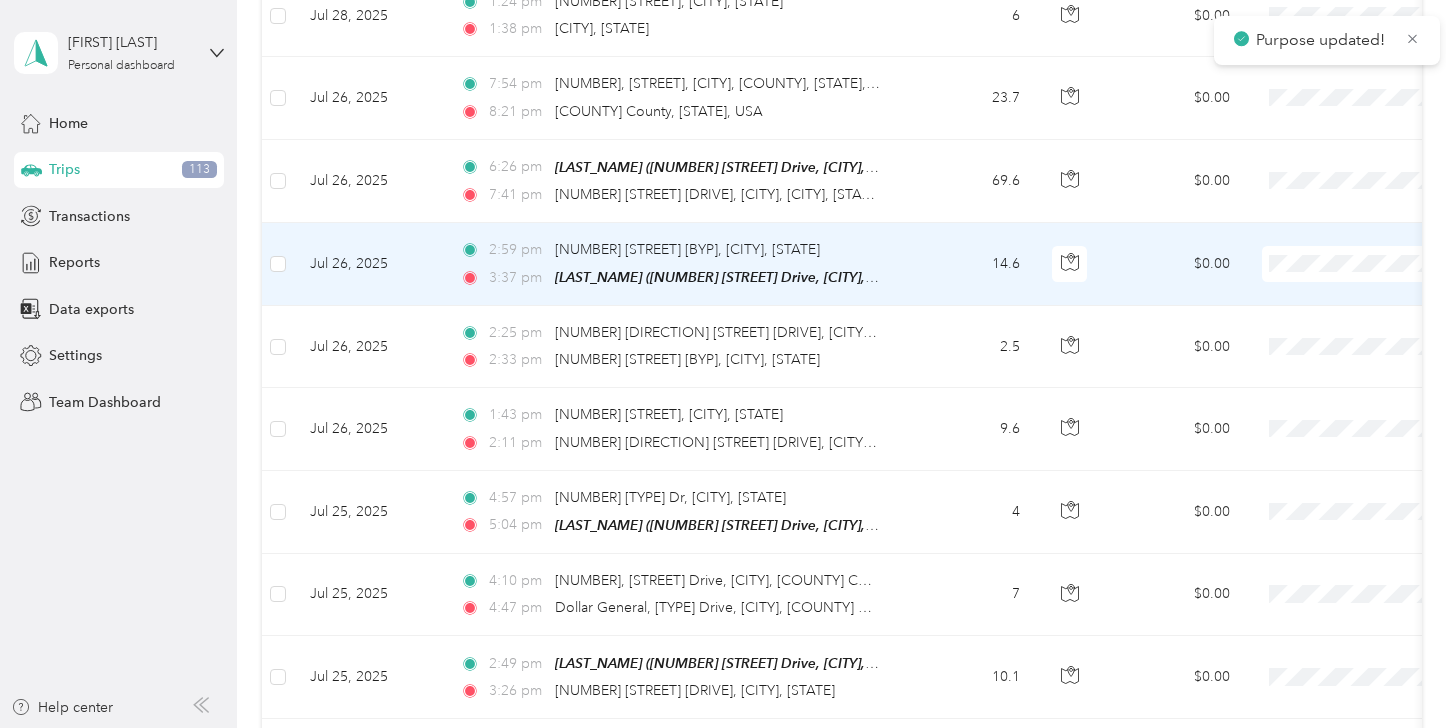 click on "Personal" at bounding box center (1350, 315) 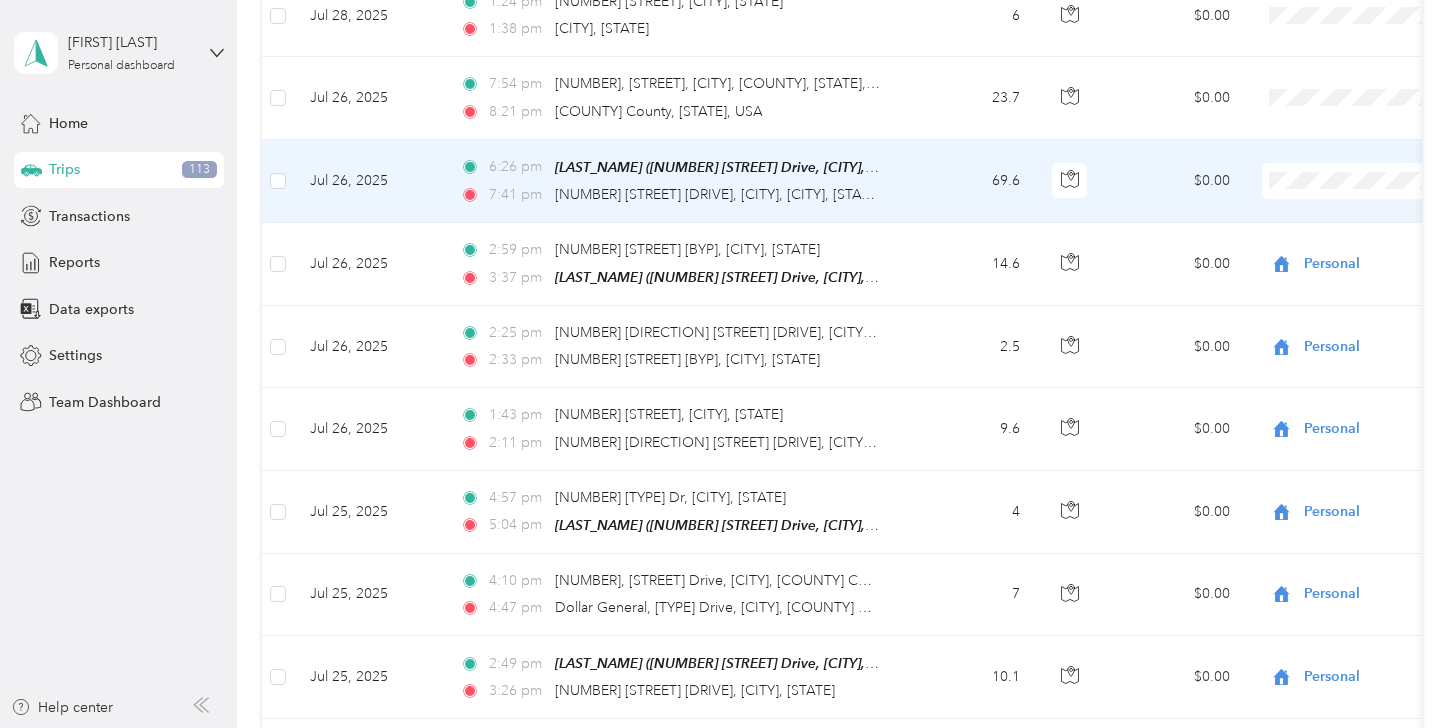 click on "Personal" at bounding box center [1332, 233] 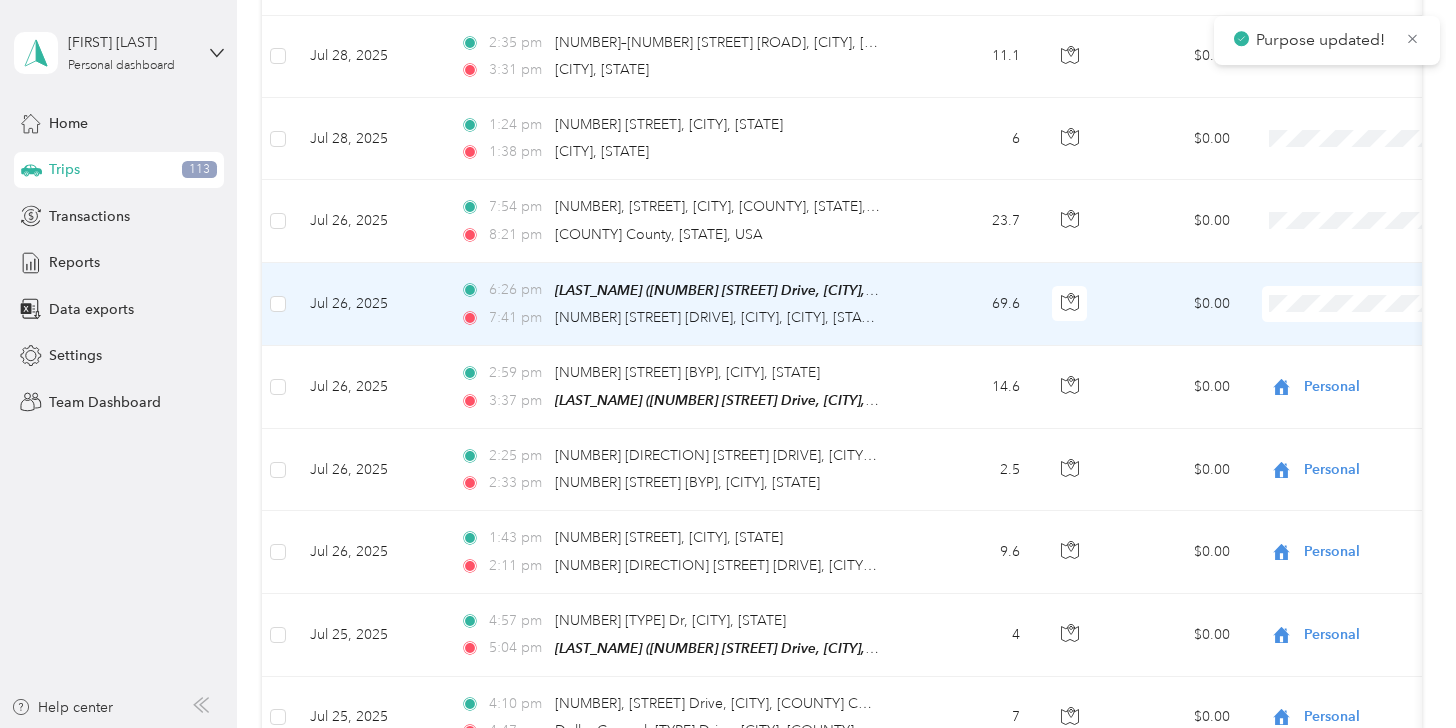 scroll, scrollTop: 1821, scrollLeft: 0, axis: vertical 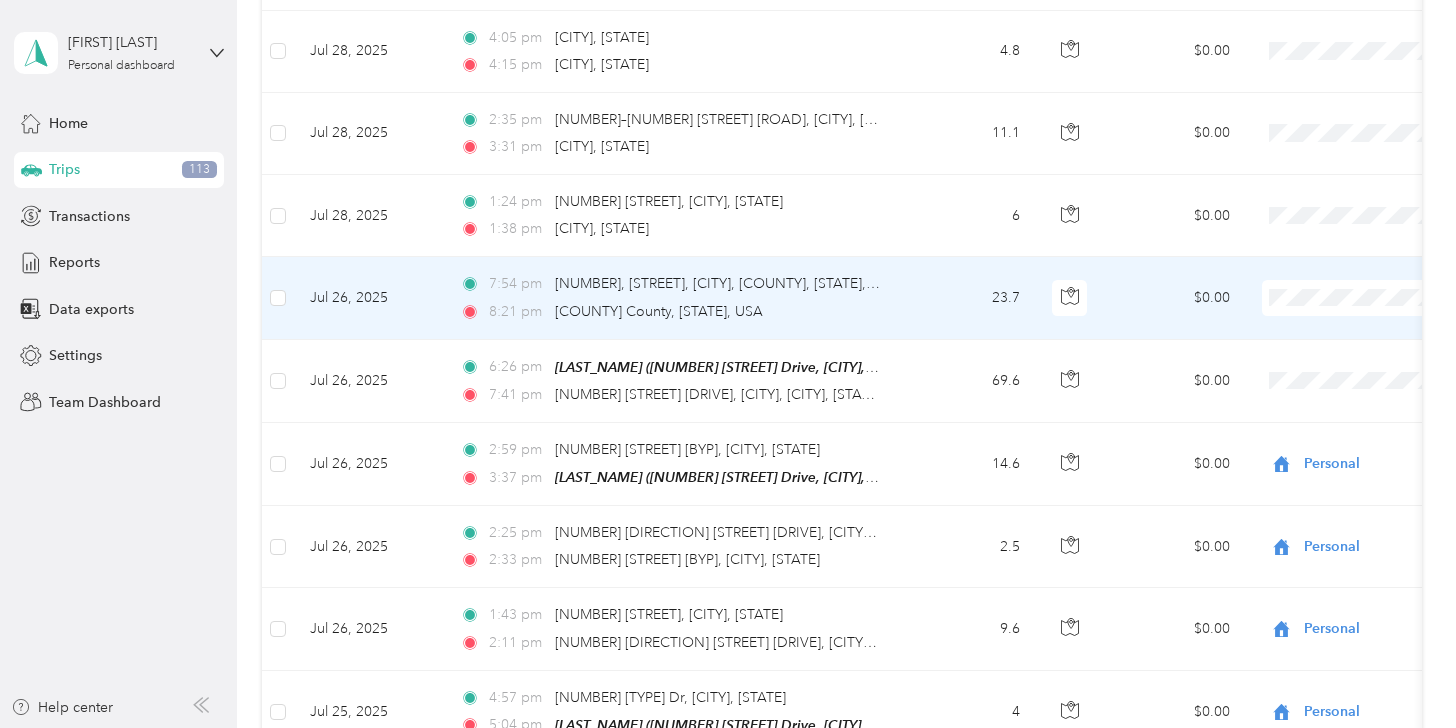 click on "Personal" at bounding box center (1350, 350) 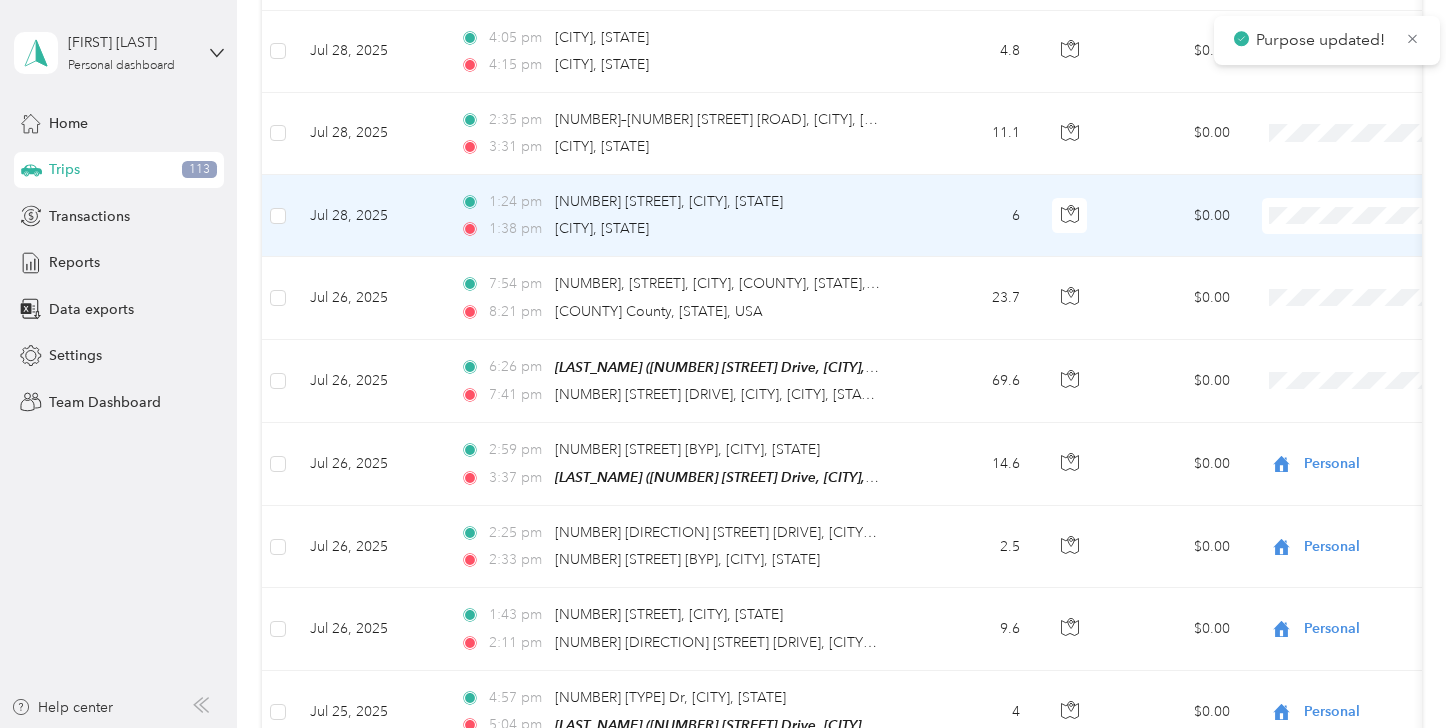 click on "Personal" at bounding box center [1350, 268] 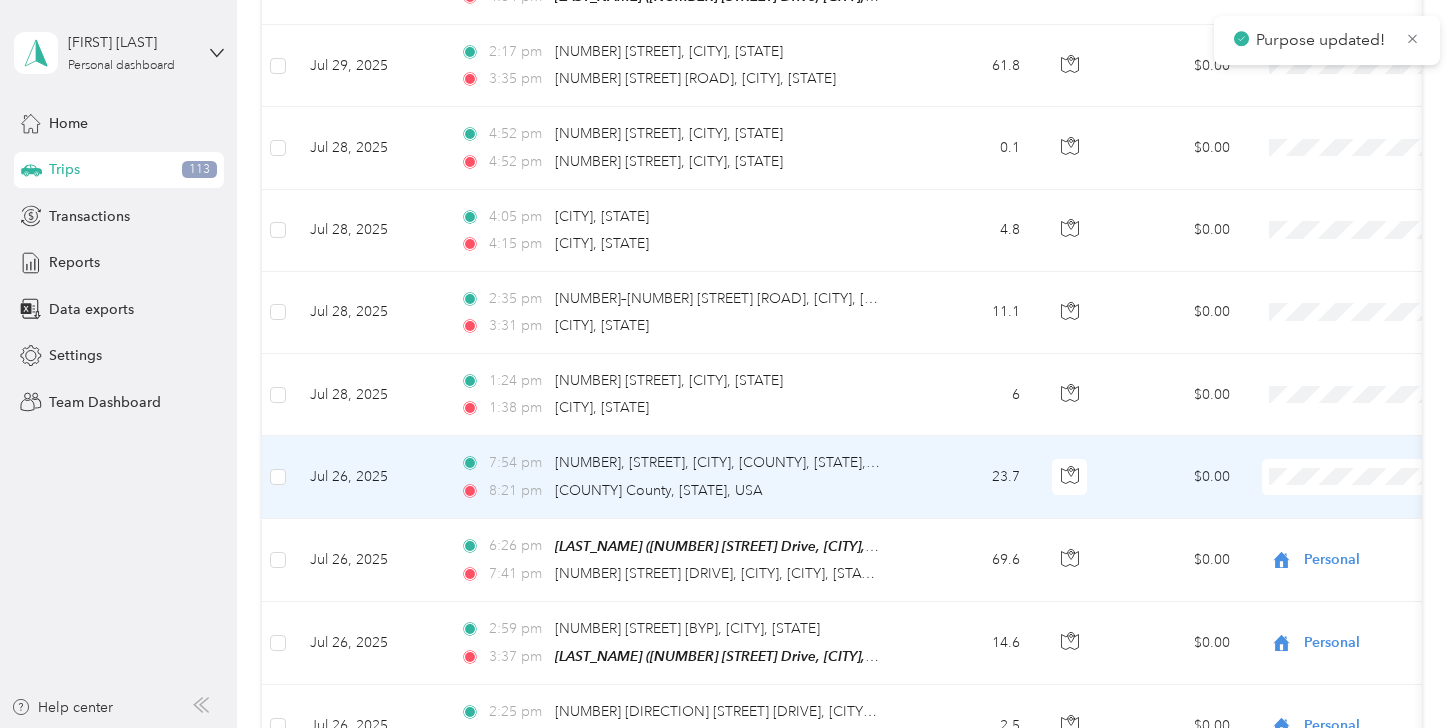 scroll, scrollTop: 1621, scrollLeft: 0, axis: vertical 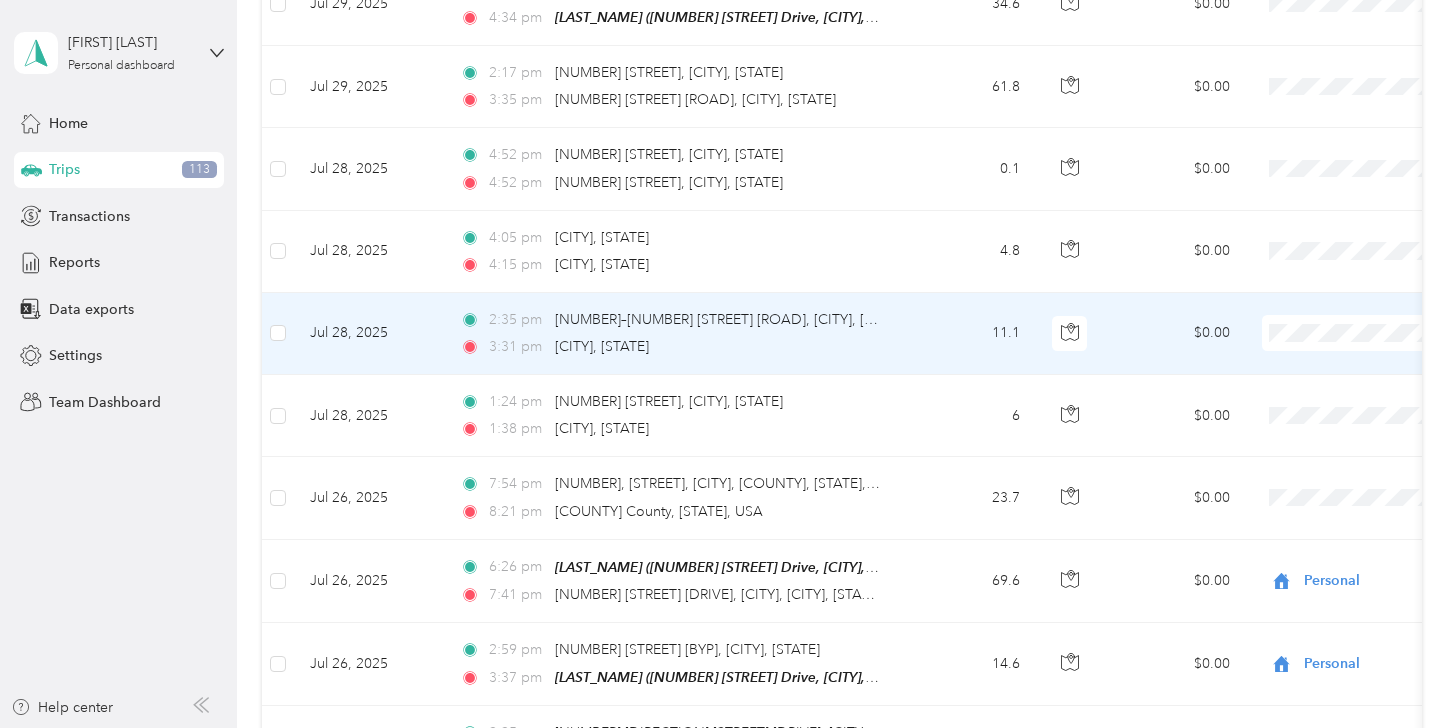 drag, startPoint x: 1245, startPoint y: 385, endPoint x: 1243, endPoint y: 368, distance: 17.117243 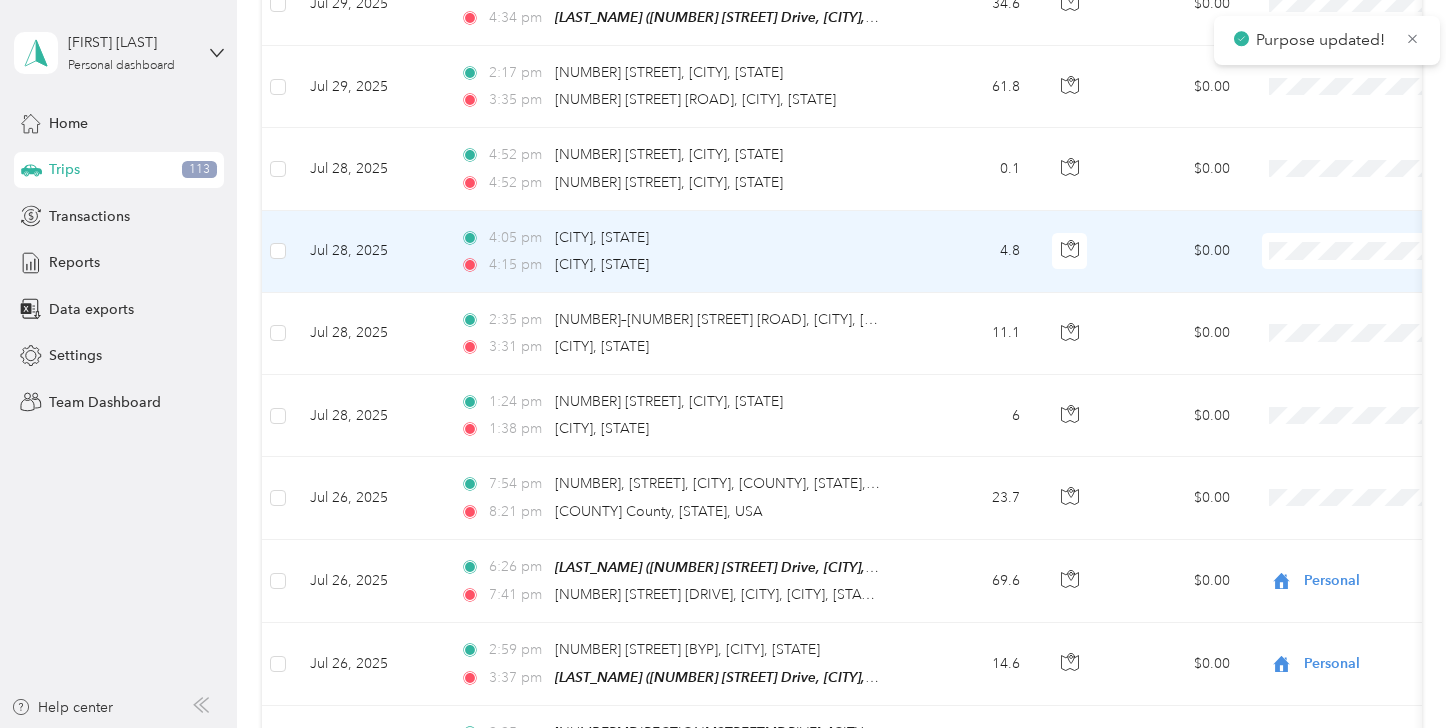 click on "Personal" at bounding box center (1350, 304) 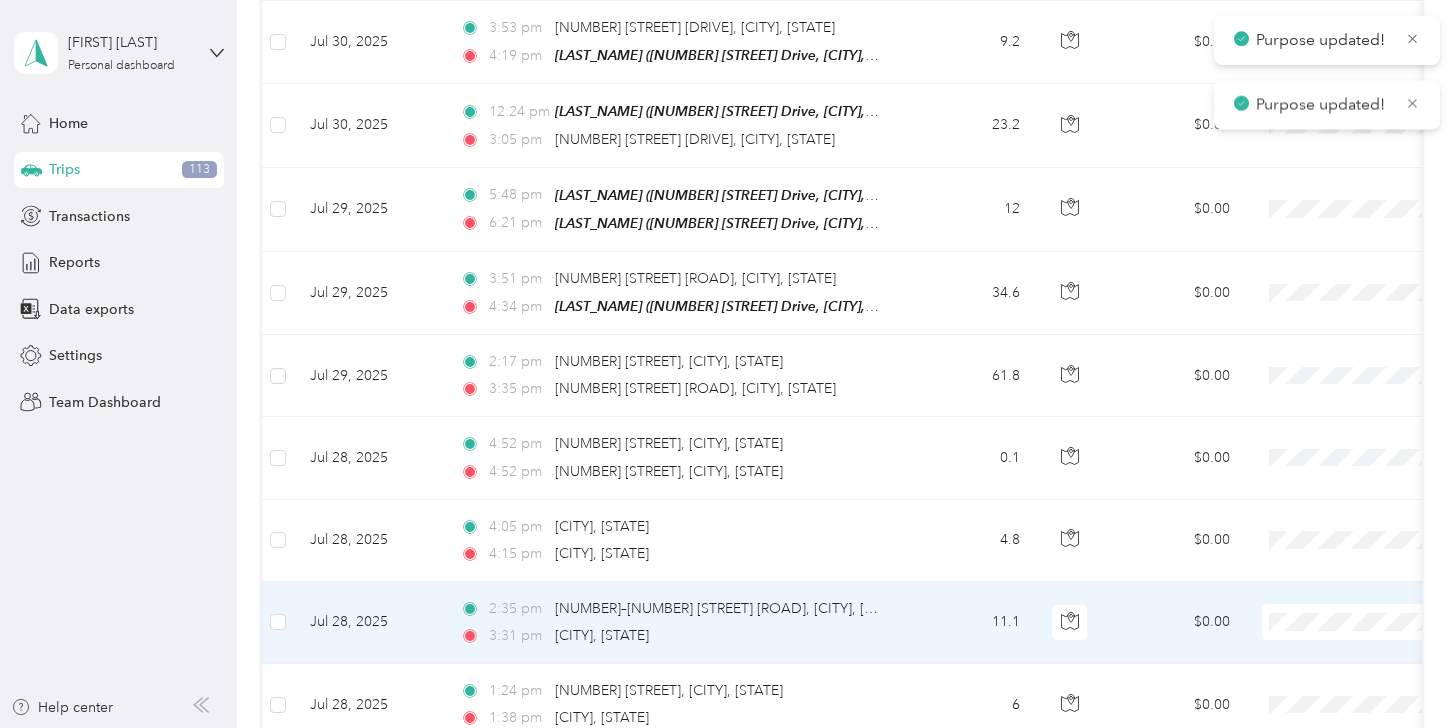 scroll, scrollTop: 1321, scrollLeft: 0, axis: vertical 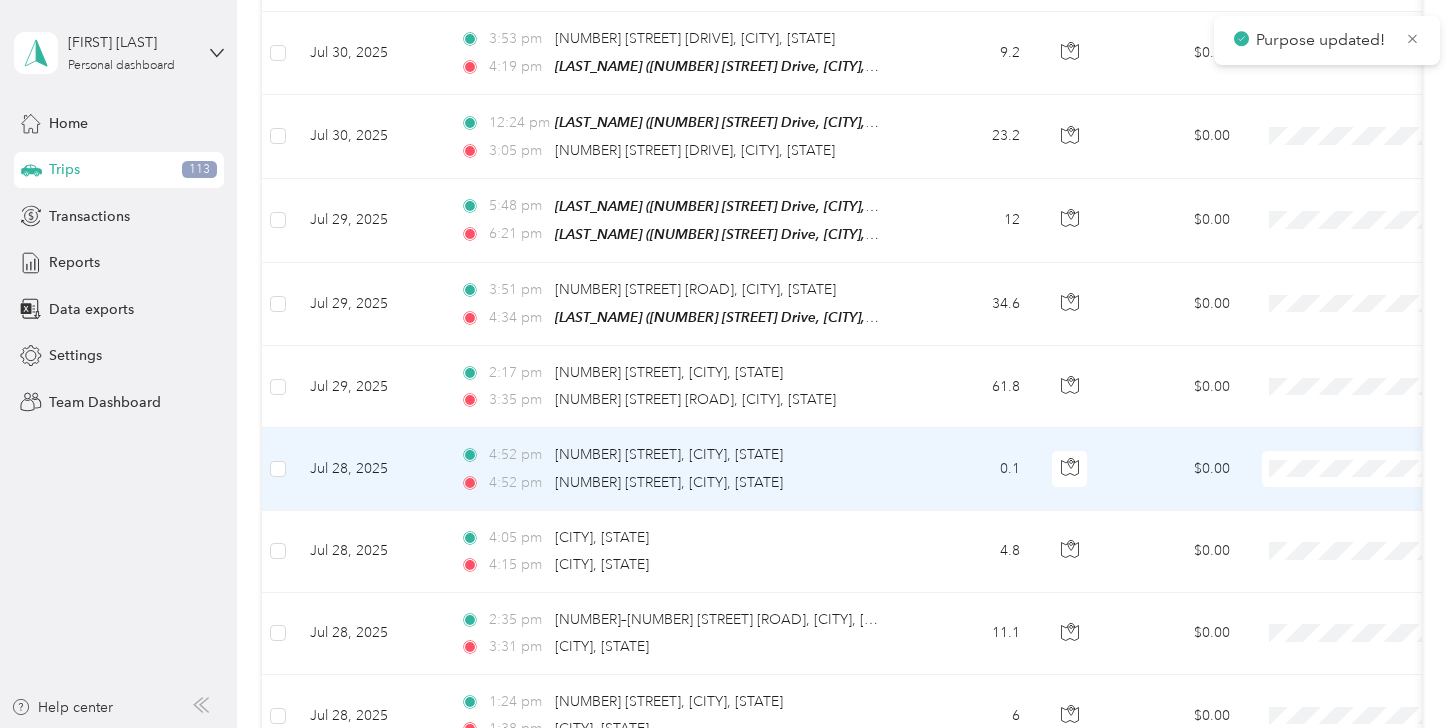 drag, startPoint x: 1259, startPoint y: 517, endPoint x: 1260, endPoint y: 507, distance: 10.049875 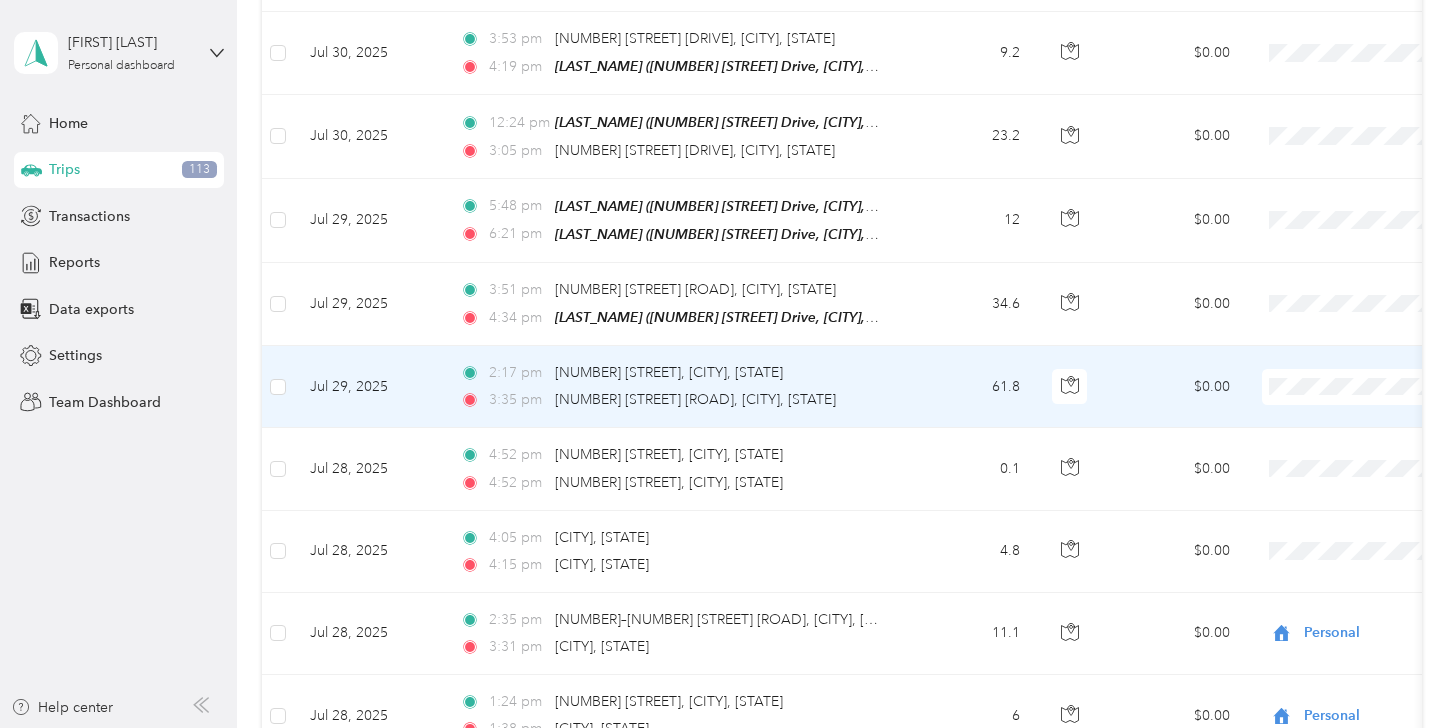 click on "Personal" at bounding box center [1350, 440] 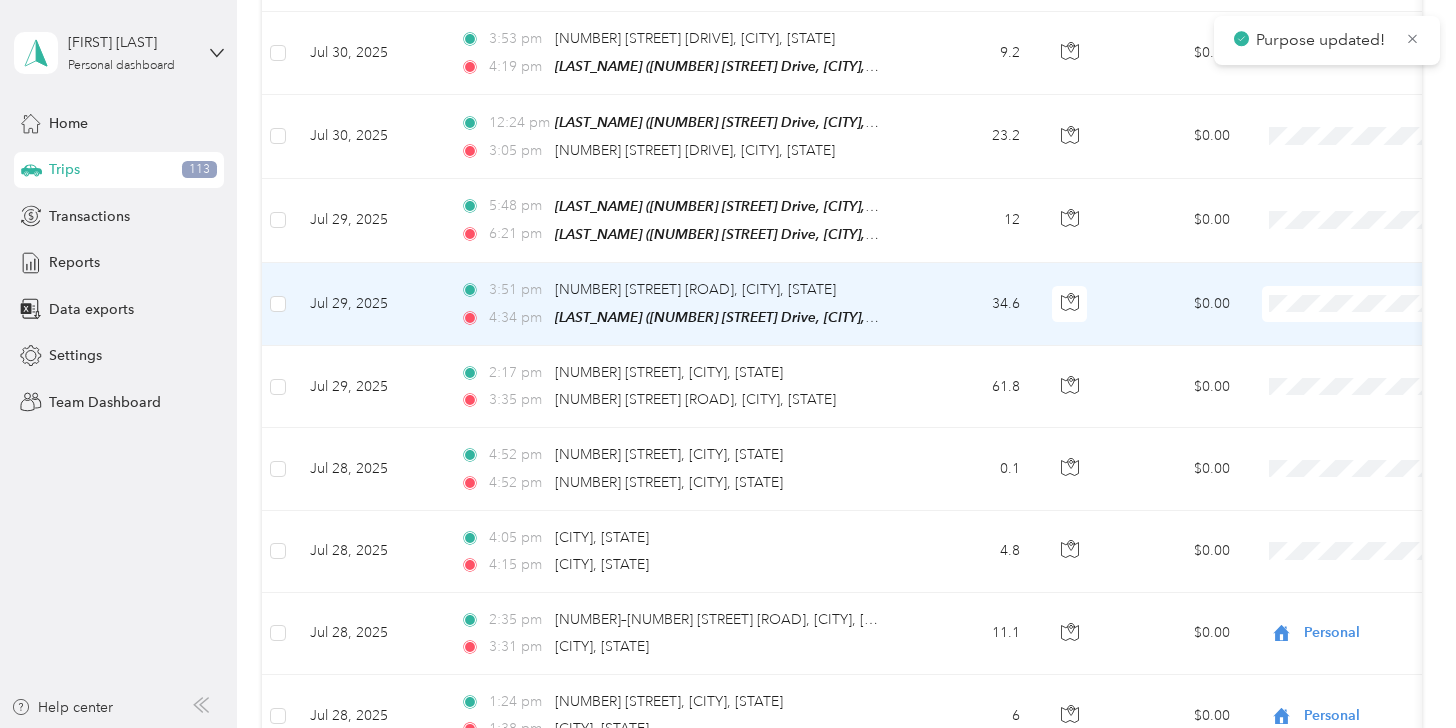 click on "Personal" at bounding box center (1350, 351) 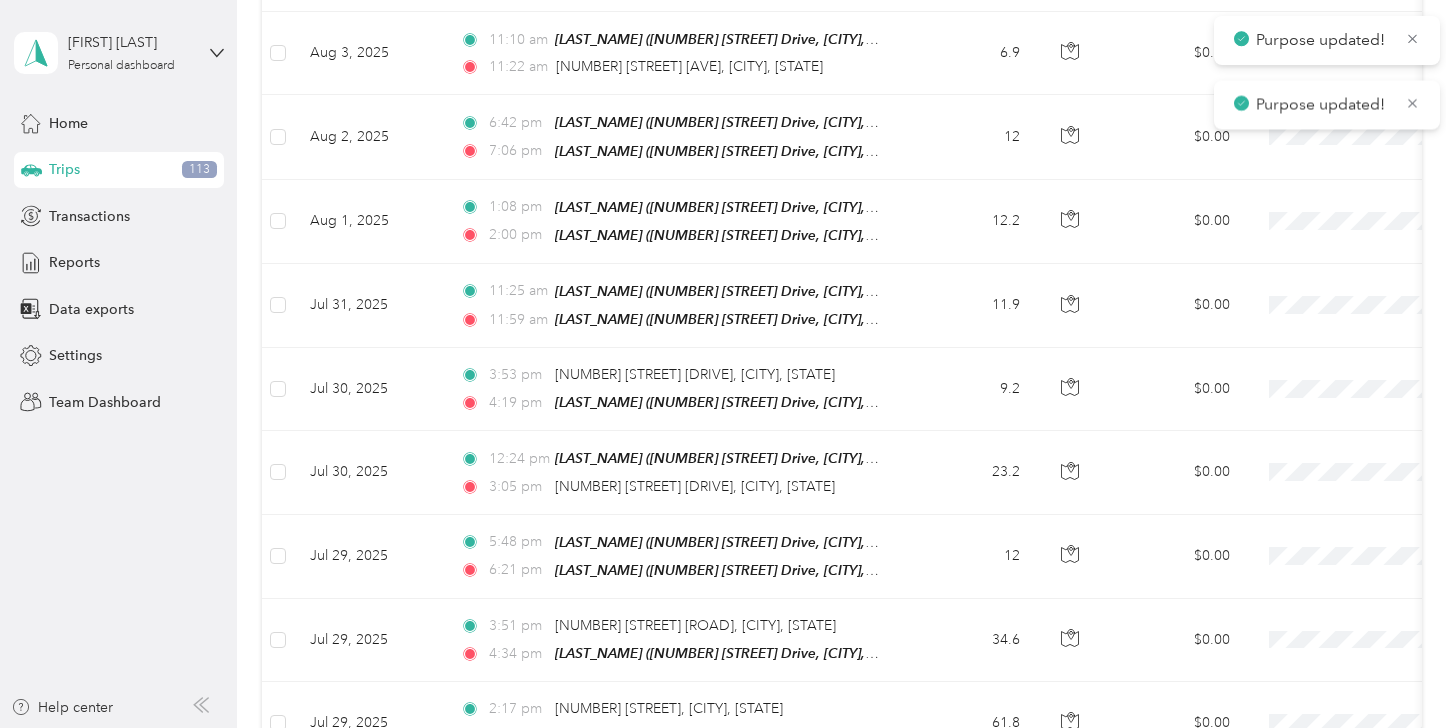 scroll, scrollTop: 1221, scrollLeft: 0, axis: vertical 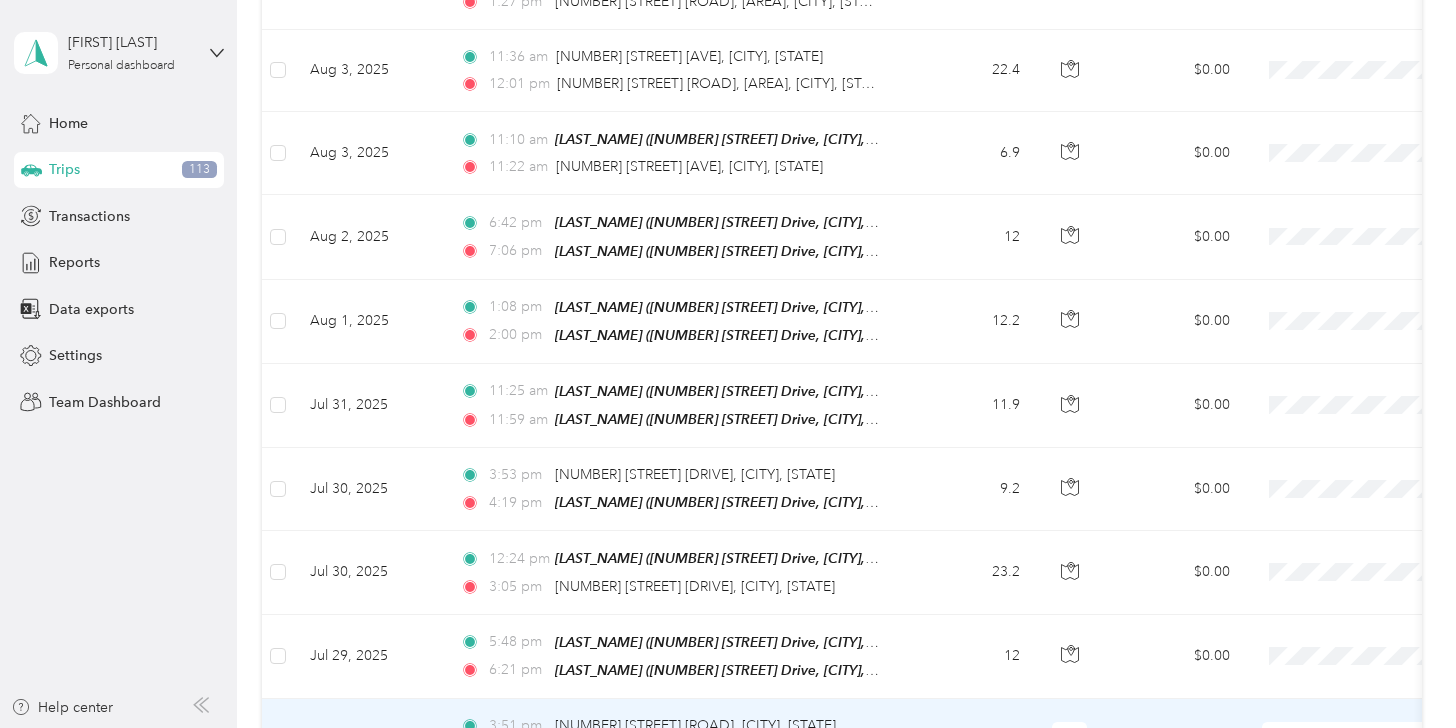 click on "Personal" at bounding box center (1350, 449) 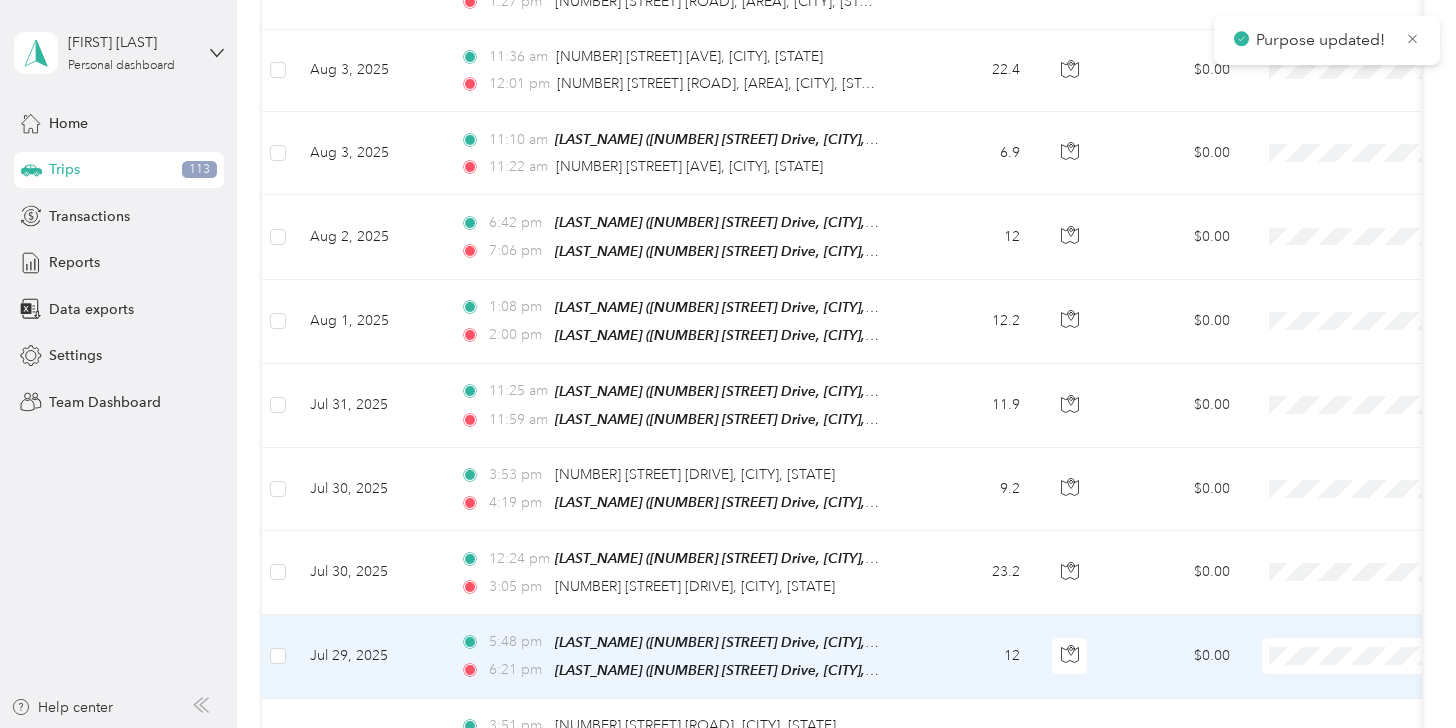 click on "Personal" at bounding box center (1350, 376) 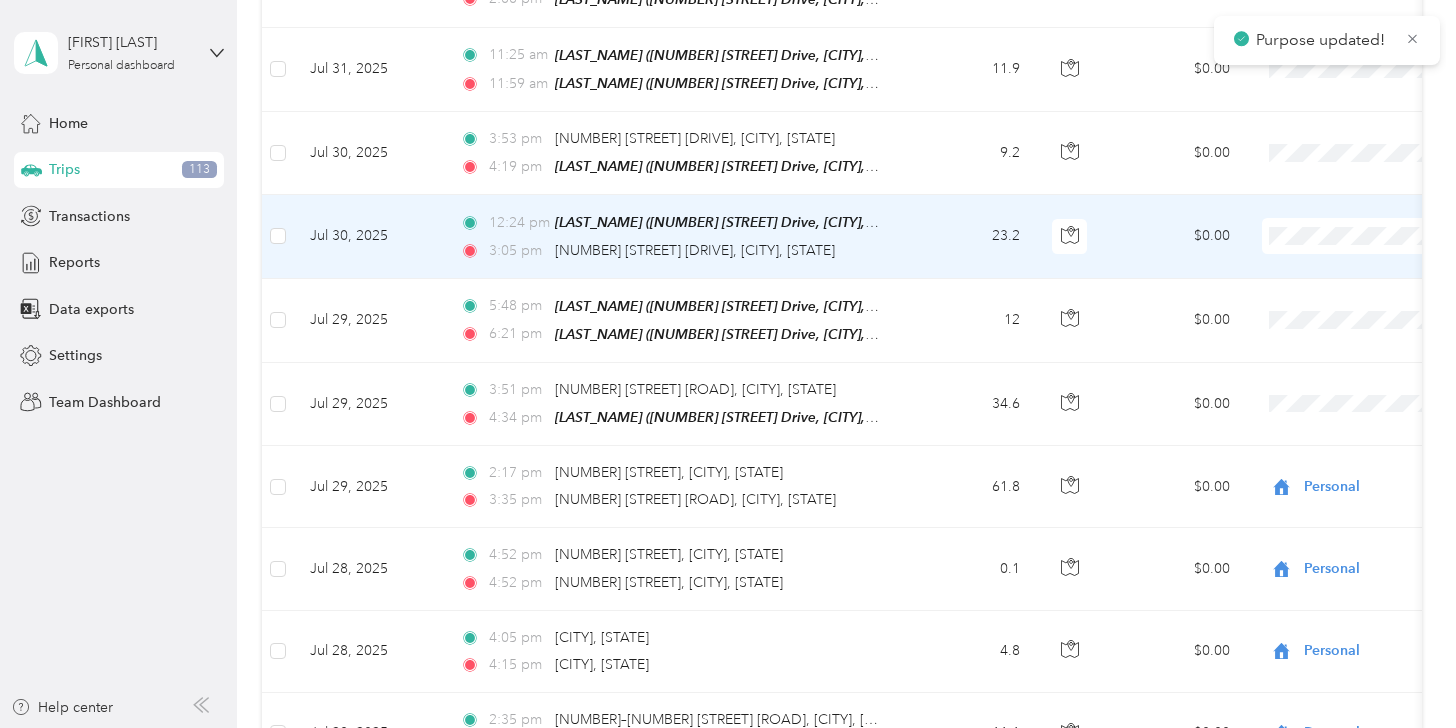 click on "Personal" at bounding box center [1350, 292] 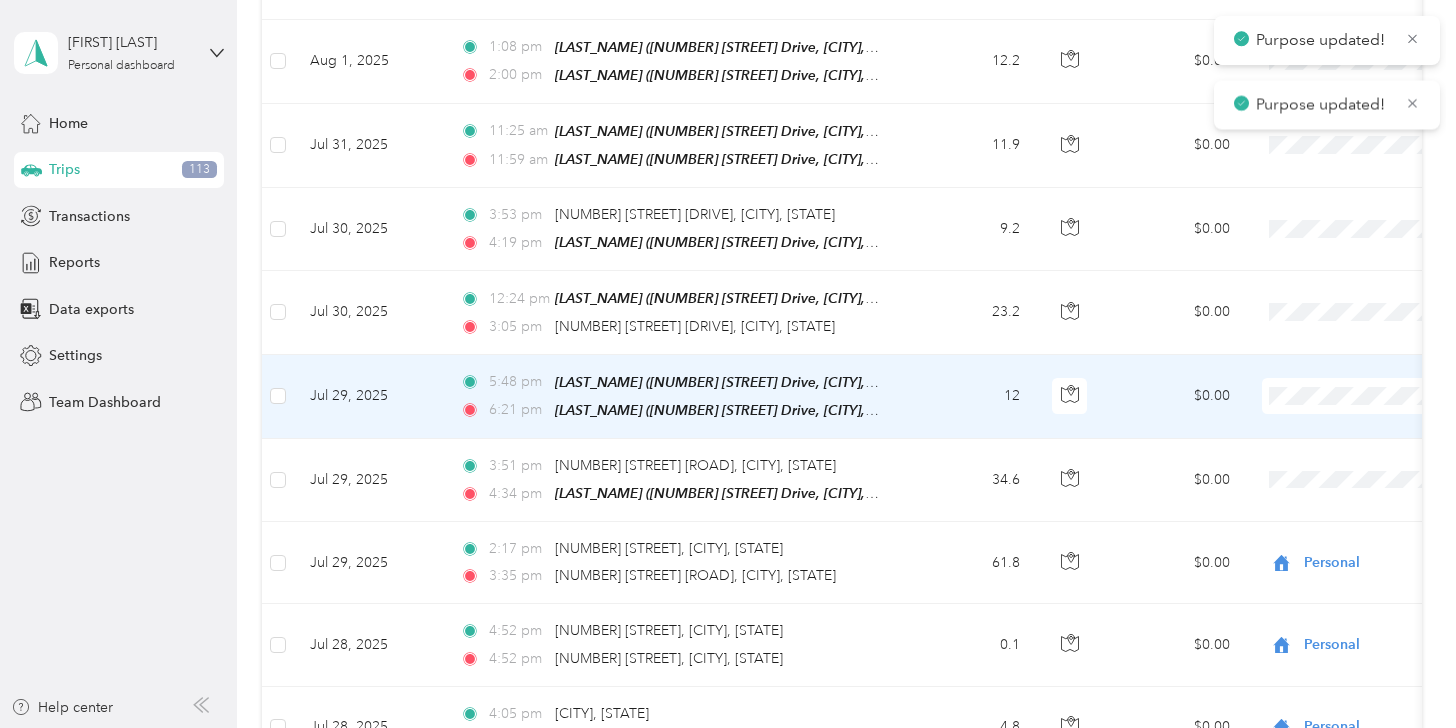 scroll, scrollTop: 1021, scrollLeft: 0, axis: vertical 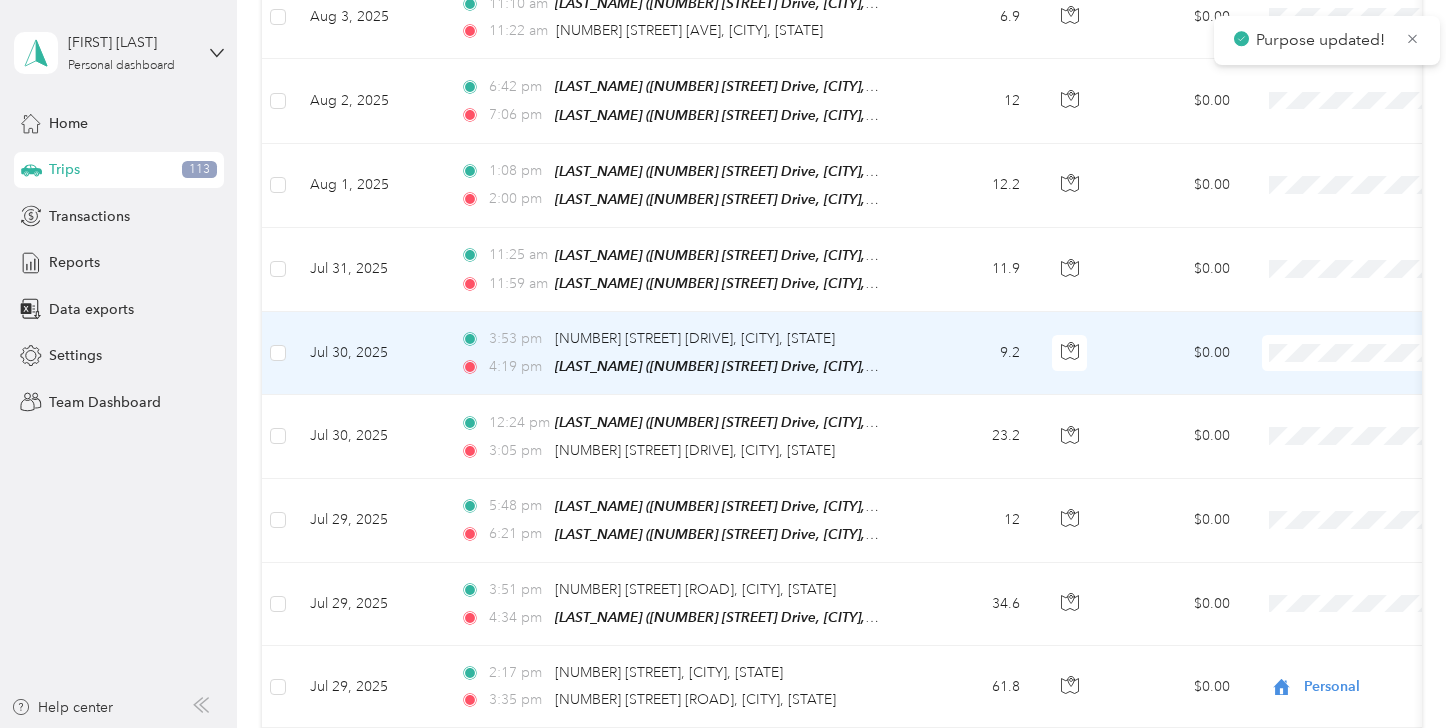 drag, startPoint x: 1236, startPoint y: 410, endPoint x: 1225, endPoint y: 388, distance: 24.596748 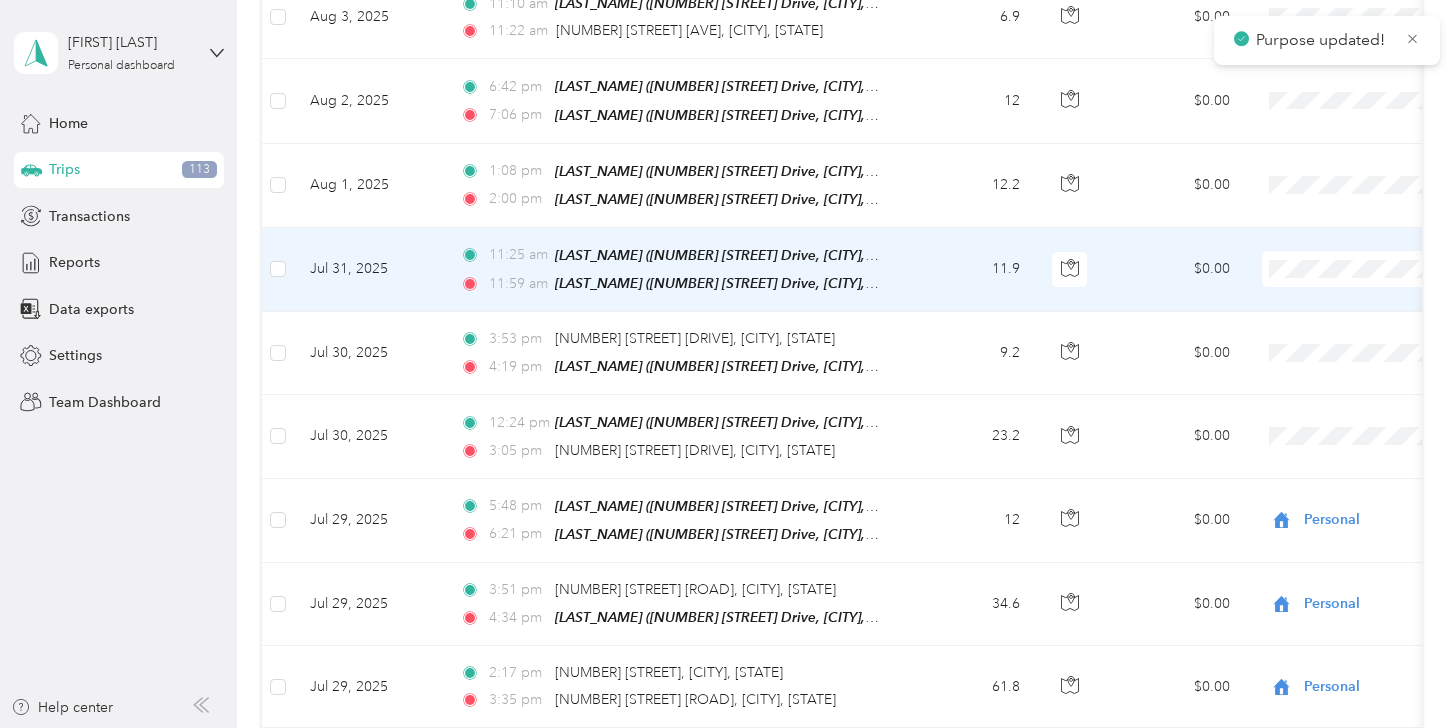 click on "Personal" at bounding box center (1332, 330) 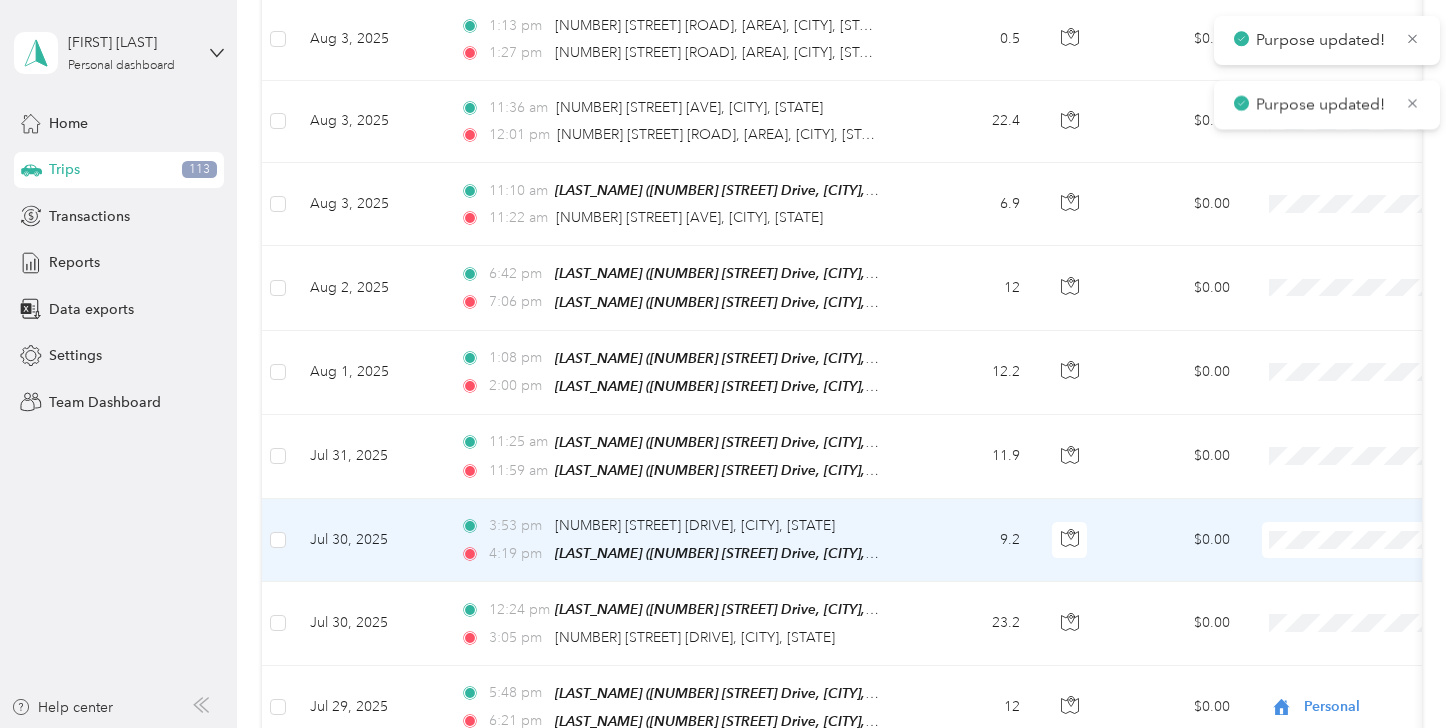 scroll, scrollTop: 821, scrollLeft: 0, axis: vertical 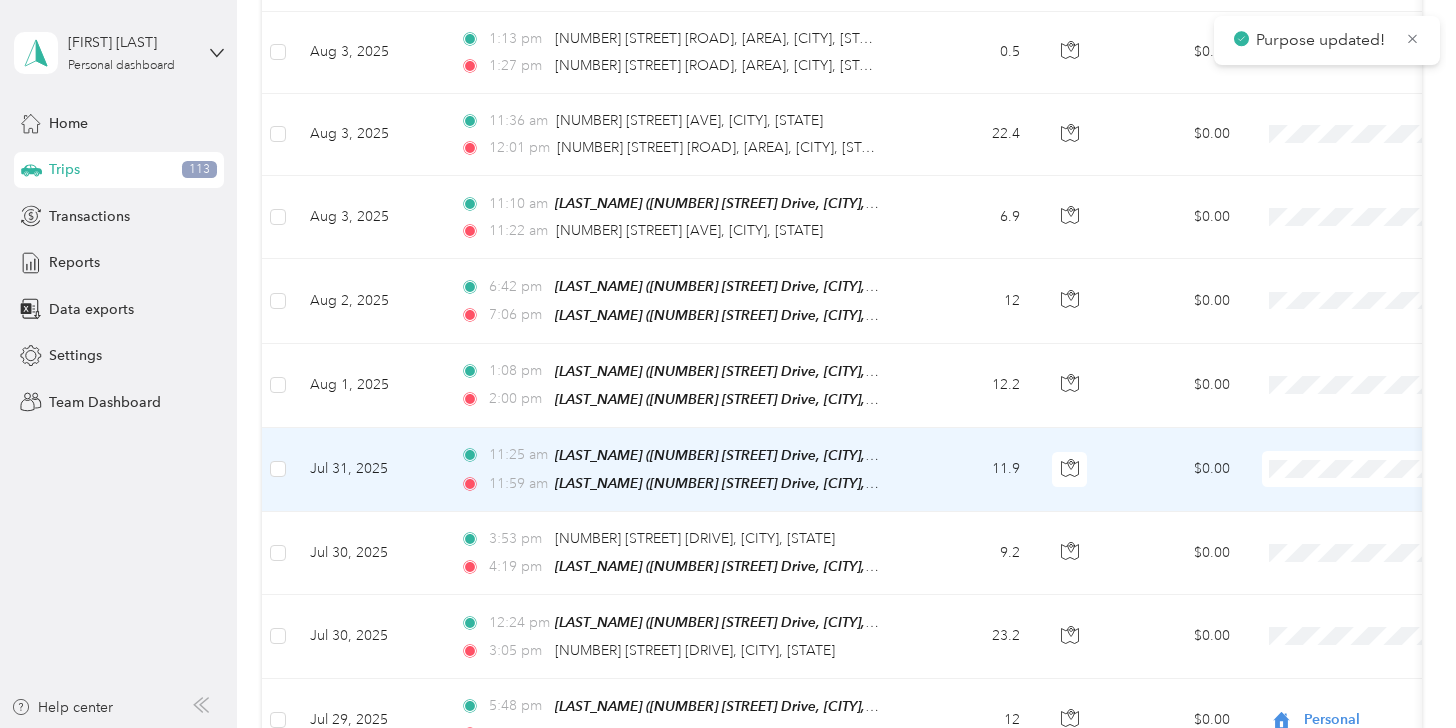 click 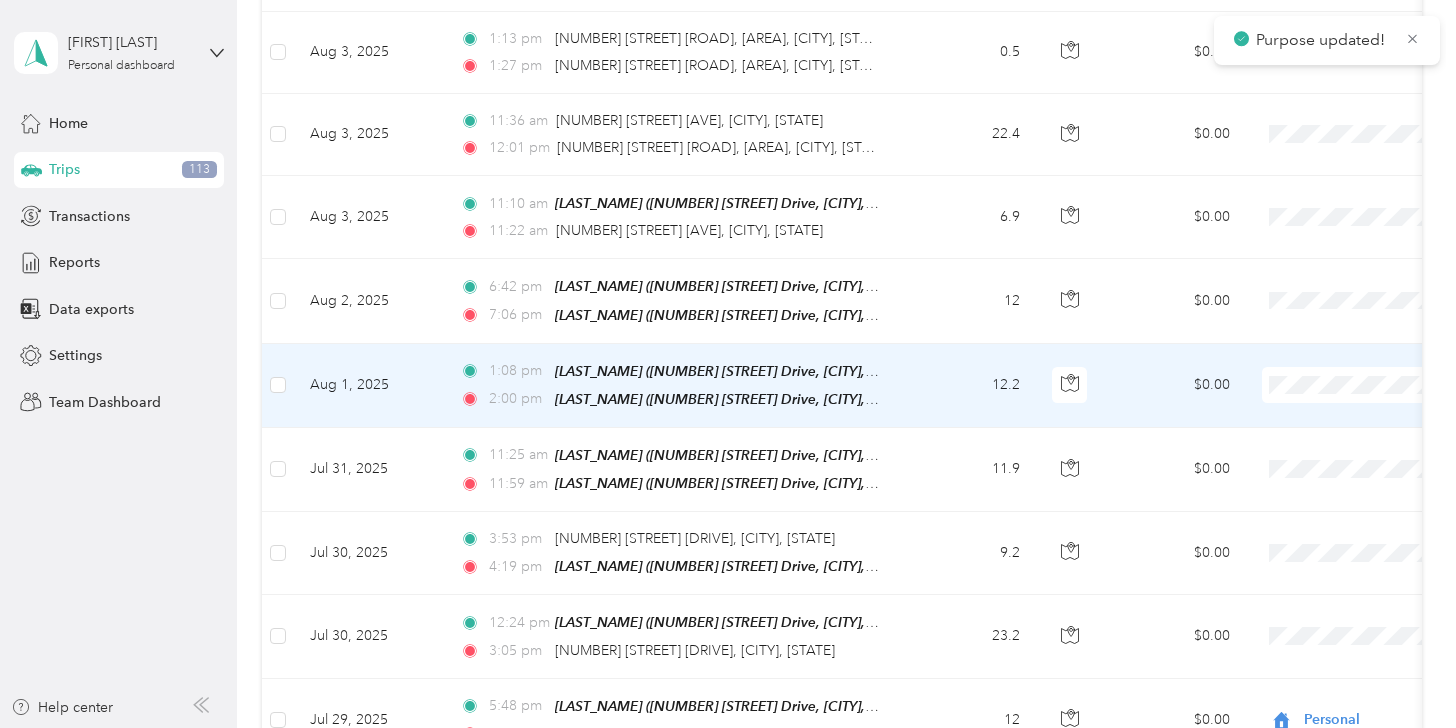 click on "Personal" at bounding box center (1350, 448) 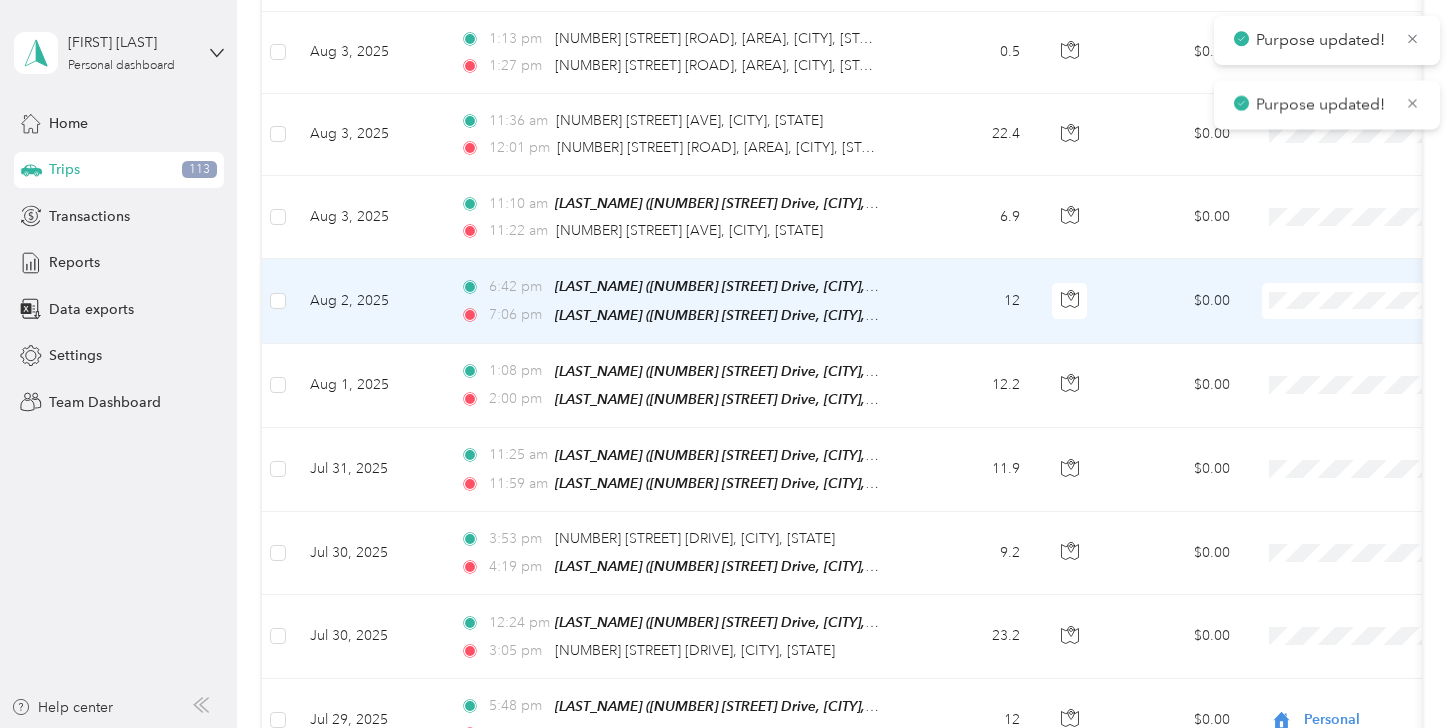 click on "Personal" at bounding box center [1332, 366] 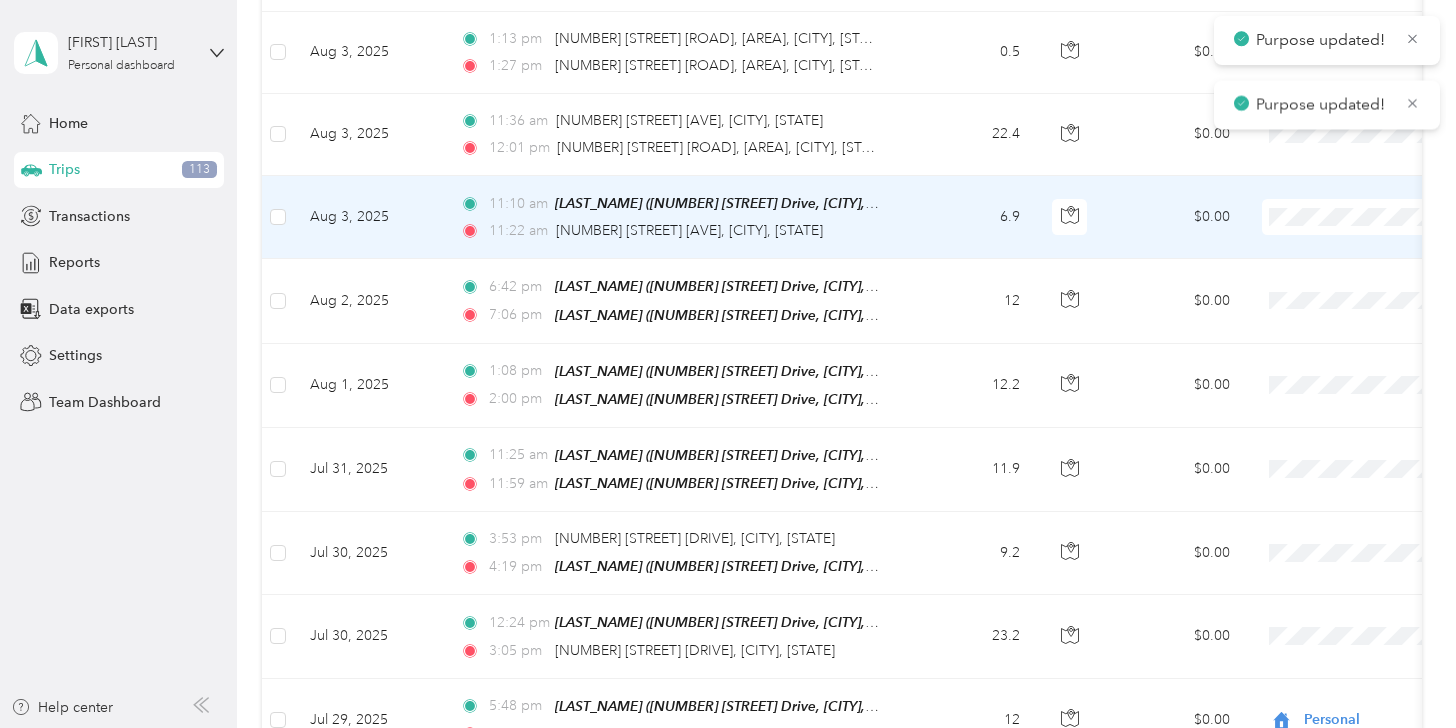 click on "Personal" at bounding box center (1350, 284) 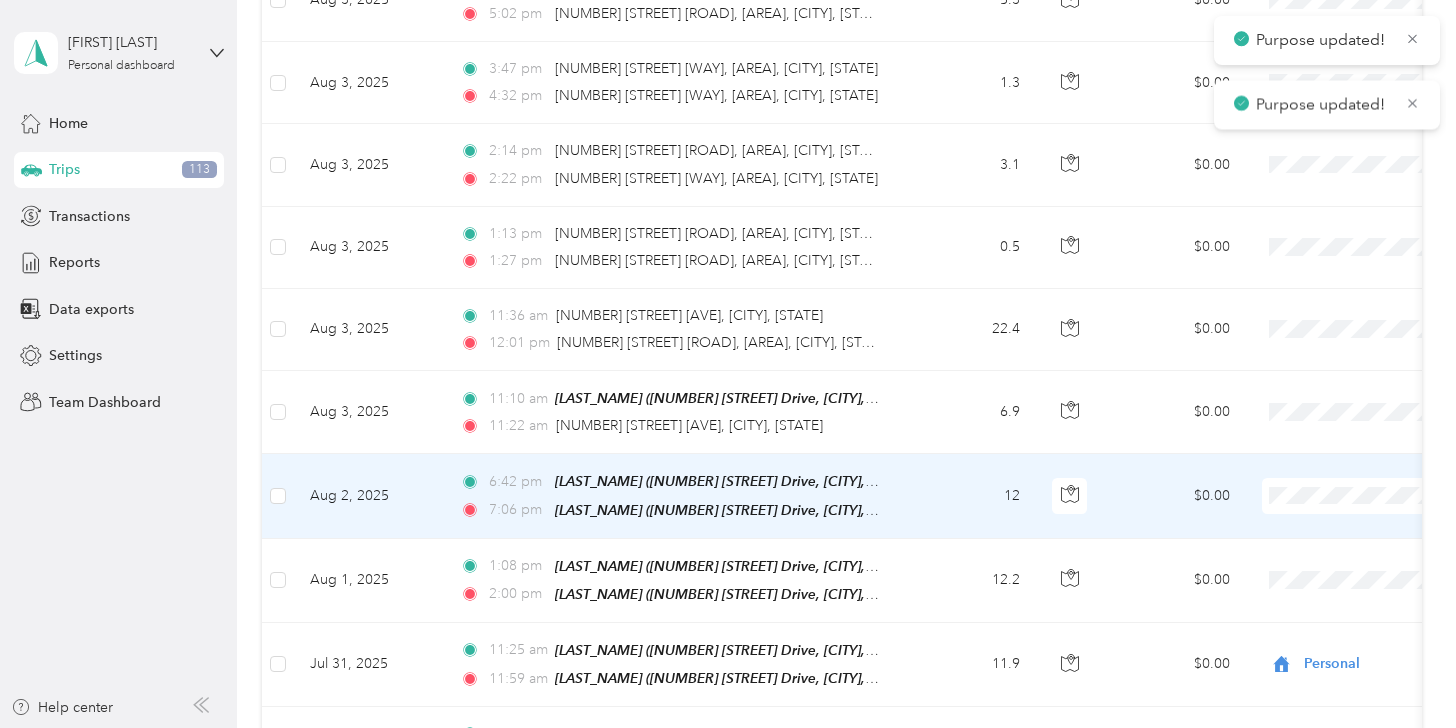 scroll, scrollTop: 621, scrollLeft: 0, axis: vertical 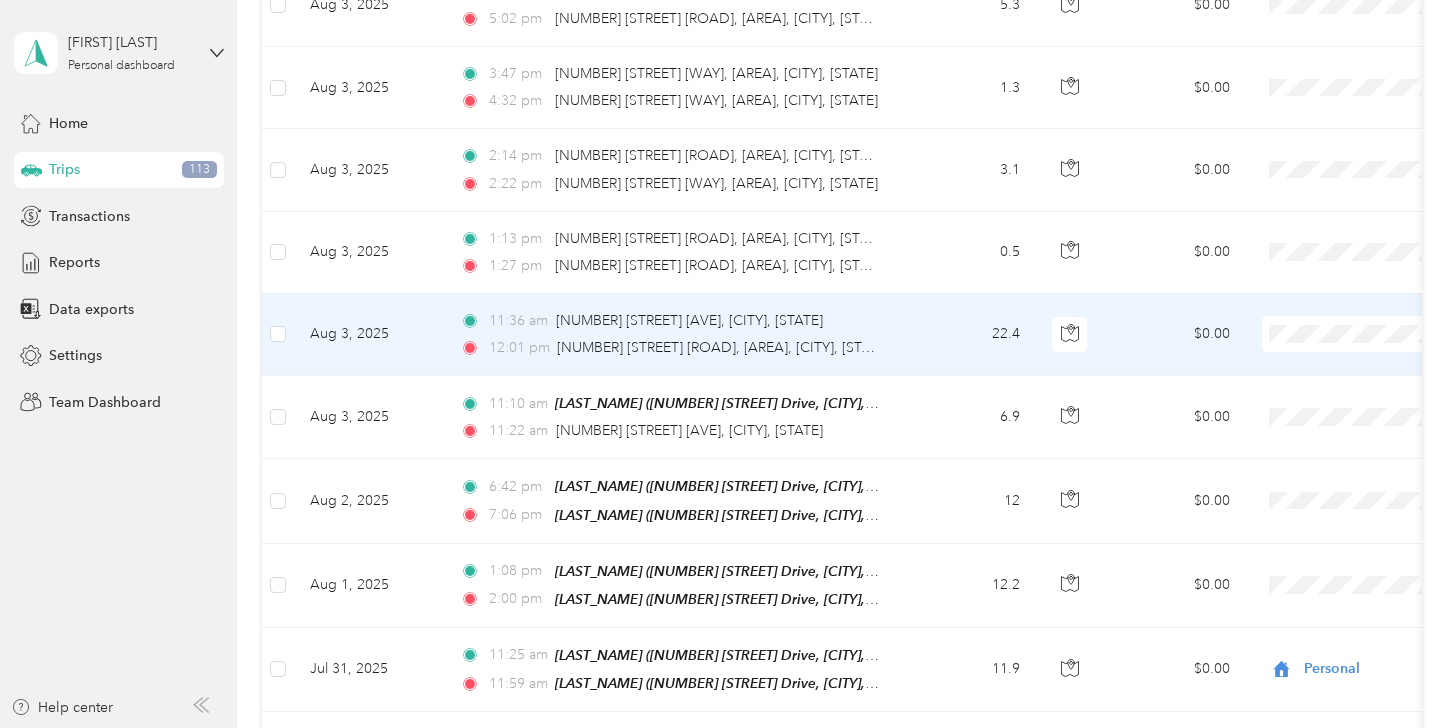 click on "Personal" at bounding box center (1350, 397) 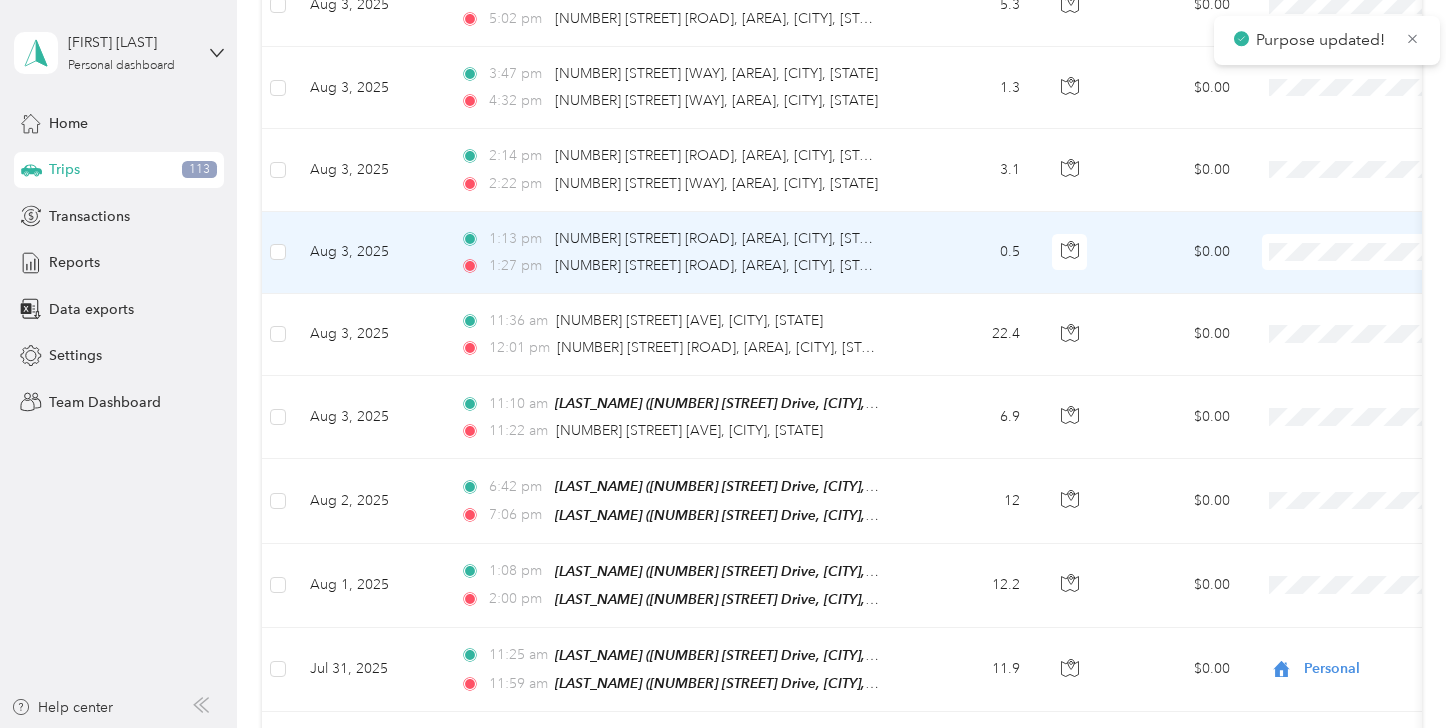 click on "Personal" at bounding box center (1350, 312) 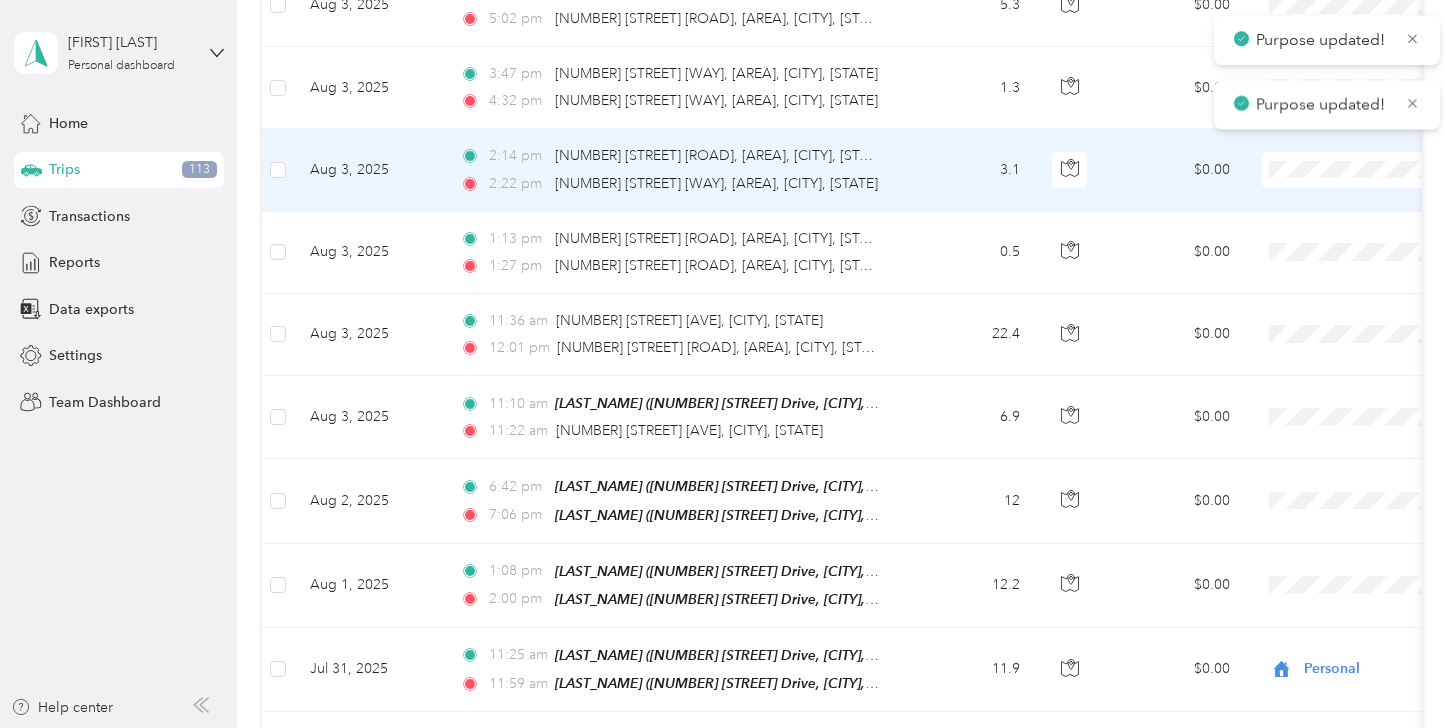 click on "Personal" at bounding box center [1350, 237] 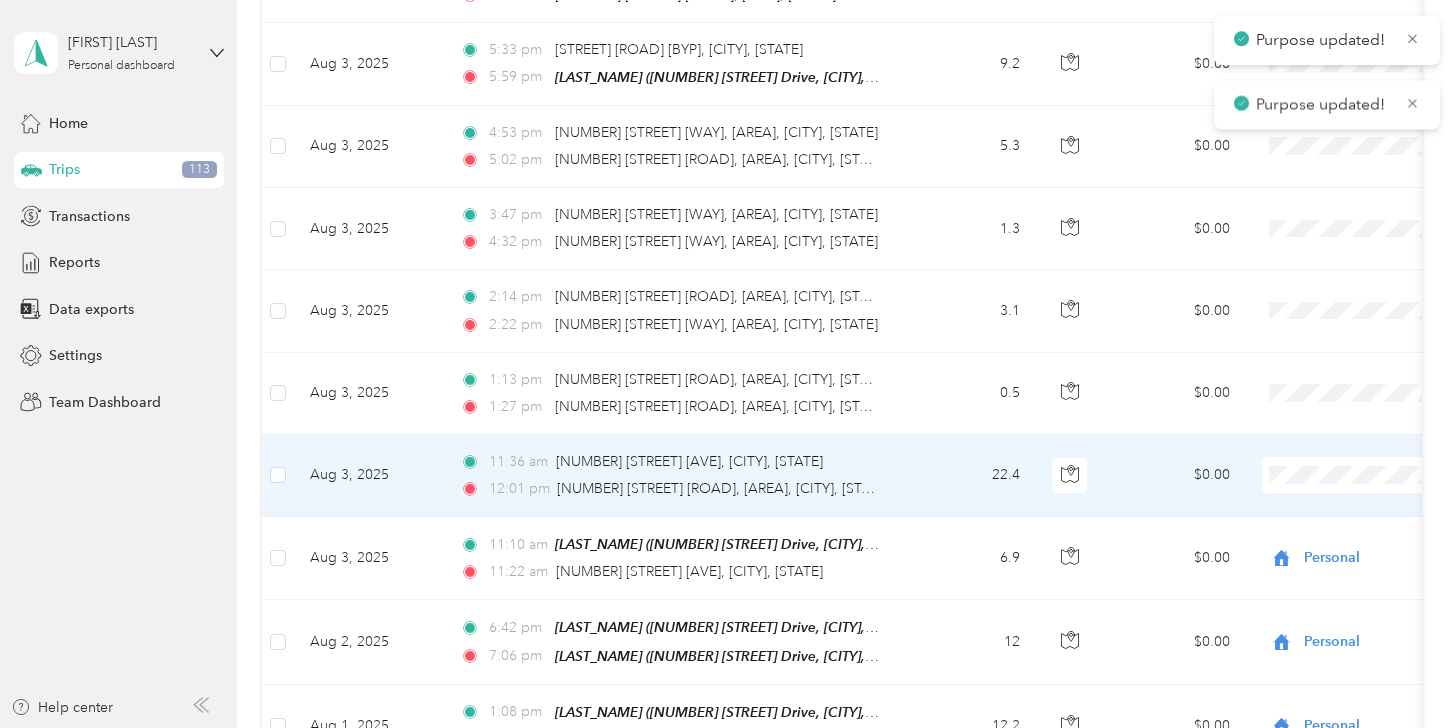 scroll, scrollTop: 421, scrollLeft: 0, axis: vertical 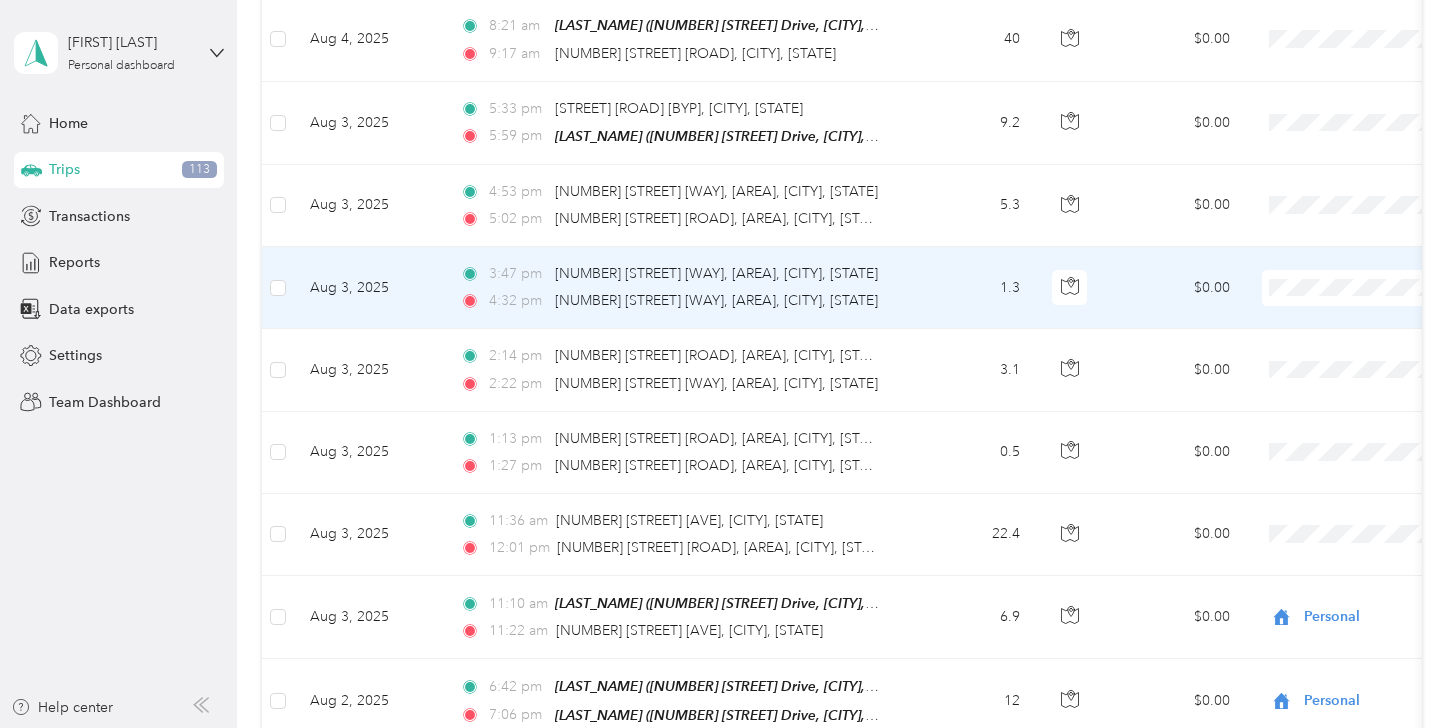 click on "Personal" at bounding box center (1350, 356) 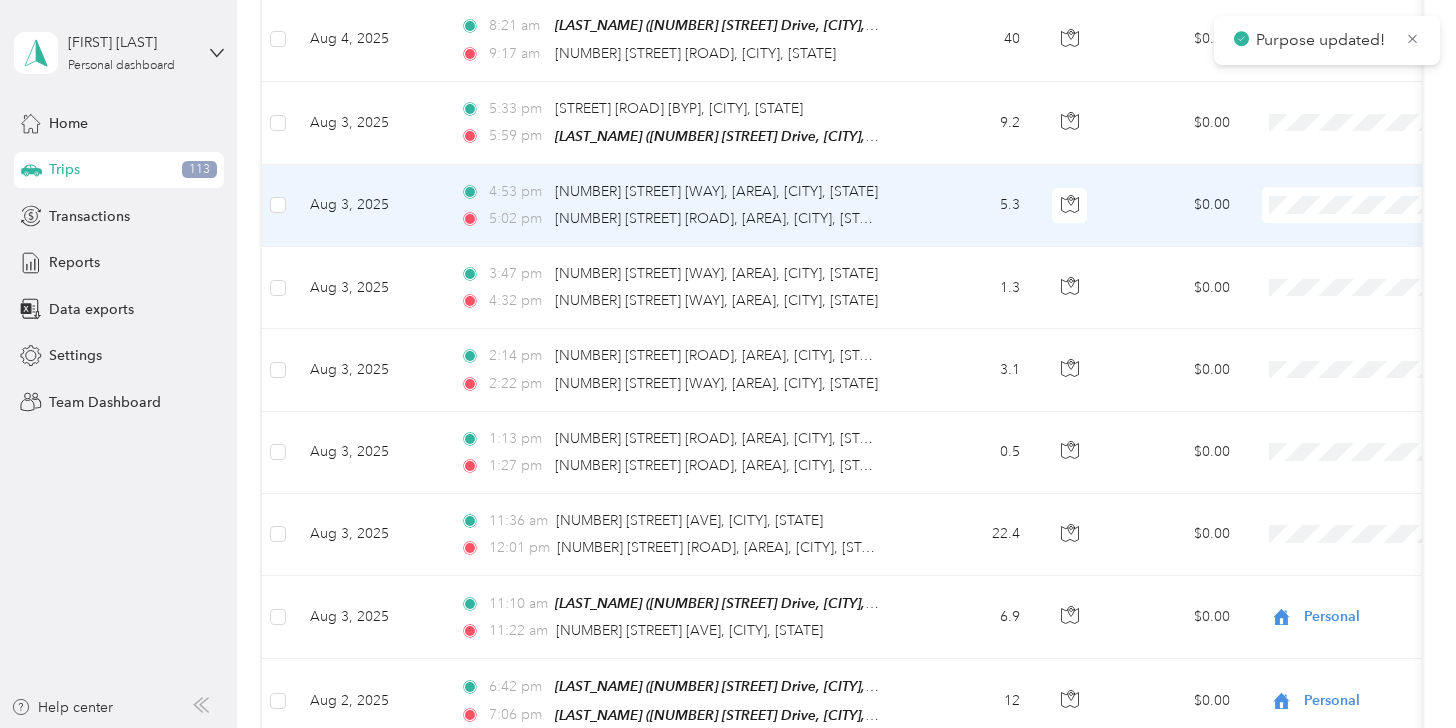 click on "Personal" at bounding box center (1350, 274) 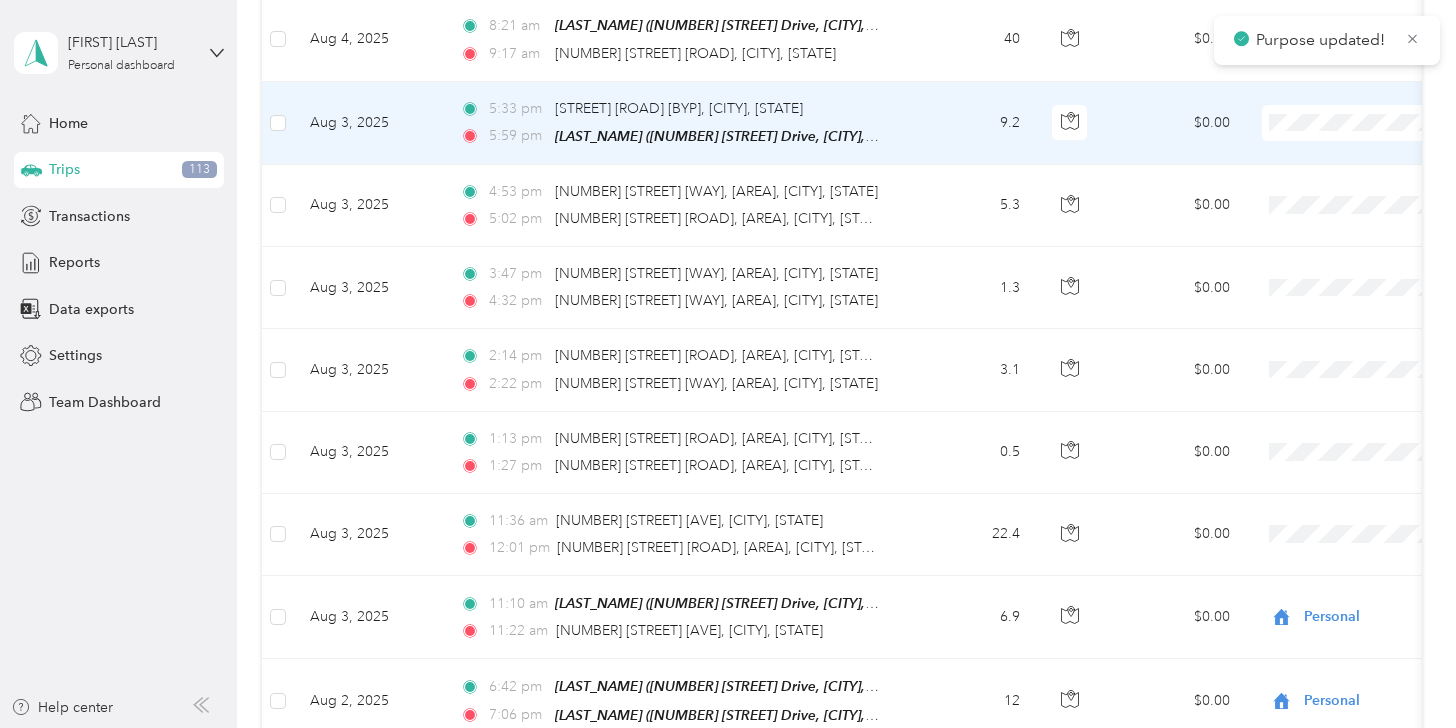 click on "Personal" at bounding box center (1350, 192) 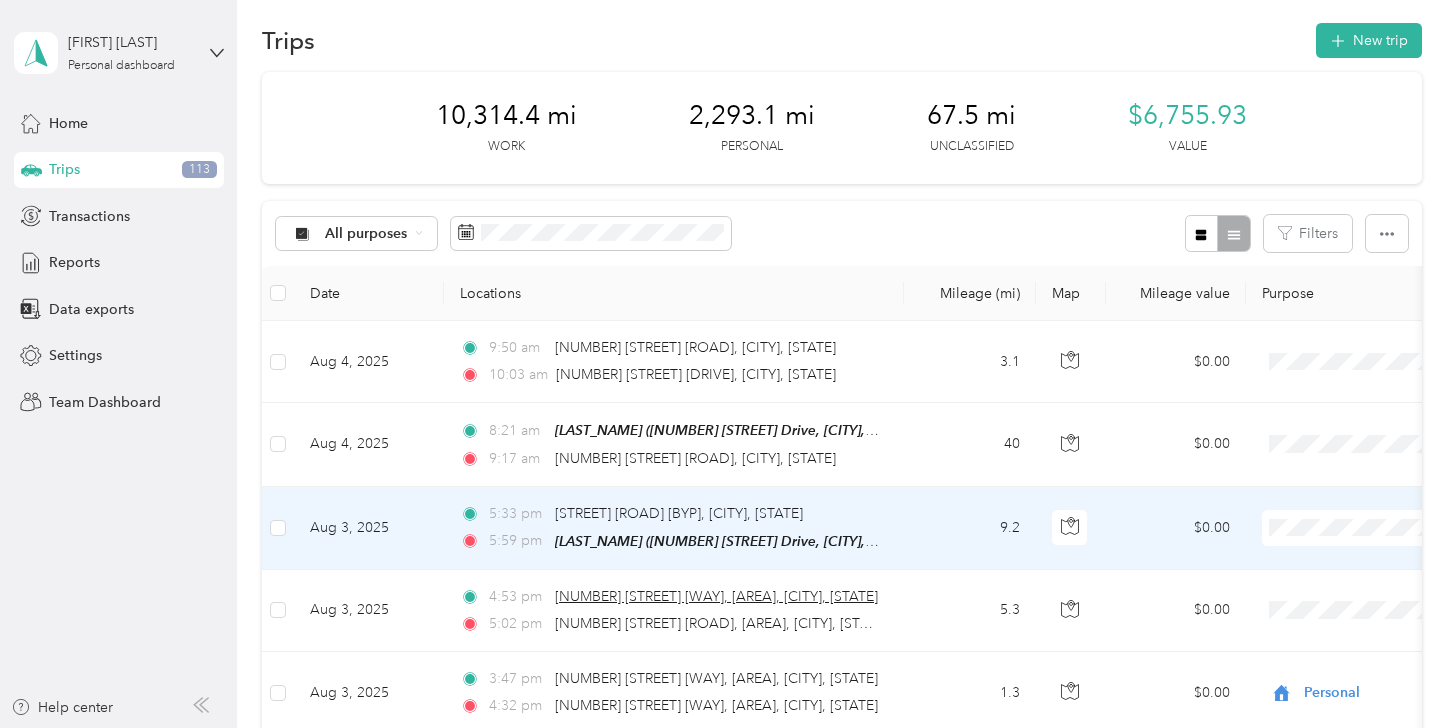 scroll, scrollTop: 0, scrollLeft: 0, axis: both 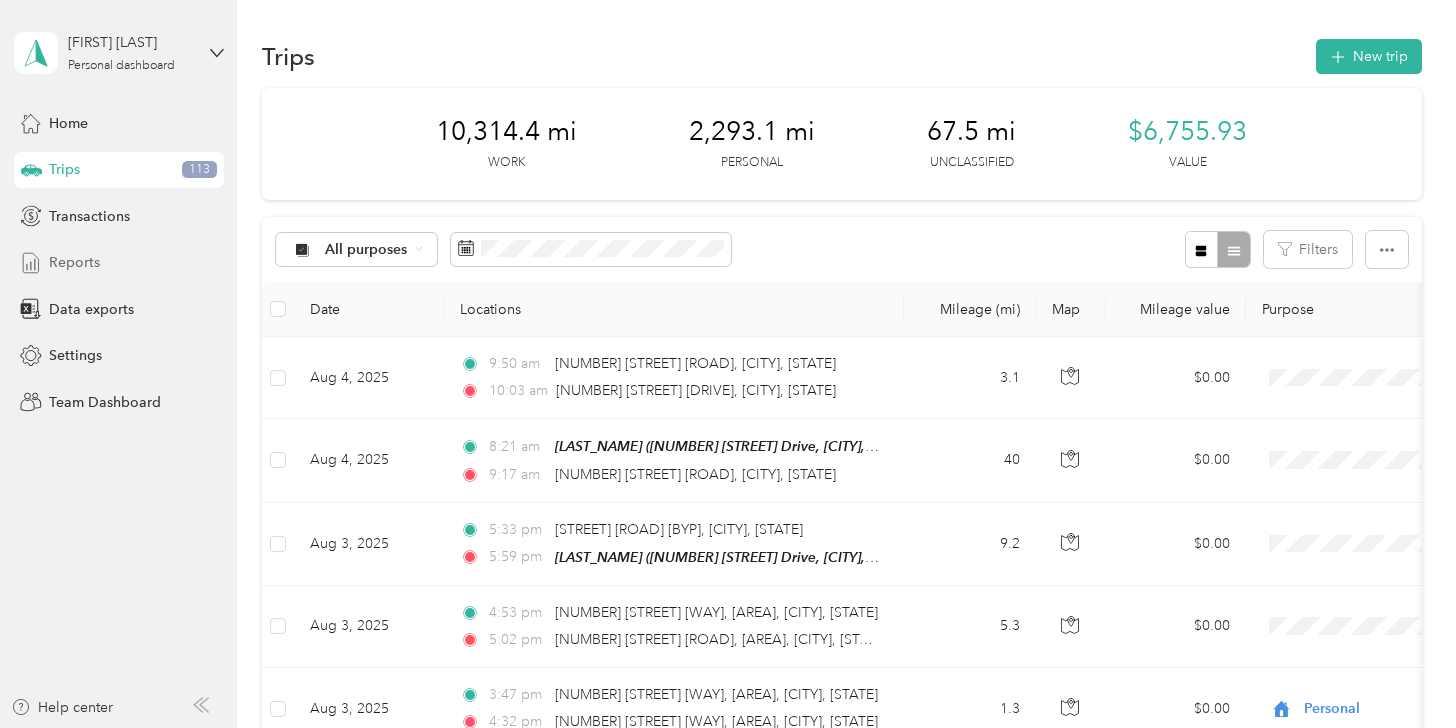 drag, startPoint x: 72, startPoint y: 260, endPoint x: 96, endPoint y: 265, distance: 24.5153 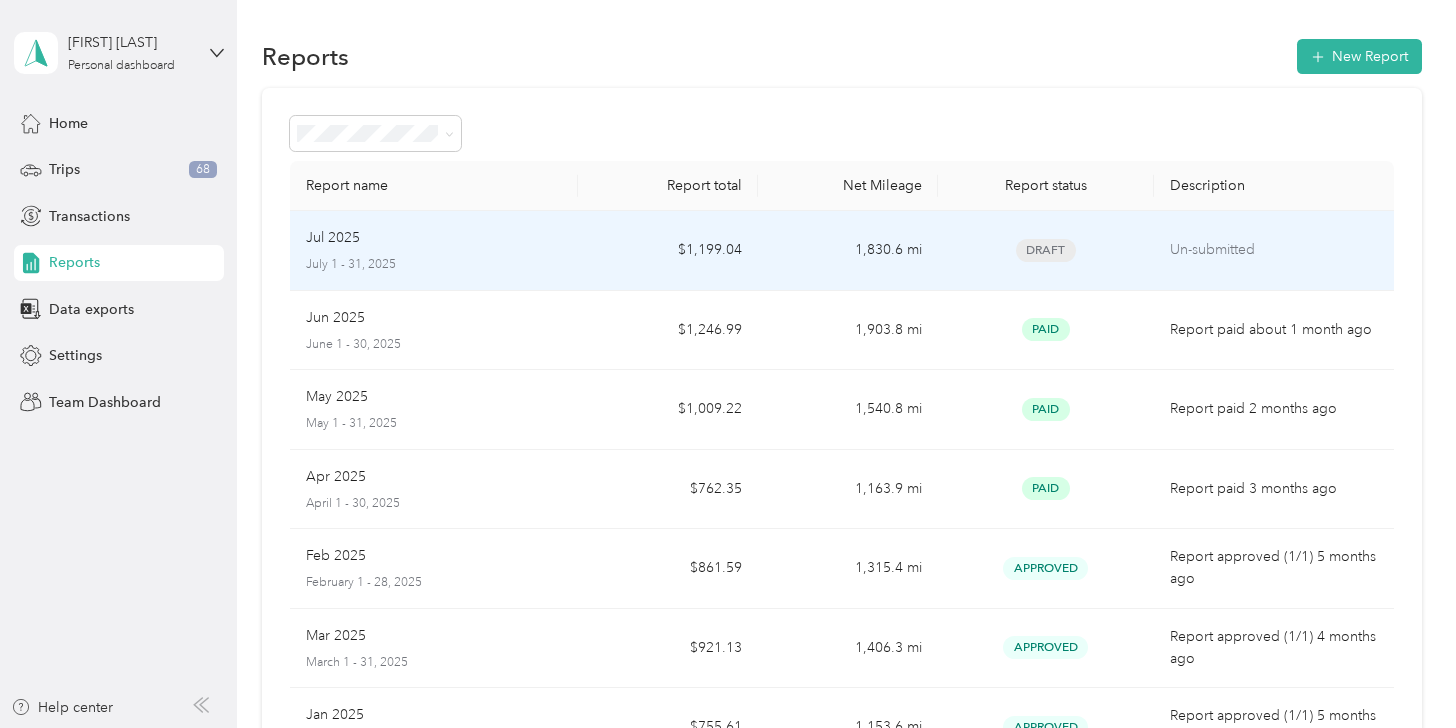 click on "Jul 2025" at bounding box center [333, 238] 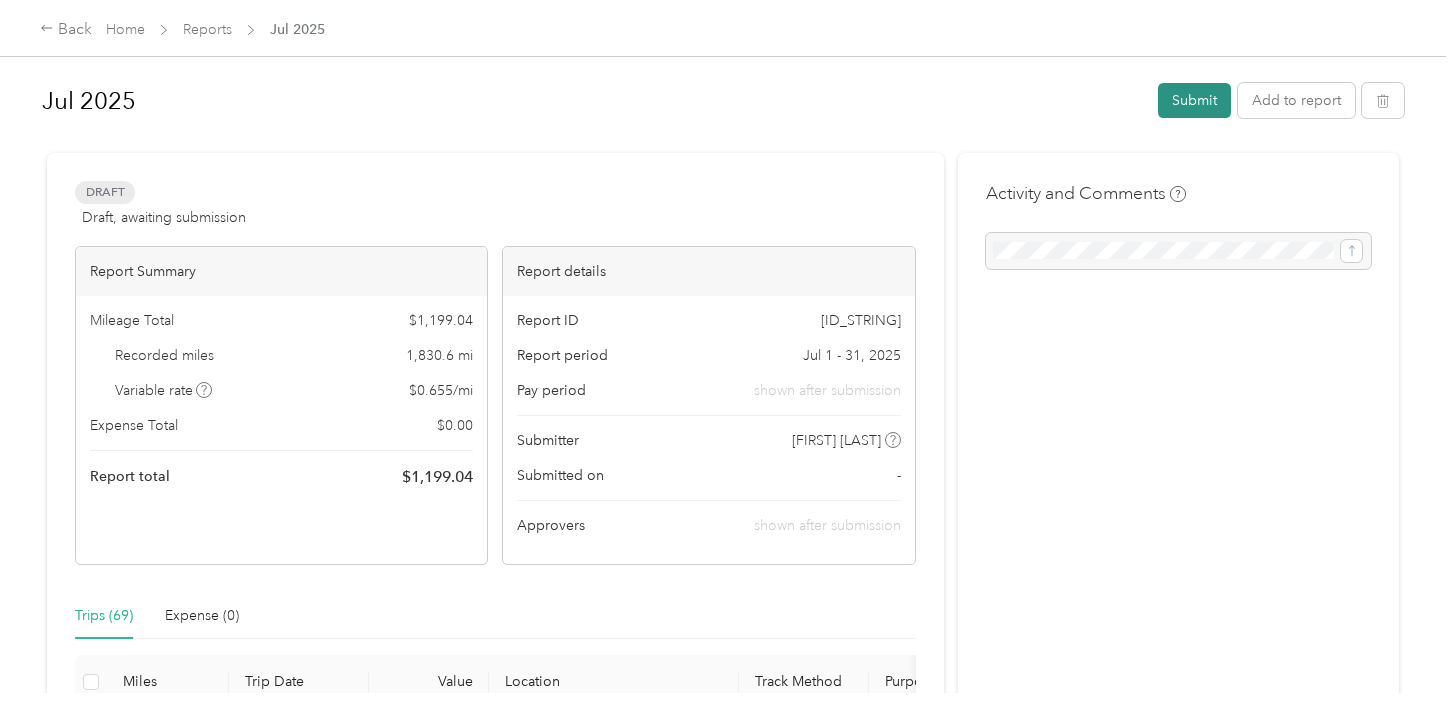click on "Submit" at bounding box center [1194, 100] 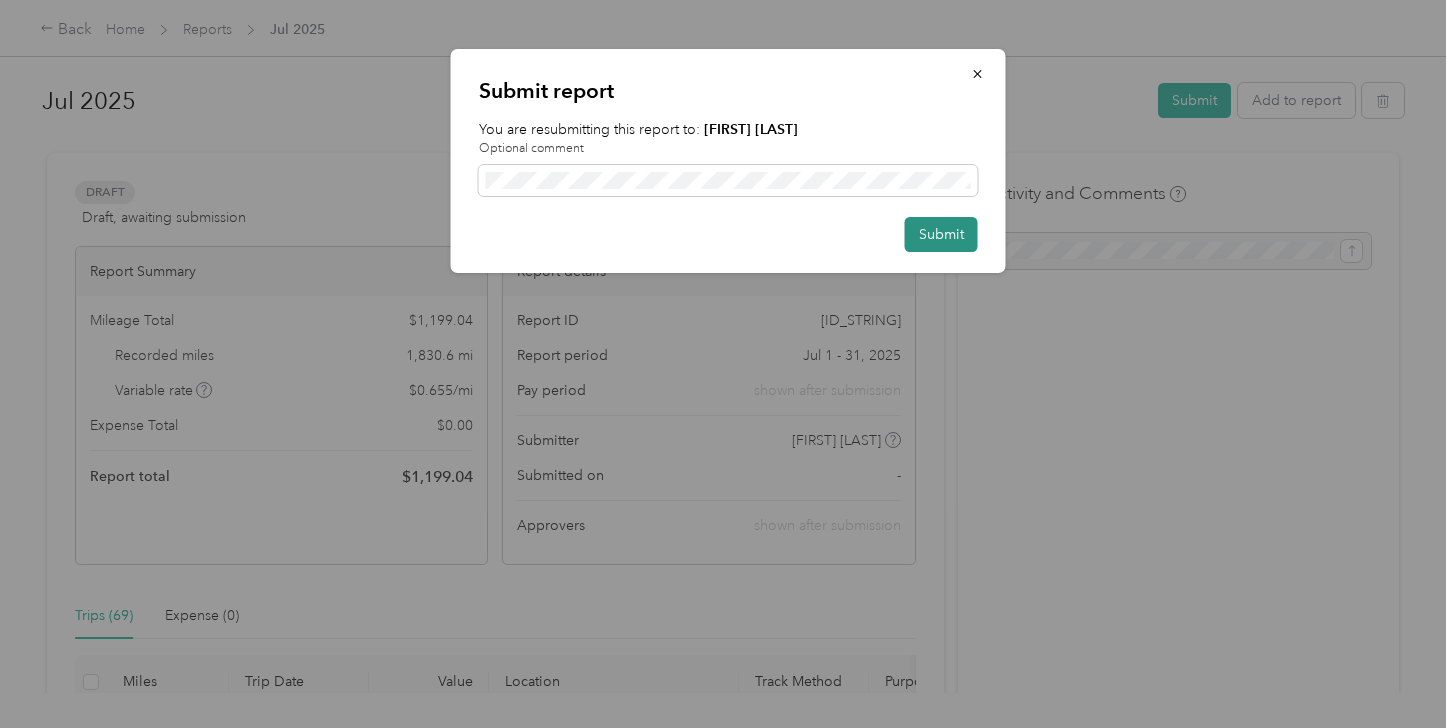 click on "Submit" at bounding box center (941, 234) 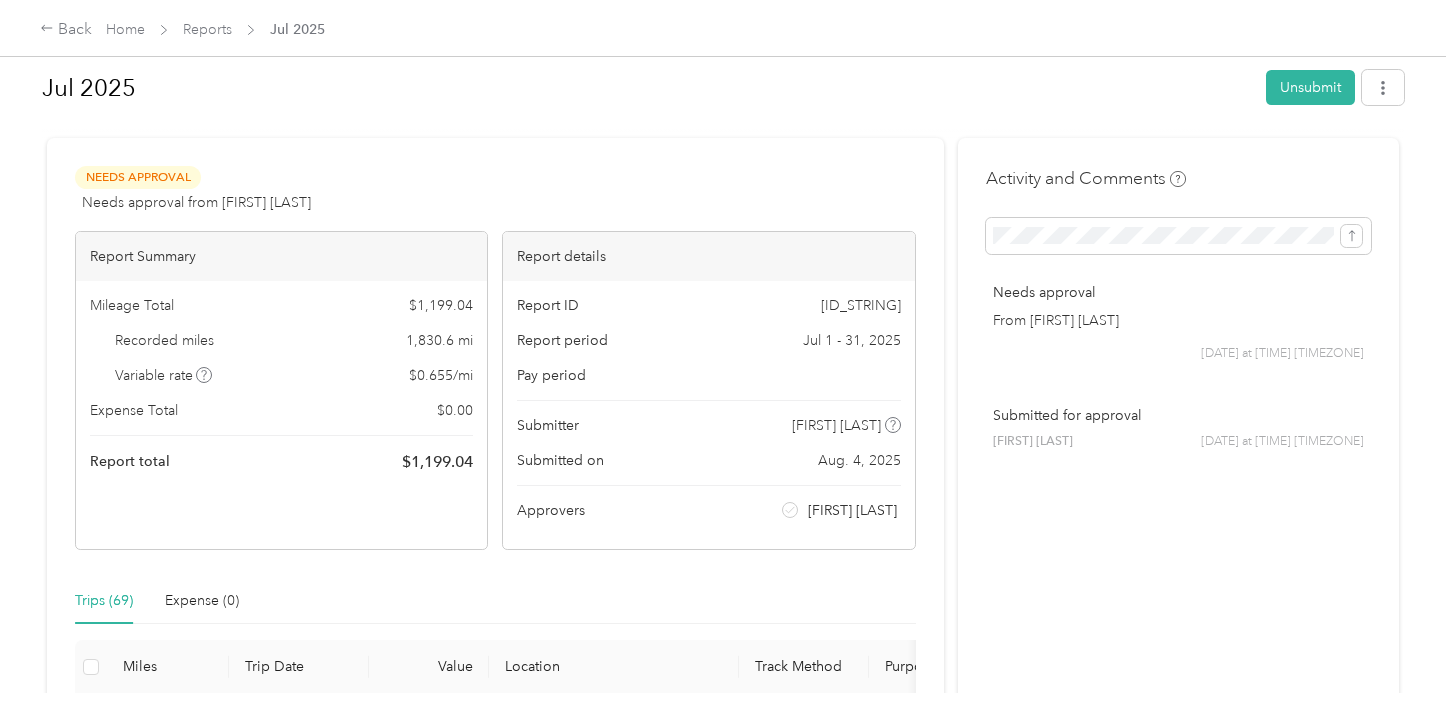 scroll, scrollTop: 0, scrollLeft: 0, axis: both 